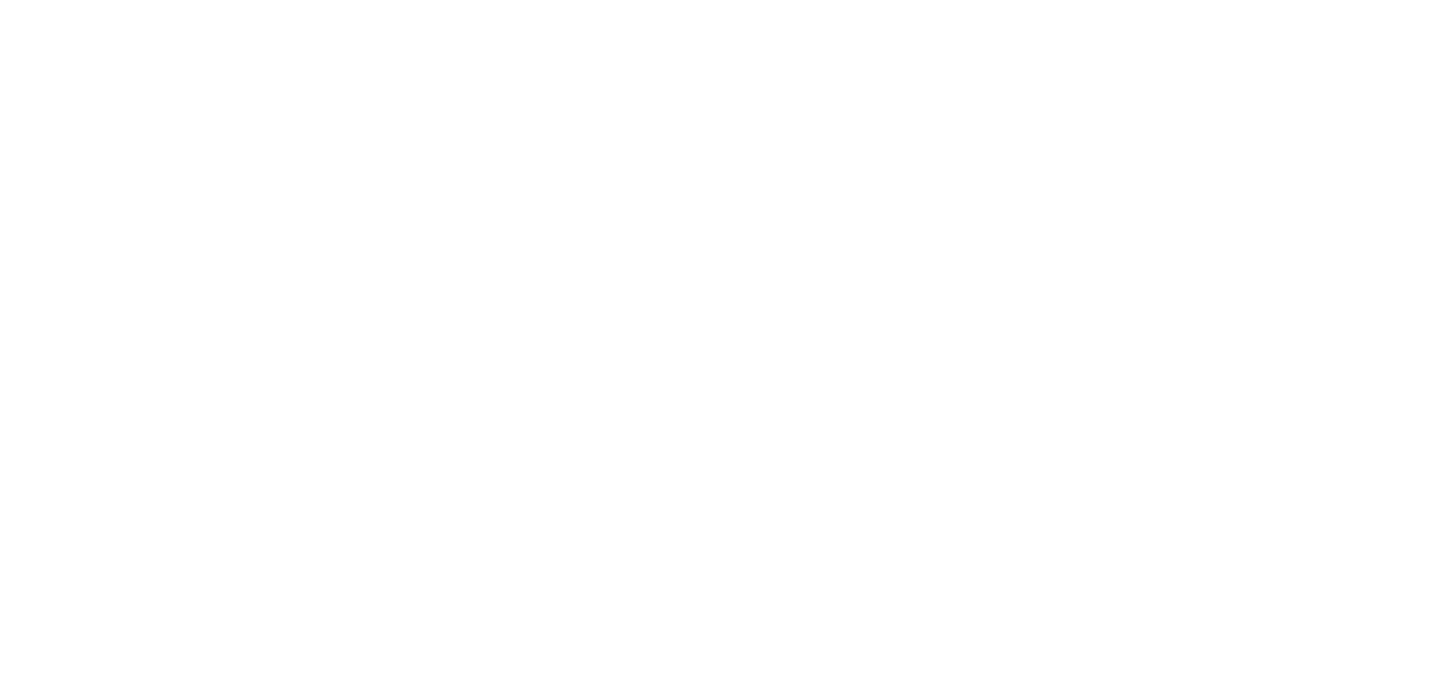 scroll, scrollTop: 0, scrollLeft: 0, axis: both 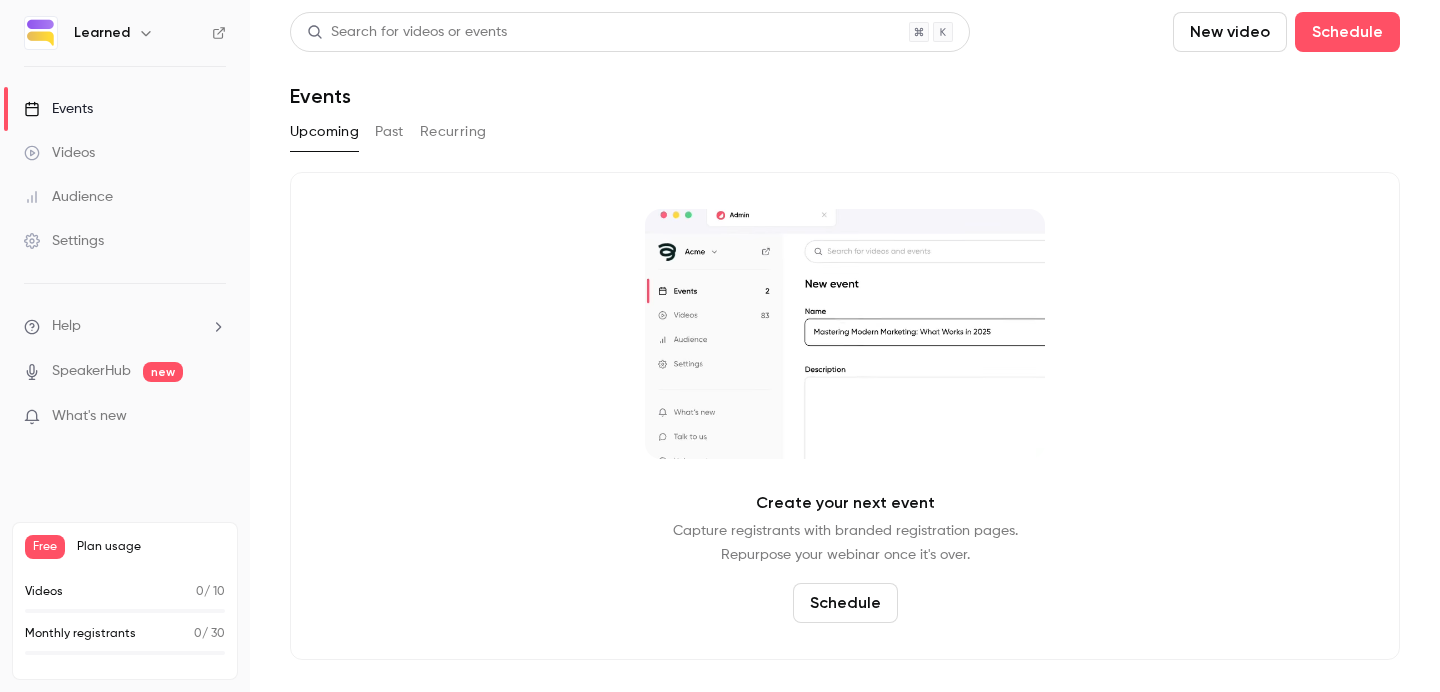 click on "Past" at bounding box center [389, 132] 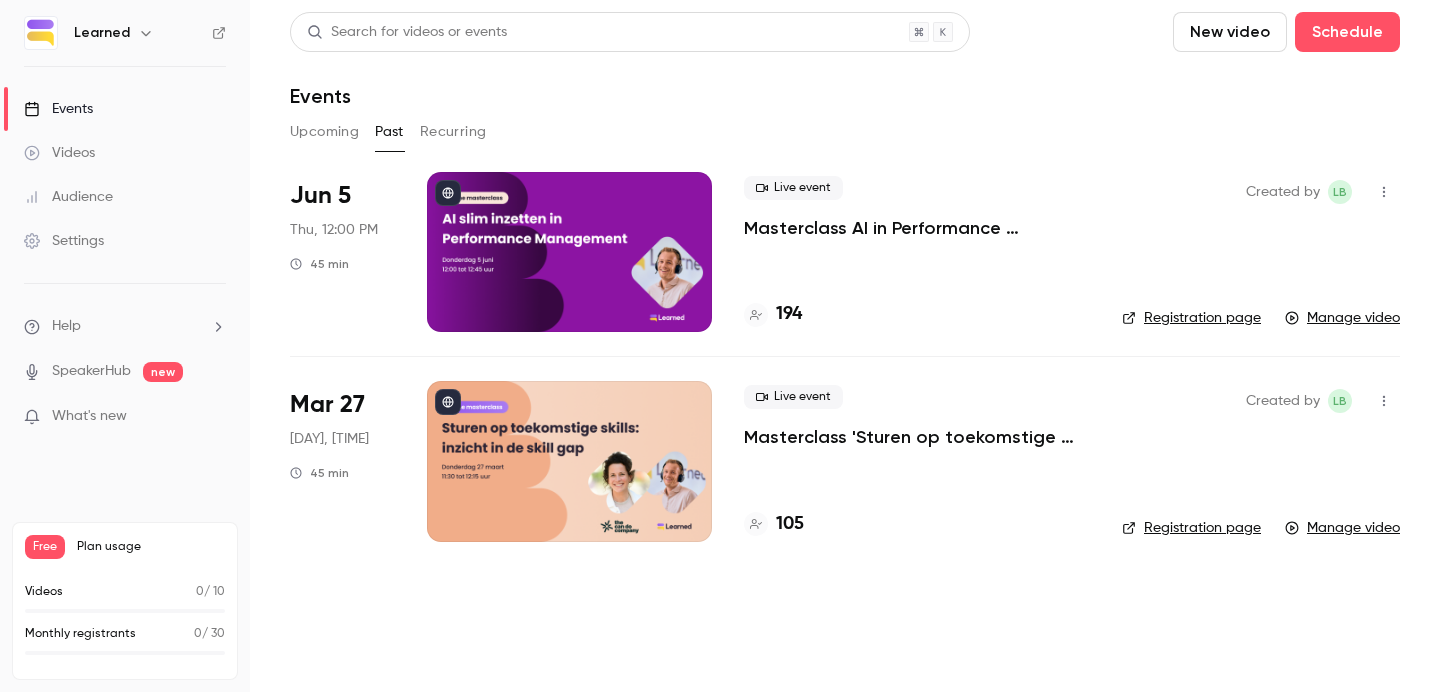 click 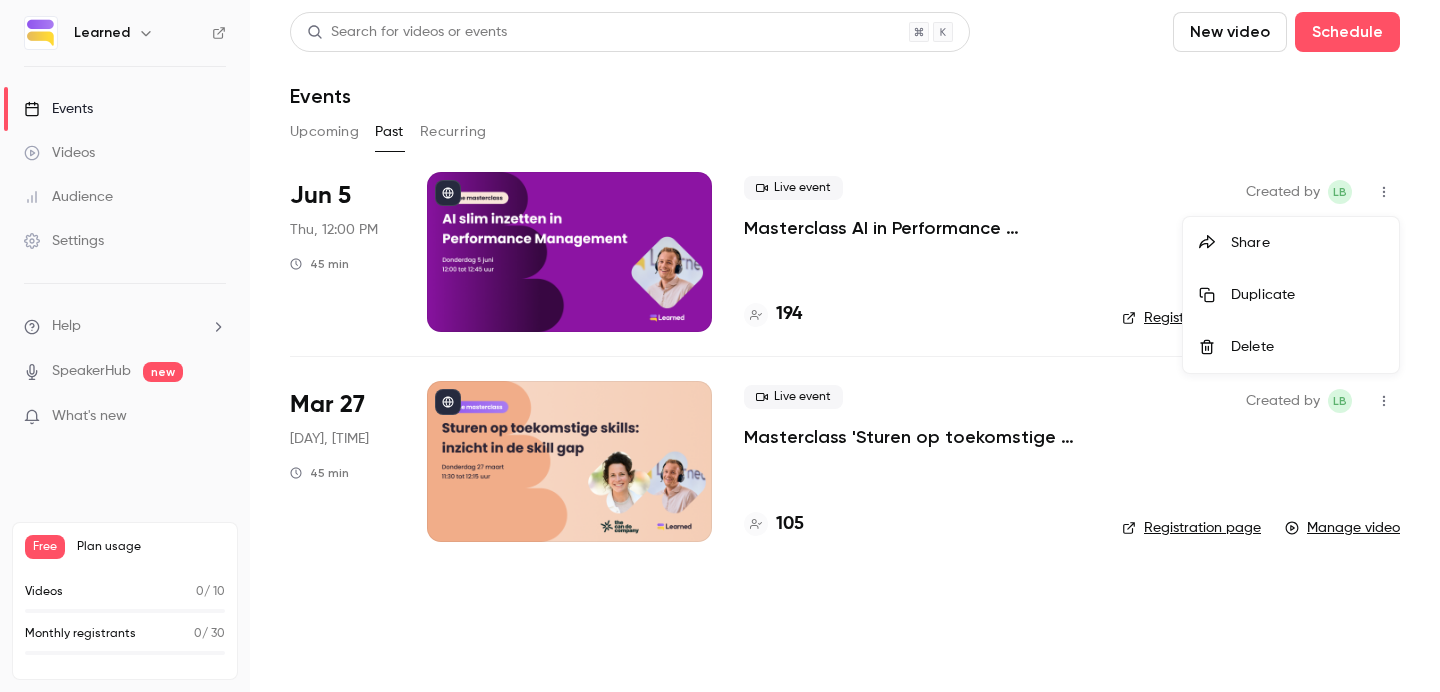 click on "Duplicate" at bounding box center (1307, 295) 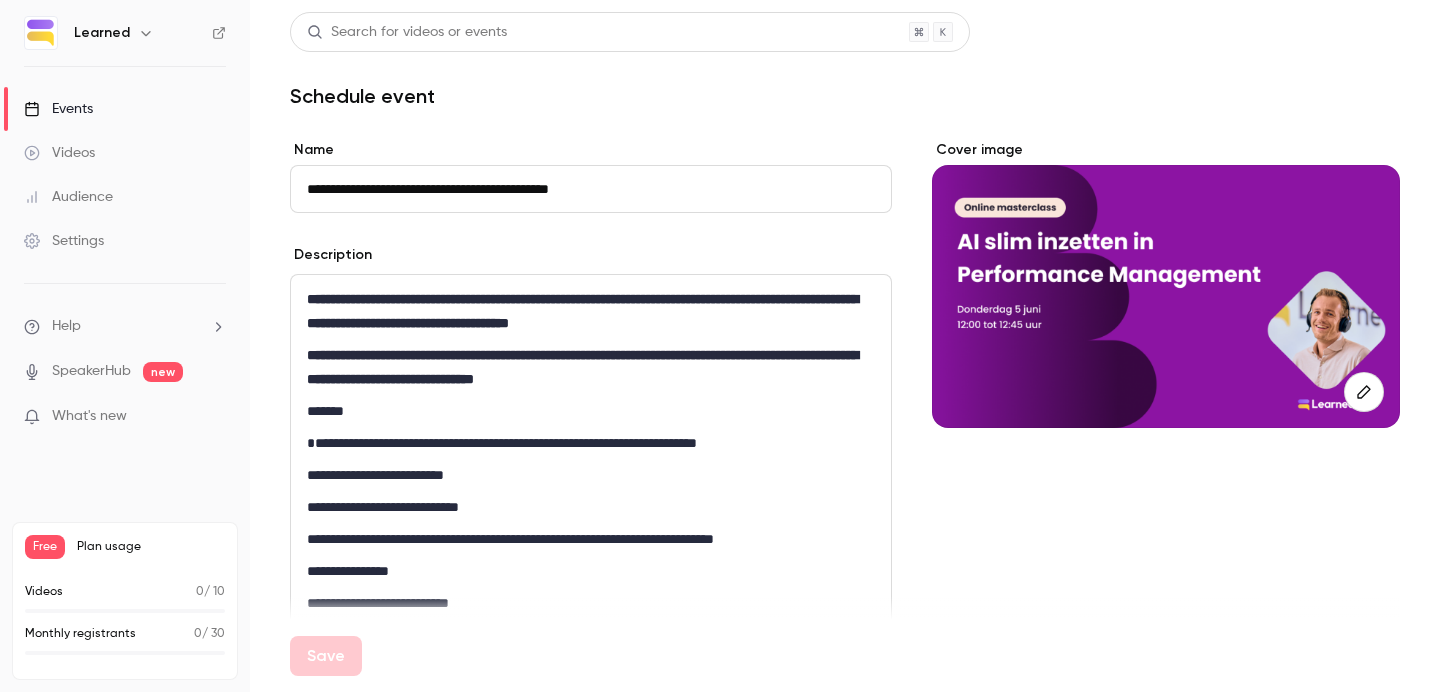 click on "**********" at bounding box center [591, 189] 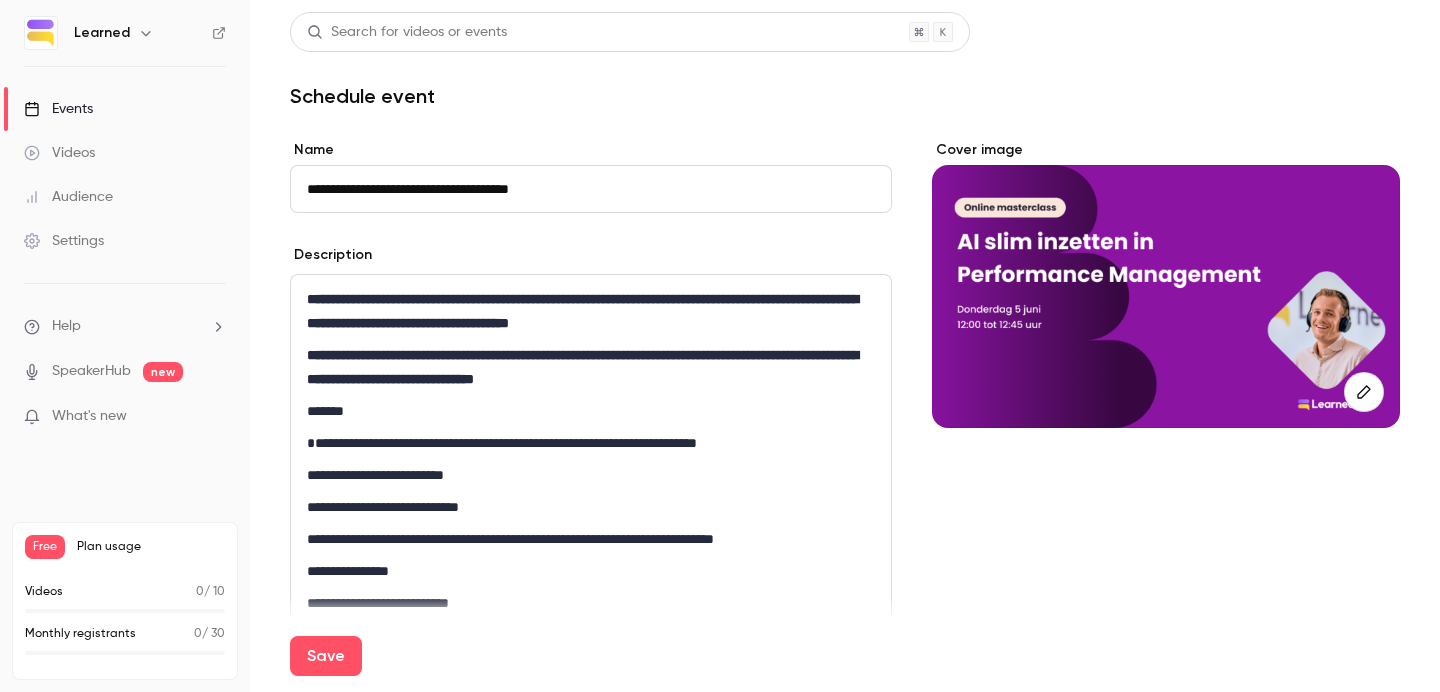 click on "**********" at bounding box center [591, 189] 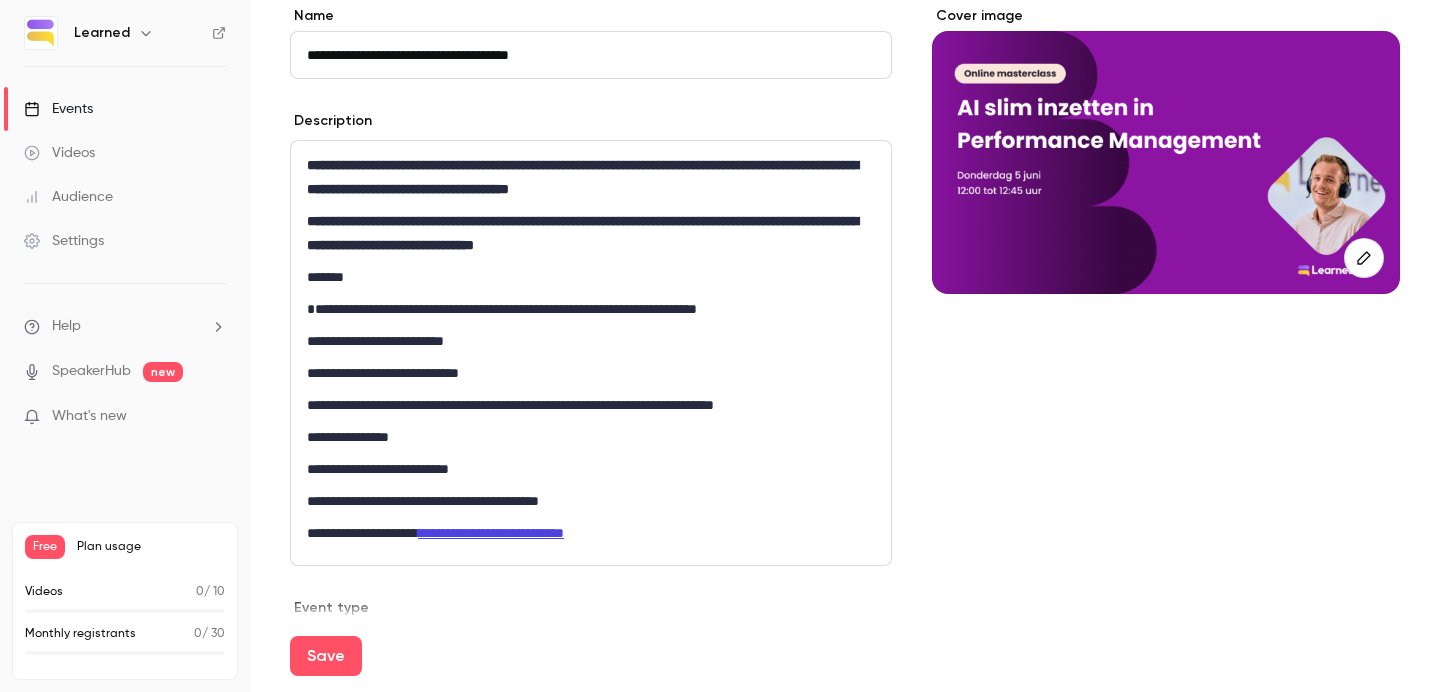 scroll, scrollTop: 139, scrollLeft: 0, axis: vertical 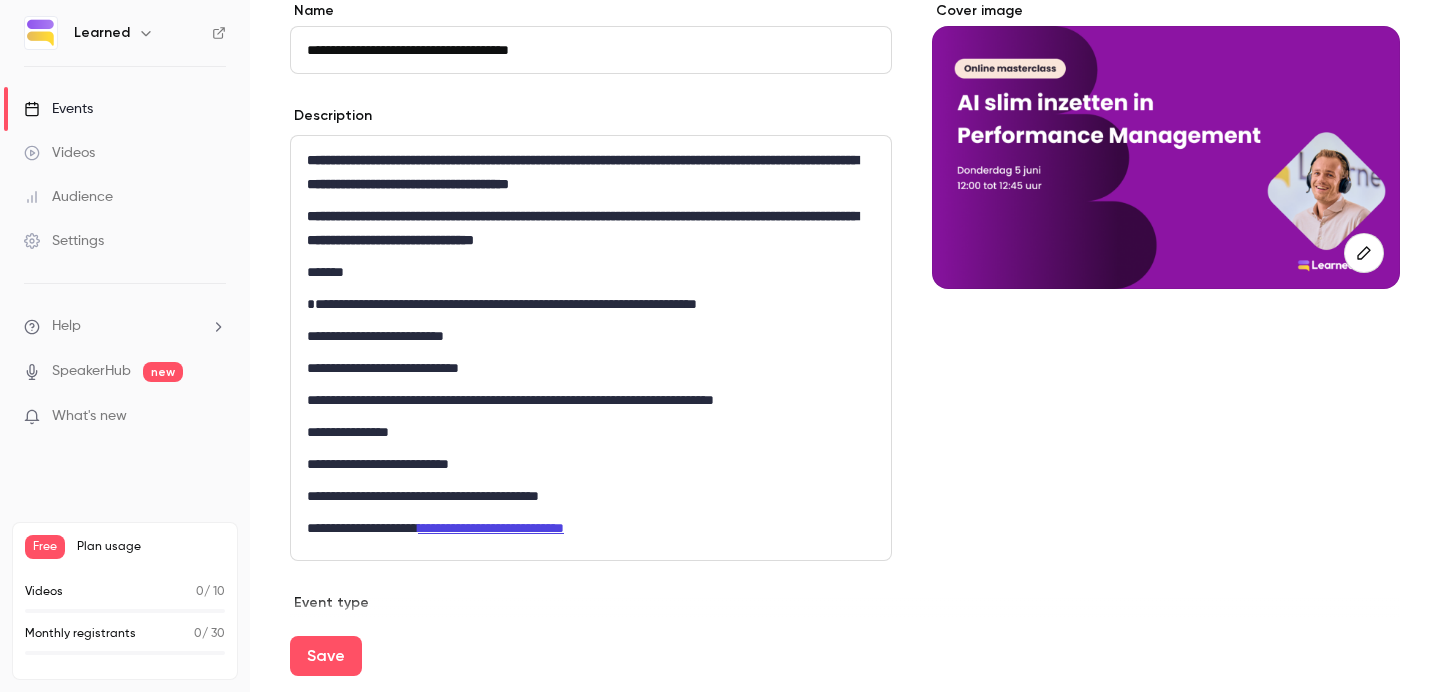click on "**********" at bounding box center (591, 432) 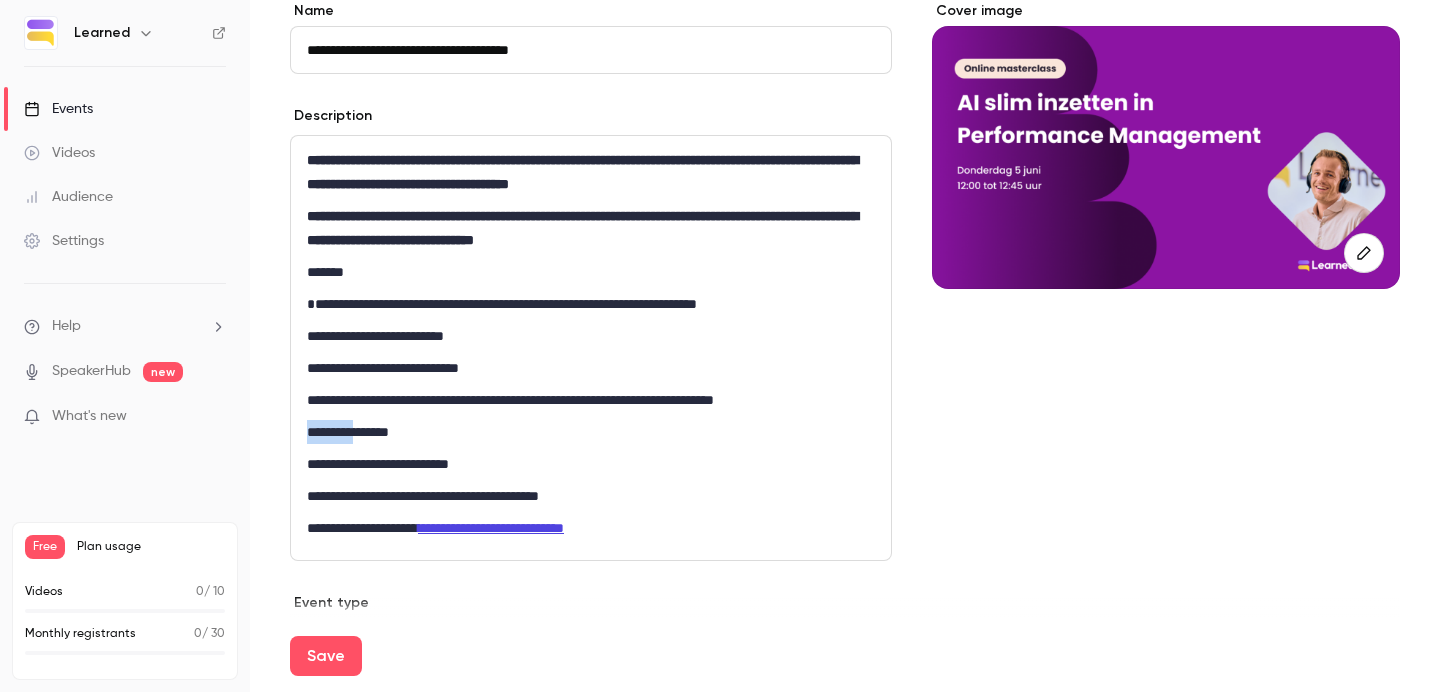 click on "**********" at bounding box center (591, 432) 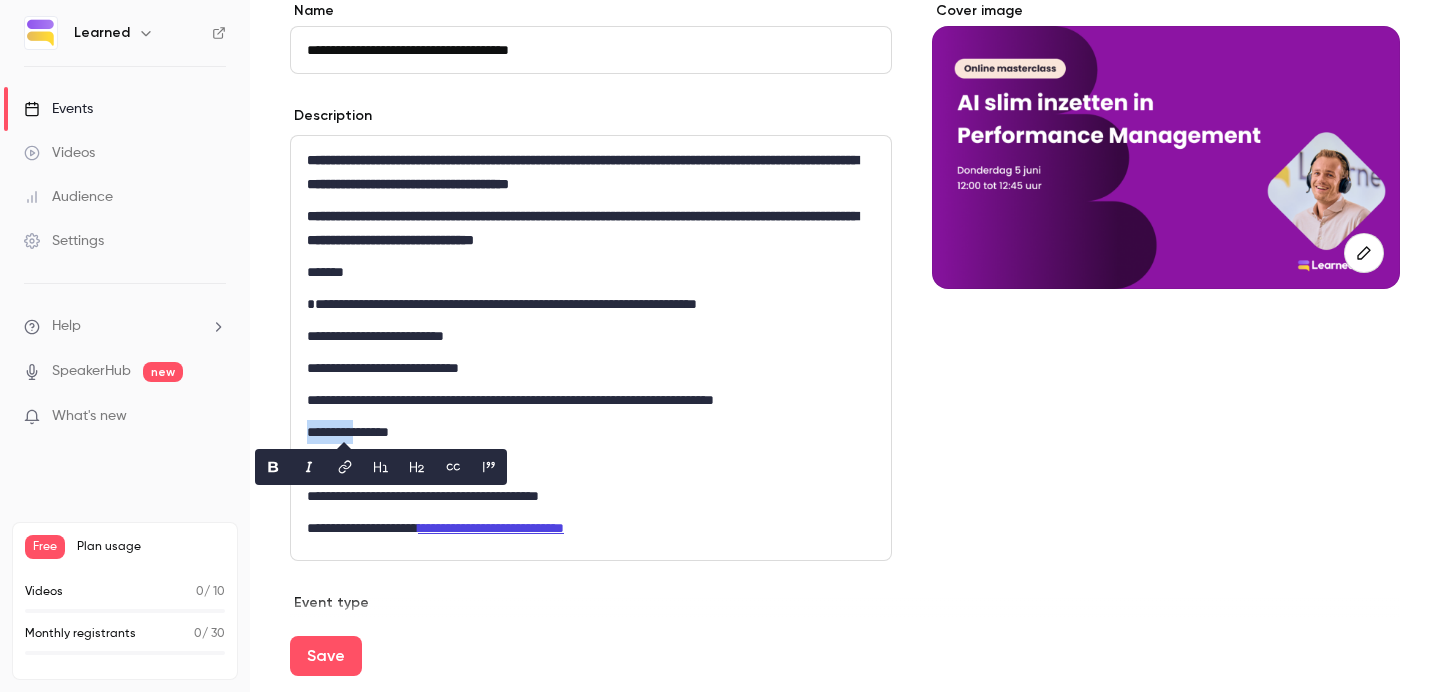 type 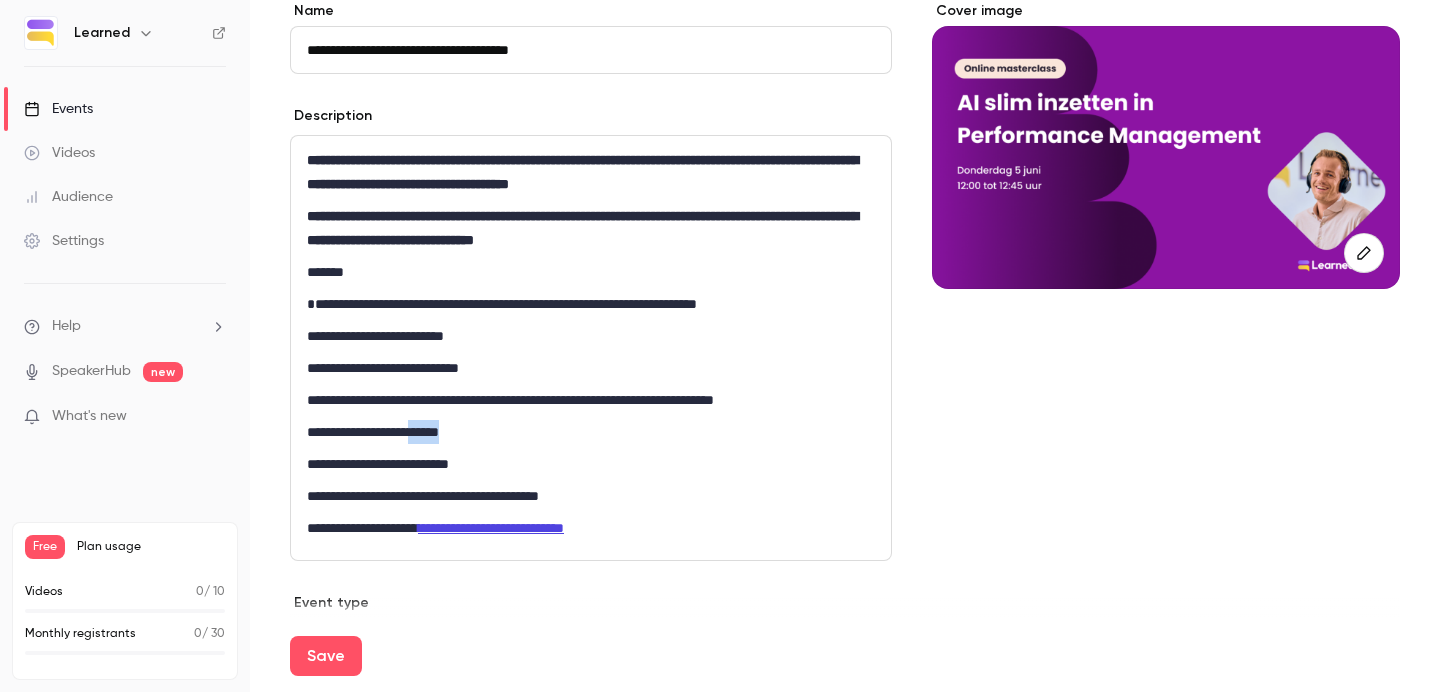 drag, startPoint x: 488, startPoint y: 437, endPoint x: 445, endPoint y: 437, distance: 43 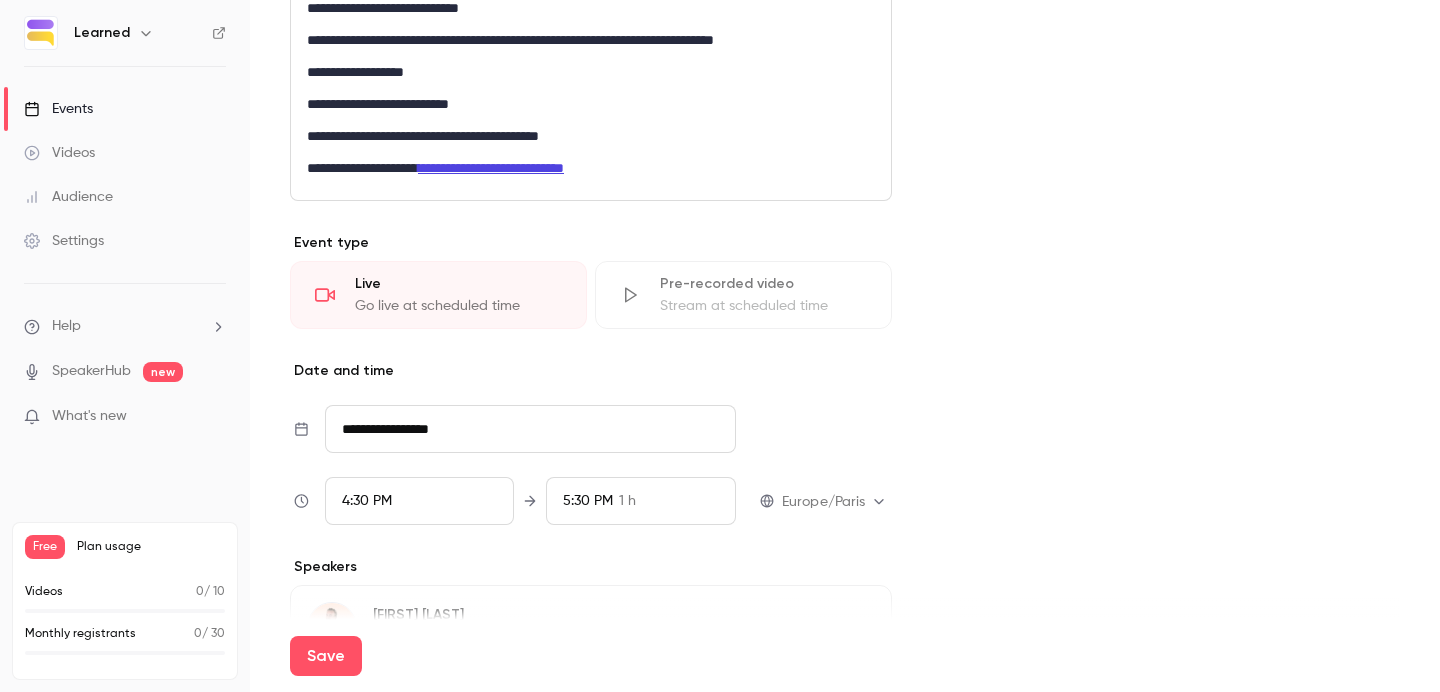 scroll, scrollTop: 723, scrollLeft: 0, axis: vertical 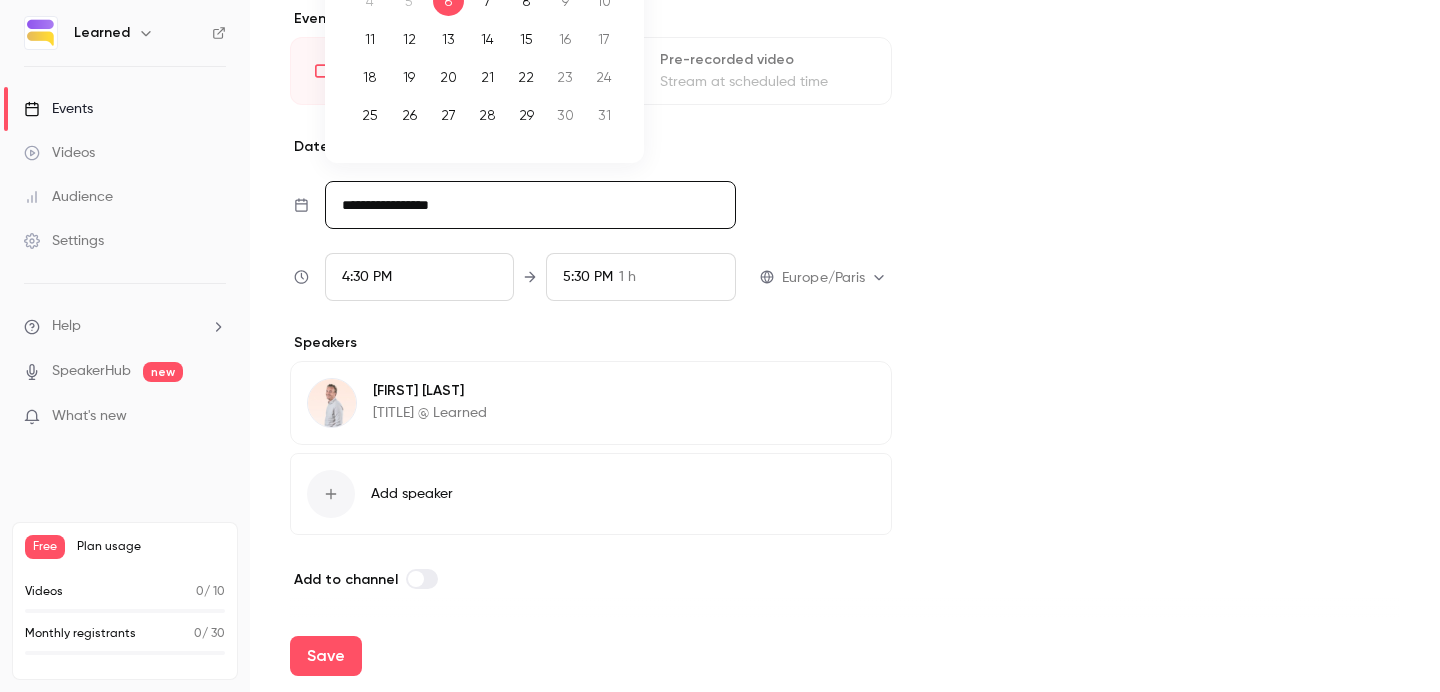 click on "**********" at bounding box center (530, 205) 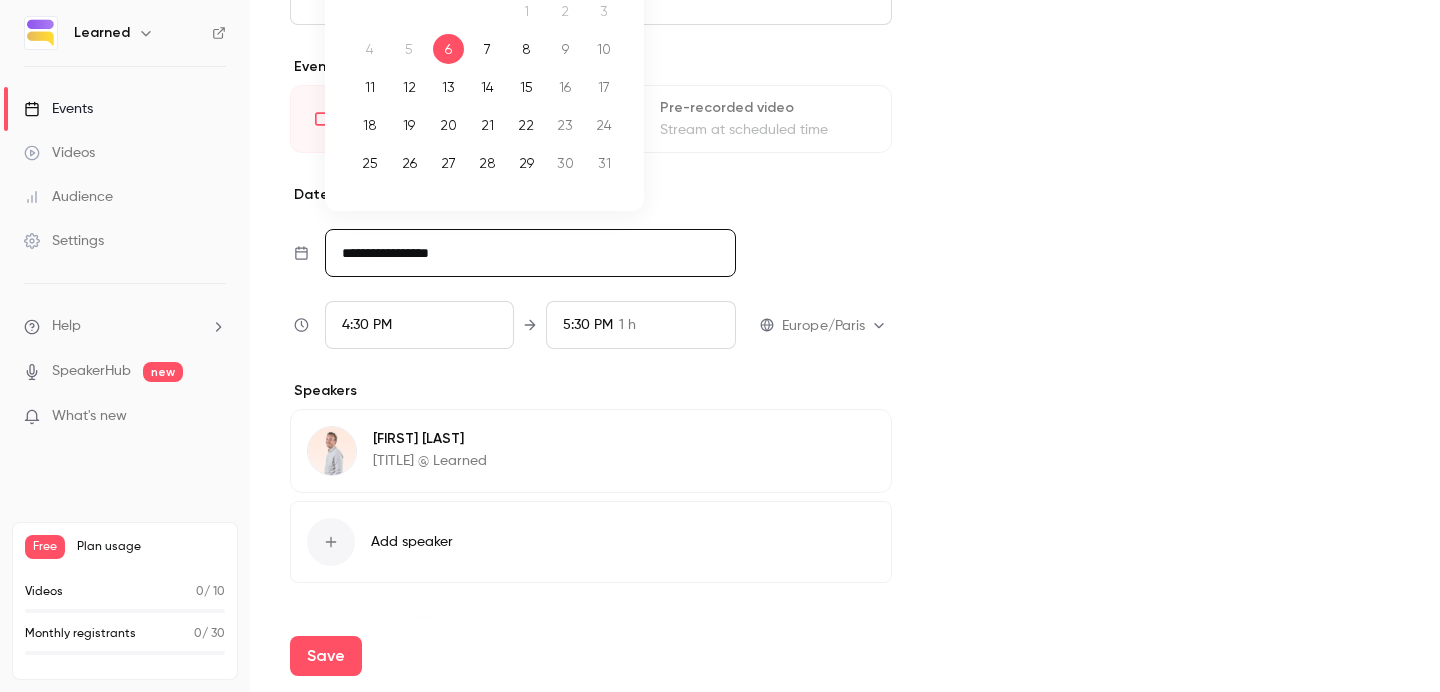 scroll, scrollTop: 676, scrollLeft: 0, axis: vertical 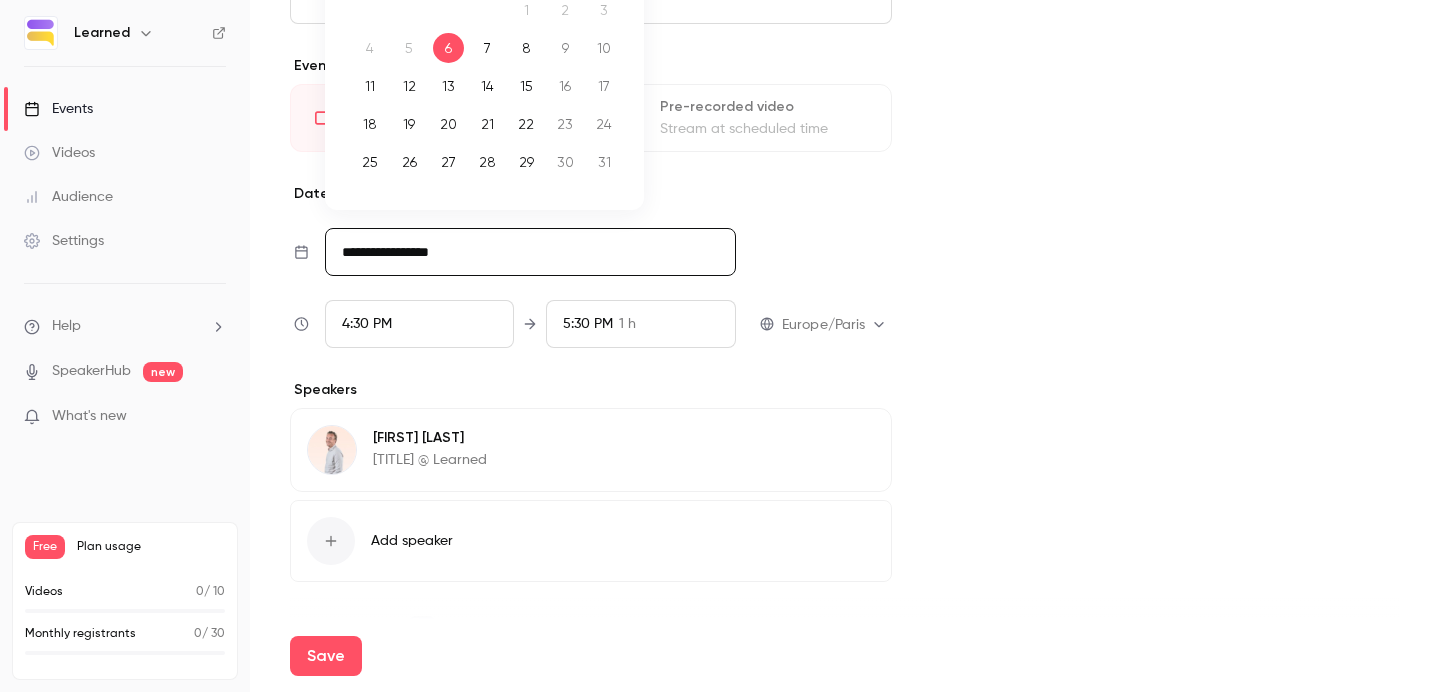 click on "26" at bounding box center [409, 162] 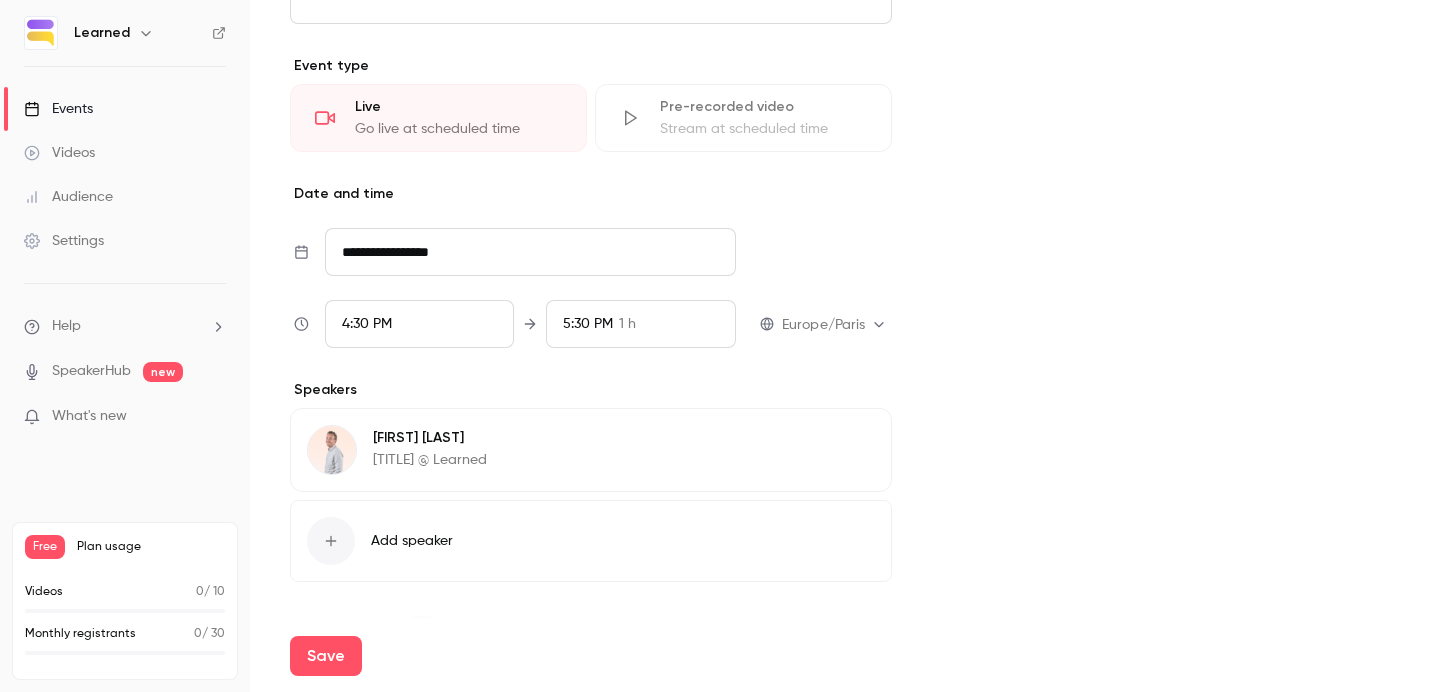 click on "4:30 PM" at bounding box center (420, 324) 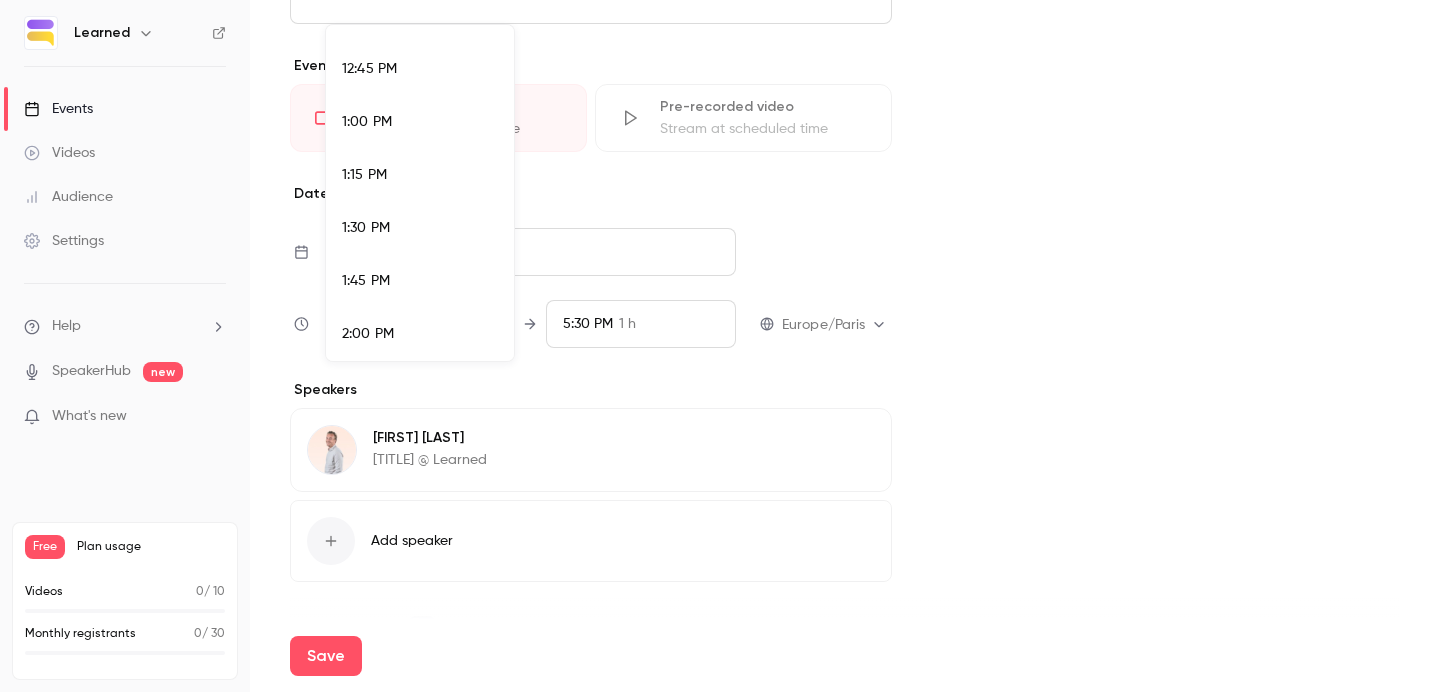 scroll, scrollTop: 2485, scrollLeft: 0, axis: vertical 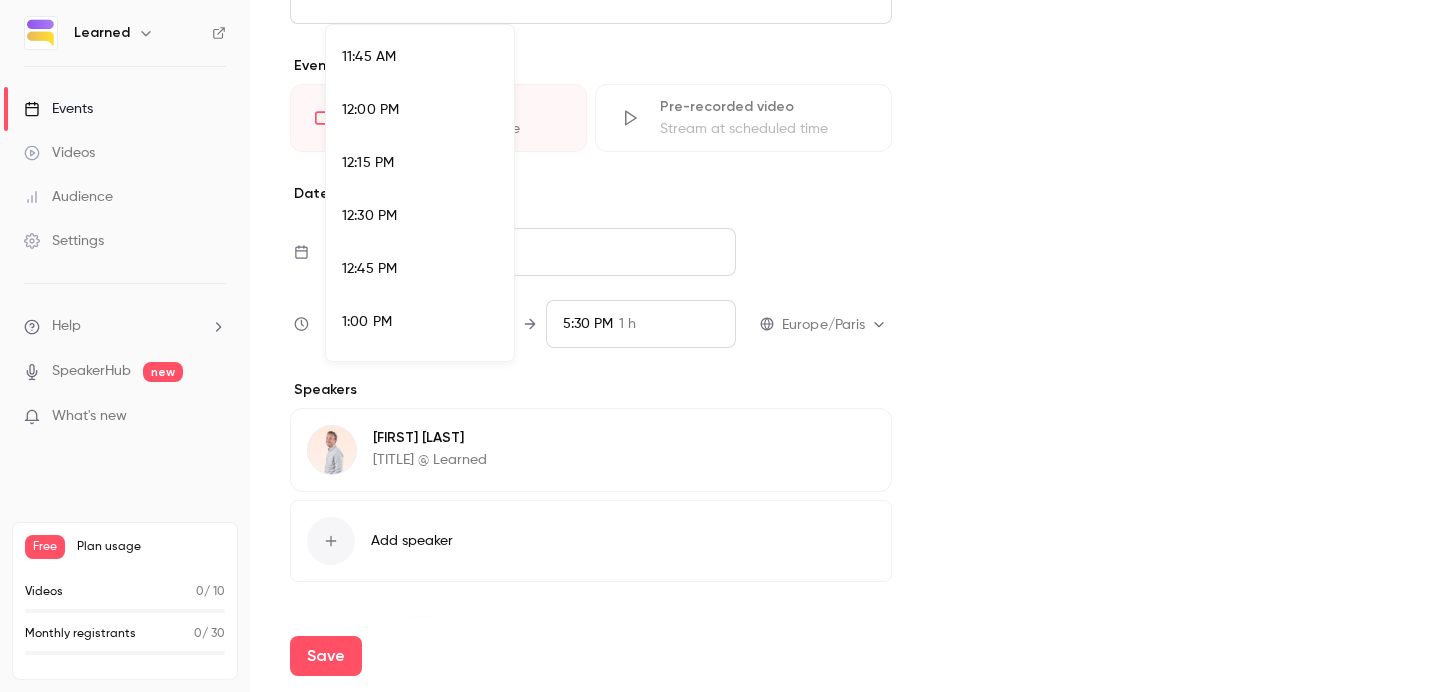 click on "12:00 PM" at bounding box center (370, 110) 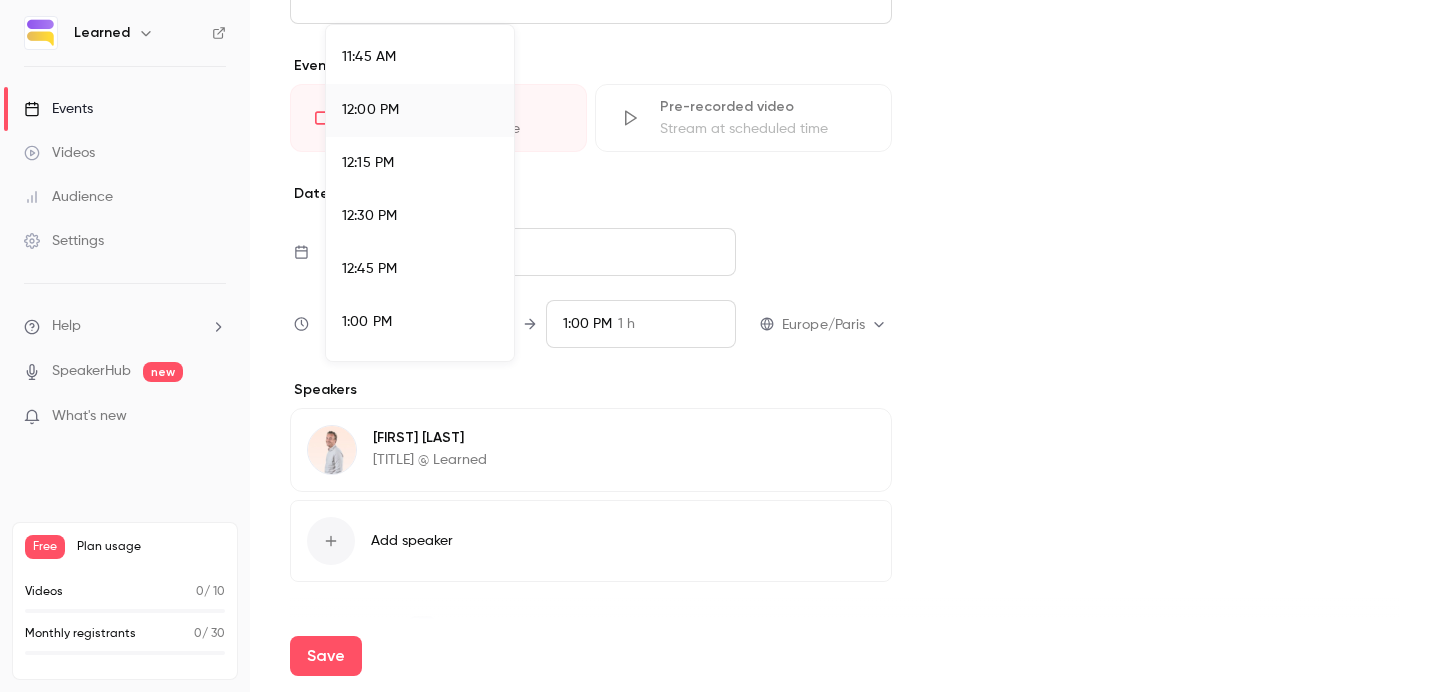 click on "12:45 PM" at bounding box center (420, 269) 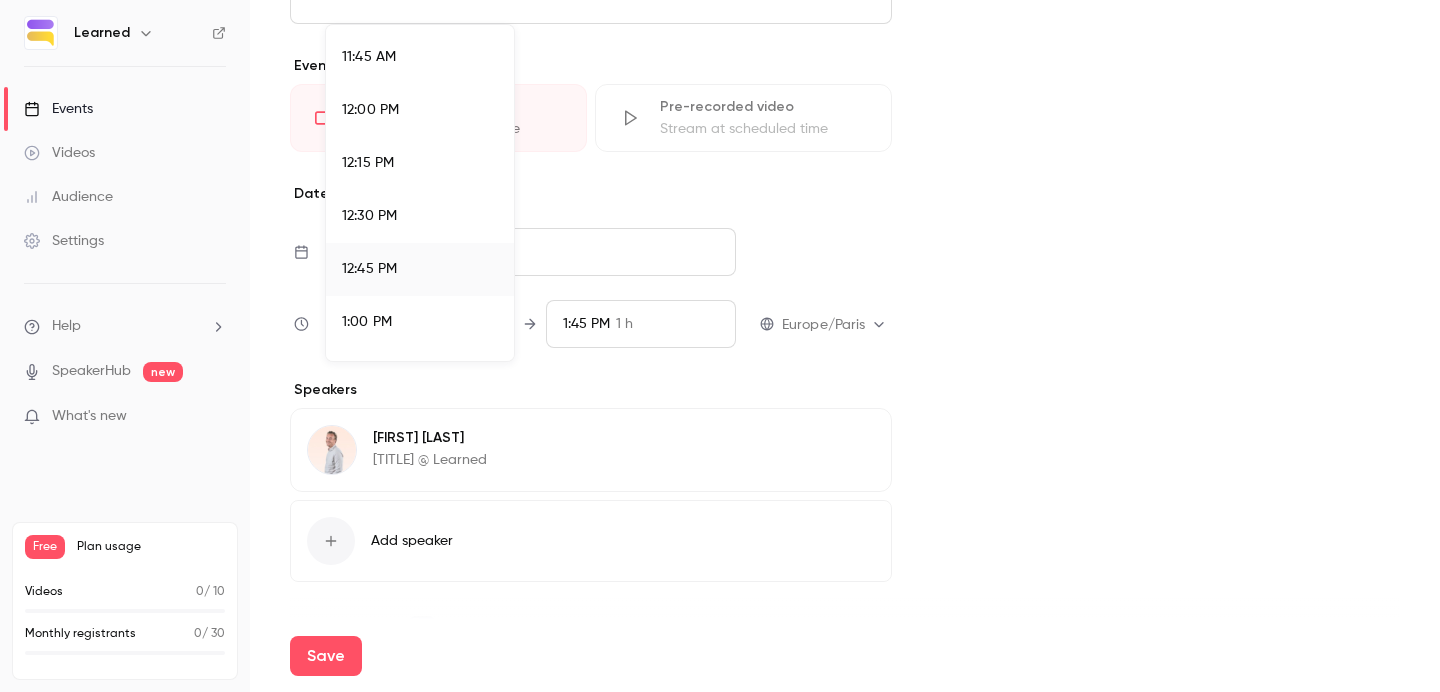 click on "12:45 PM" at bounding box center [369, 269] 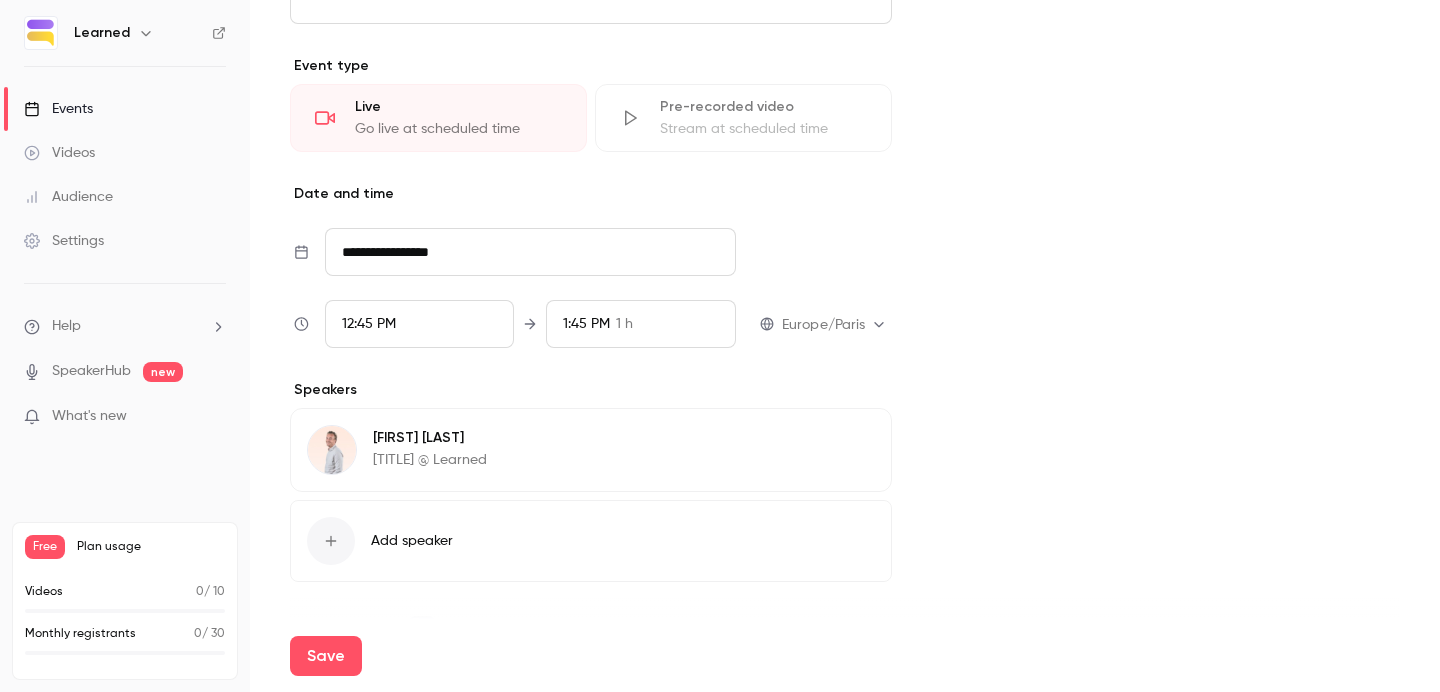 scroll, scrollTop: 3356, scrollLeft: 0, axis: vertical 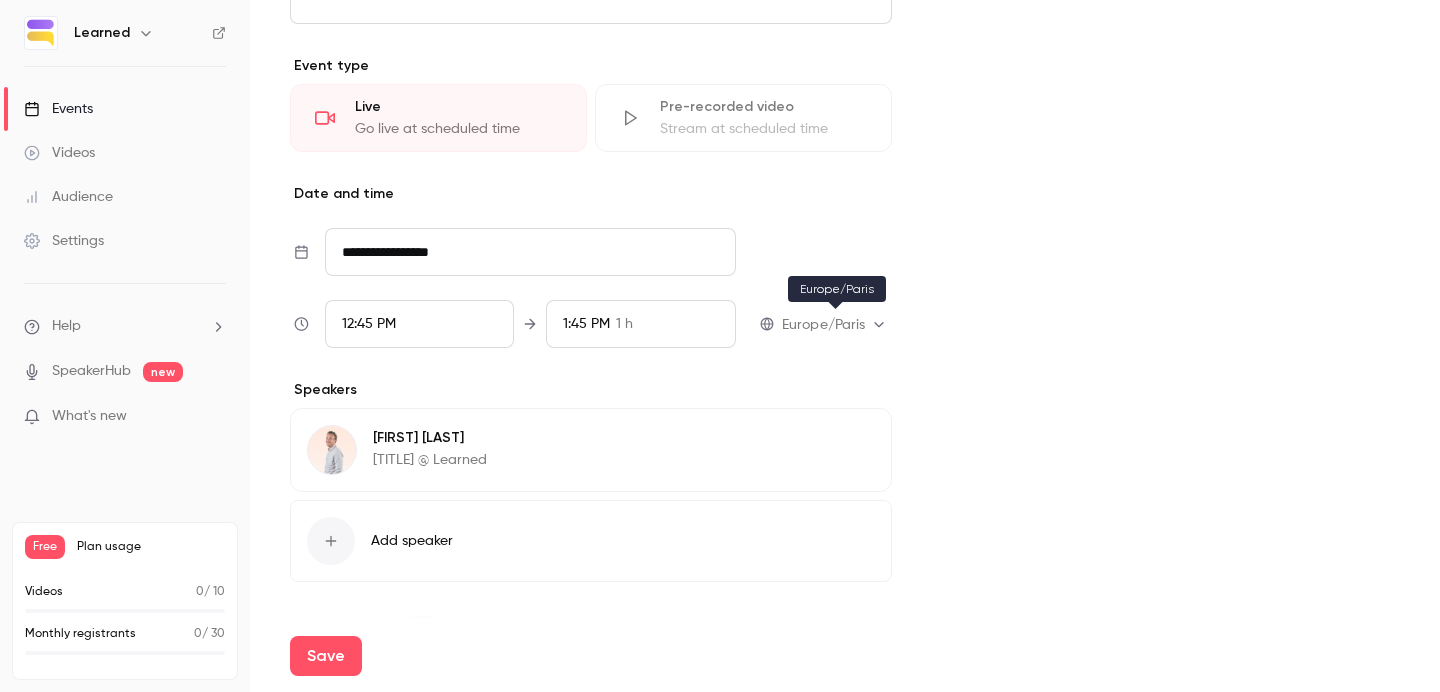 click on "**********" at bounding box center (835, 324) 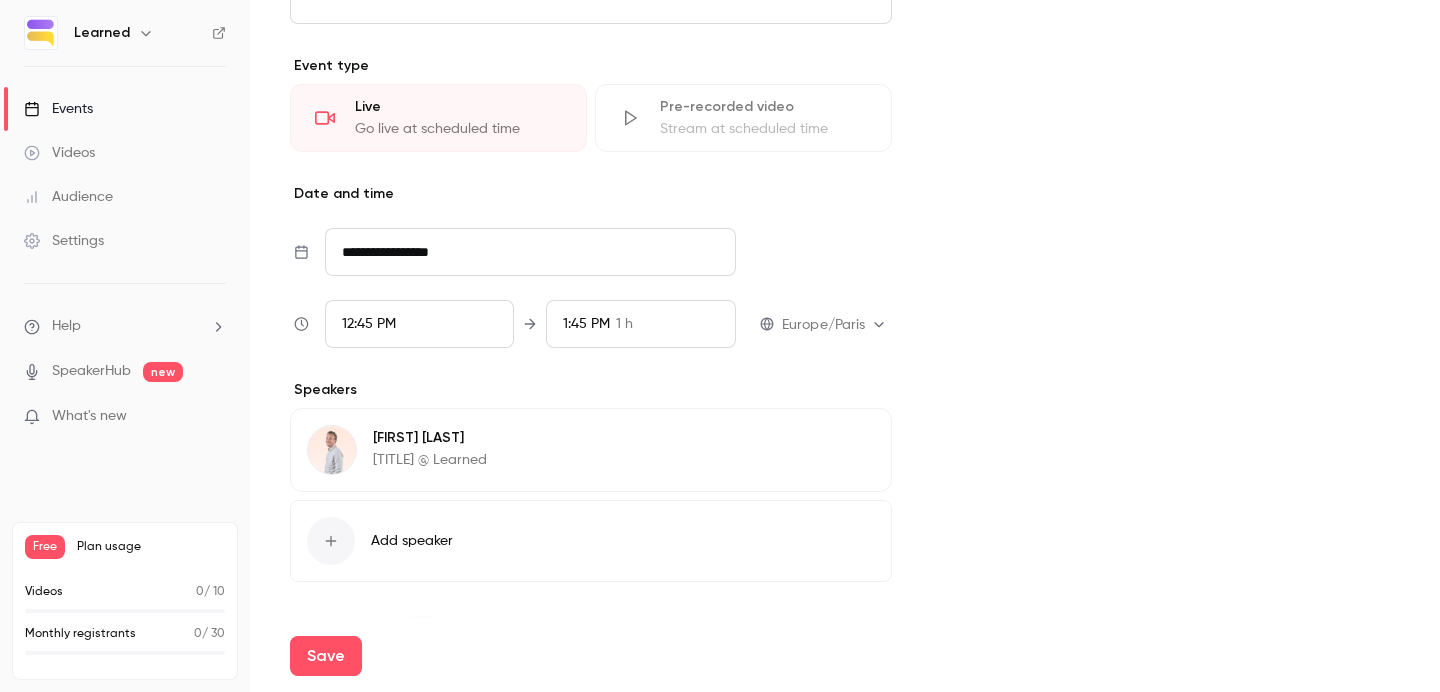 click on "**********" at bounding box center (845, 51) 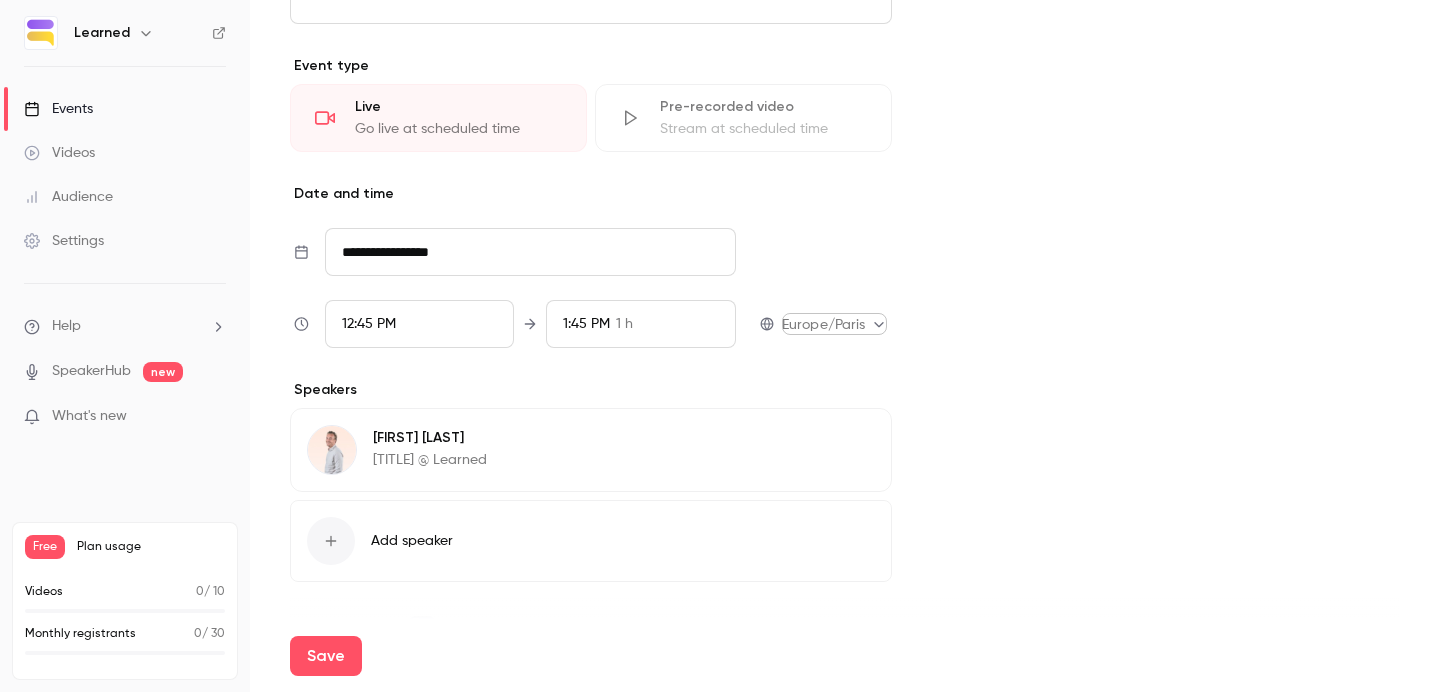 click on "**********" at bounding box center [720, 346] 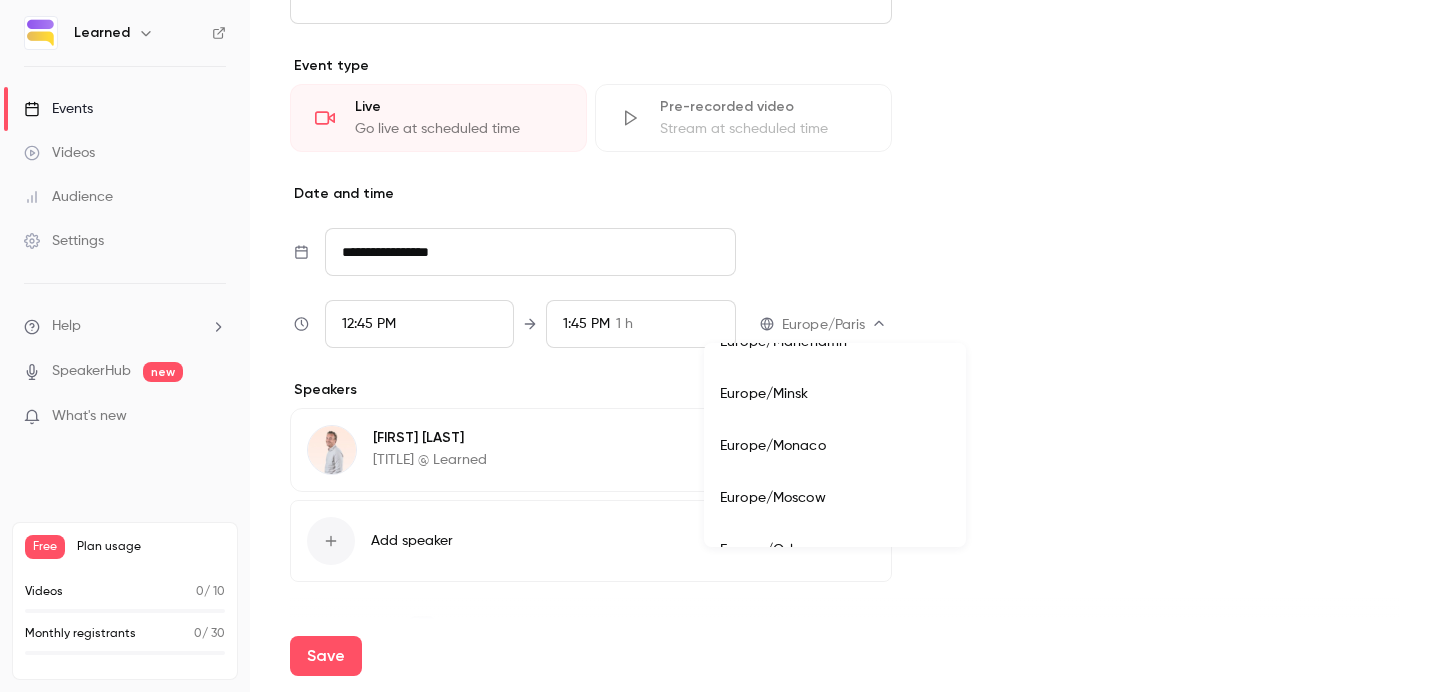 scroll, scrollTop: 17702, scrollLeft: 0, axis: vertical 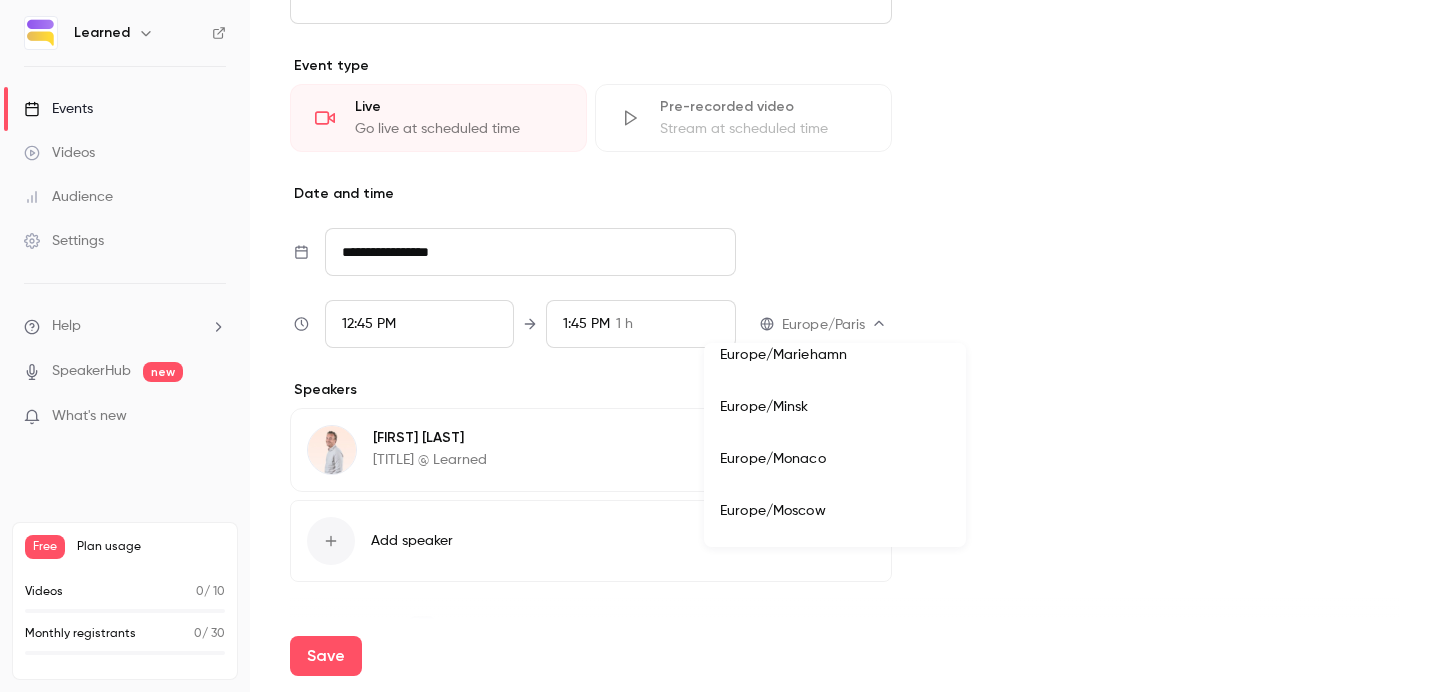 type 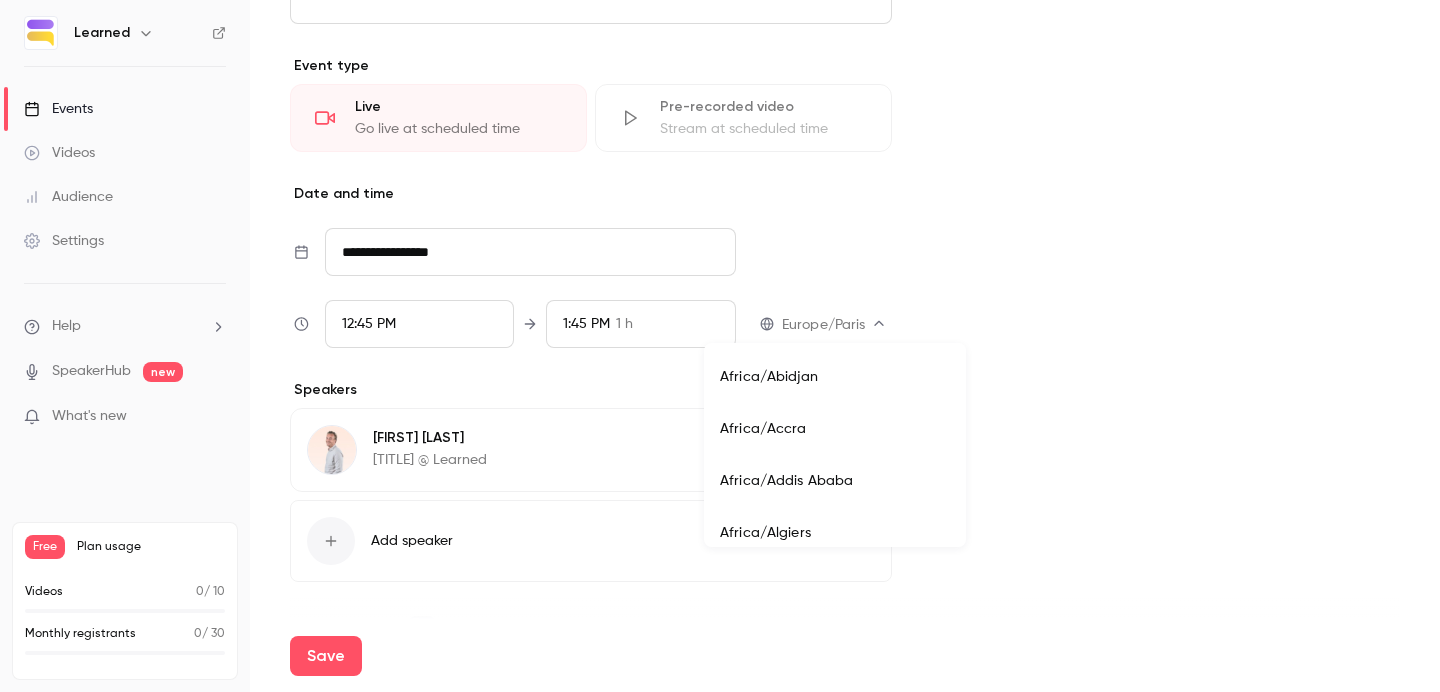 type 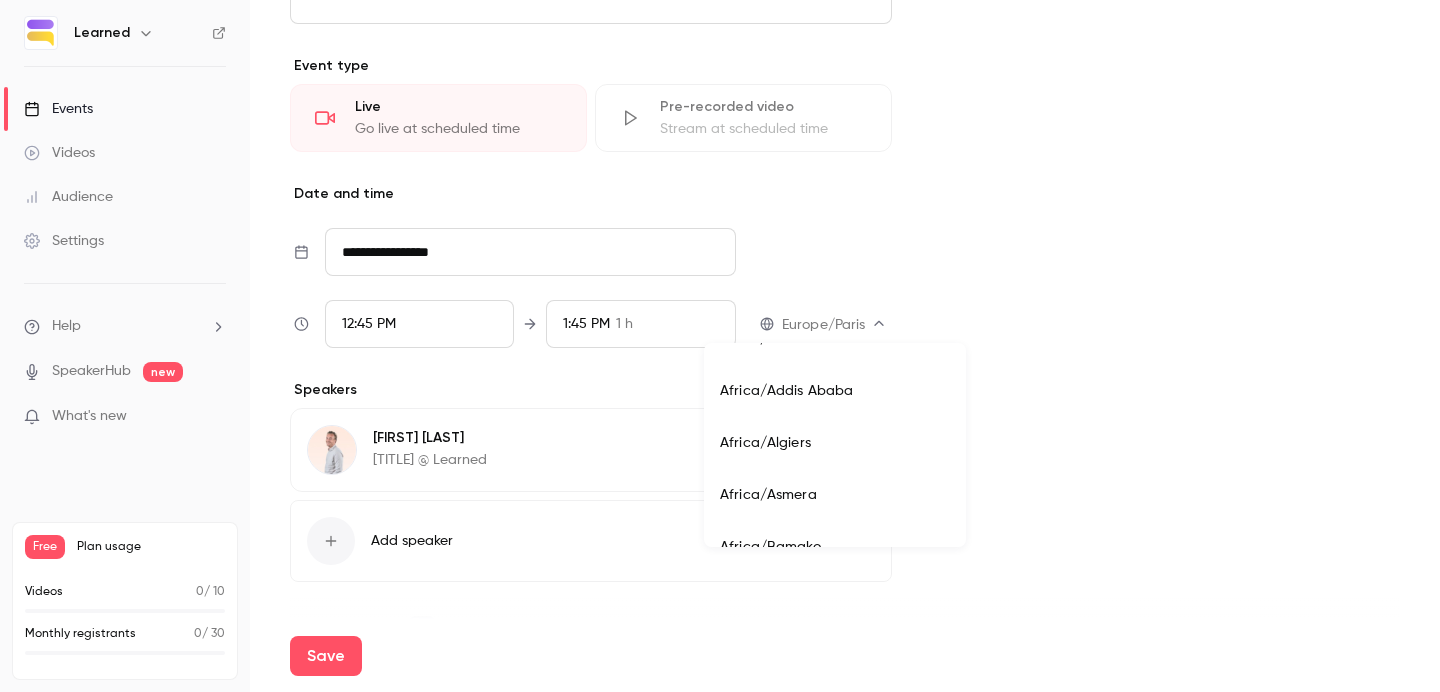 scroll, scrollTop: 16104, scrollLeft: 0, axis: vertical 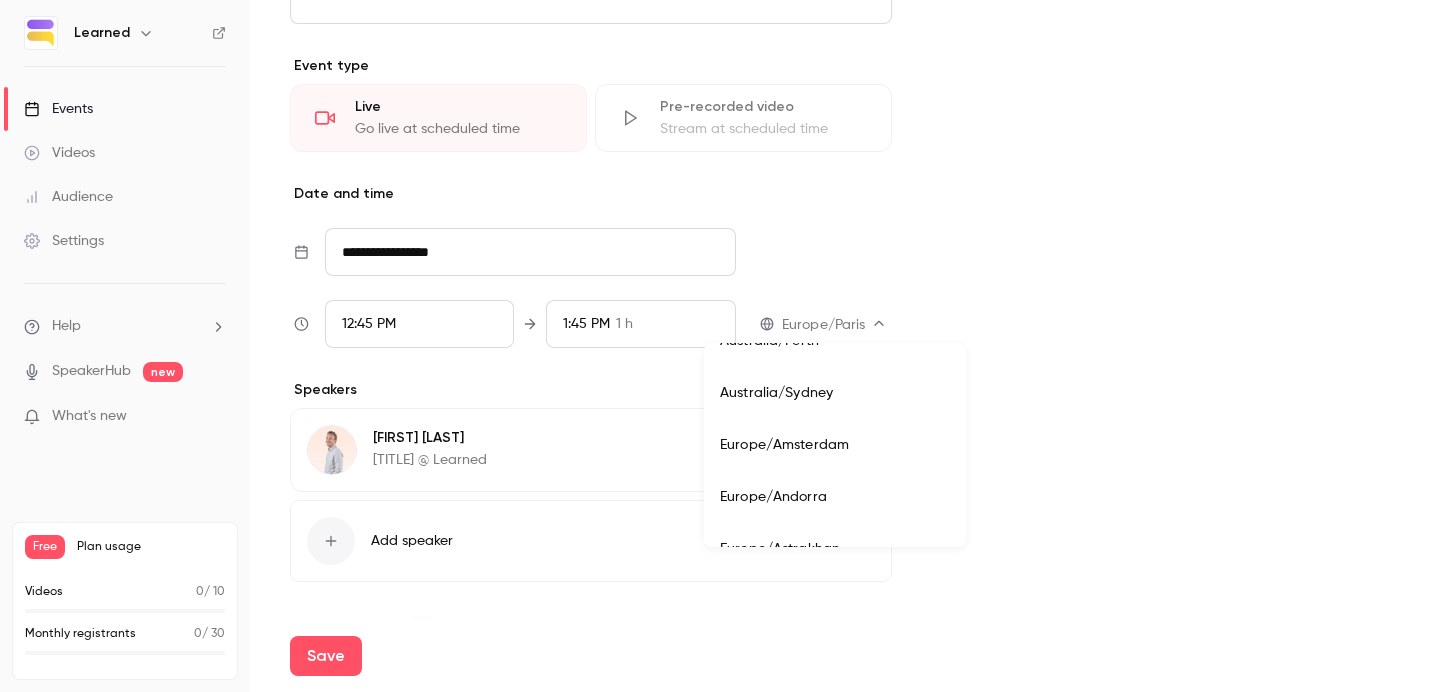type 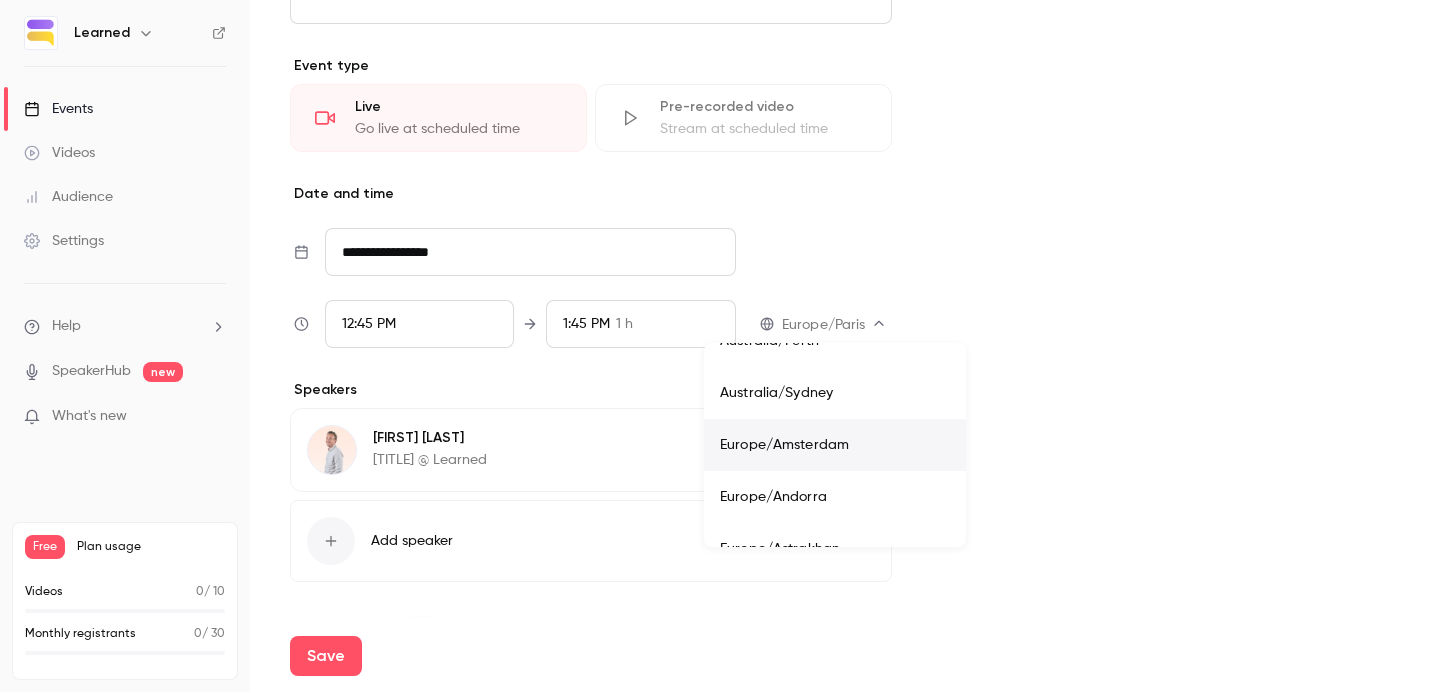 click on "Europe/Amsterdam" at bounding box center (835, 445) 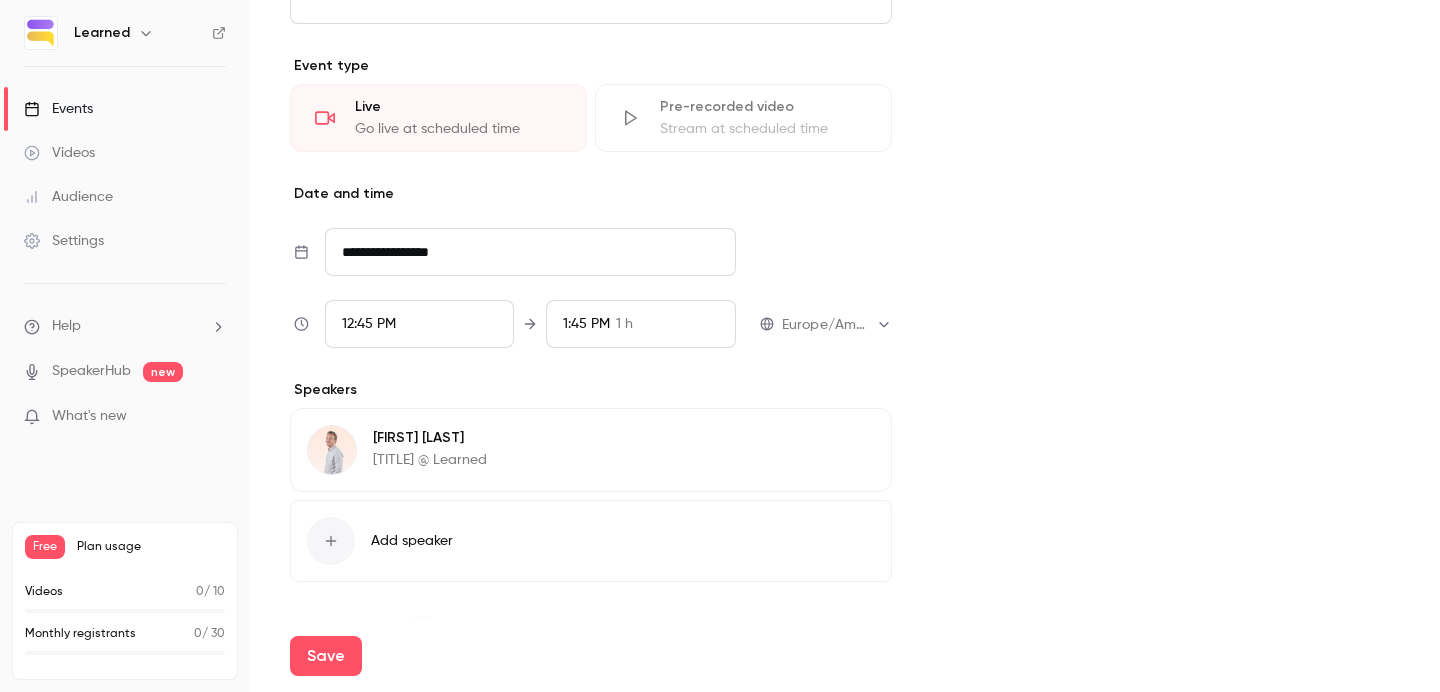 click on "12:45 PM" at bounding box center (420, 324) 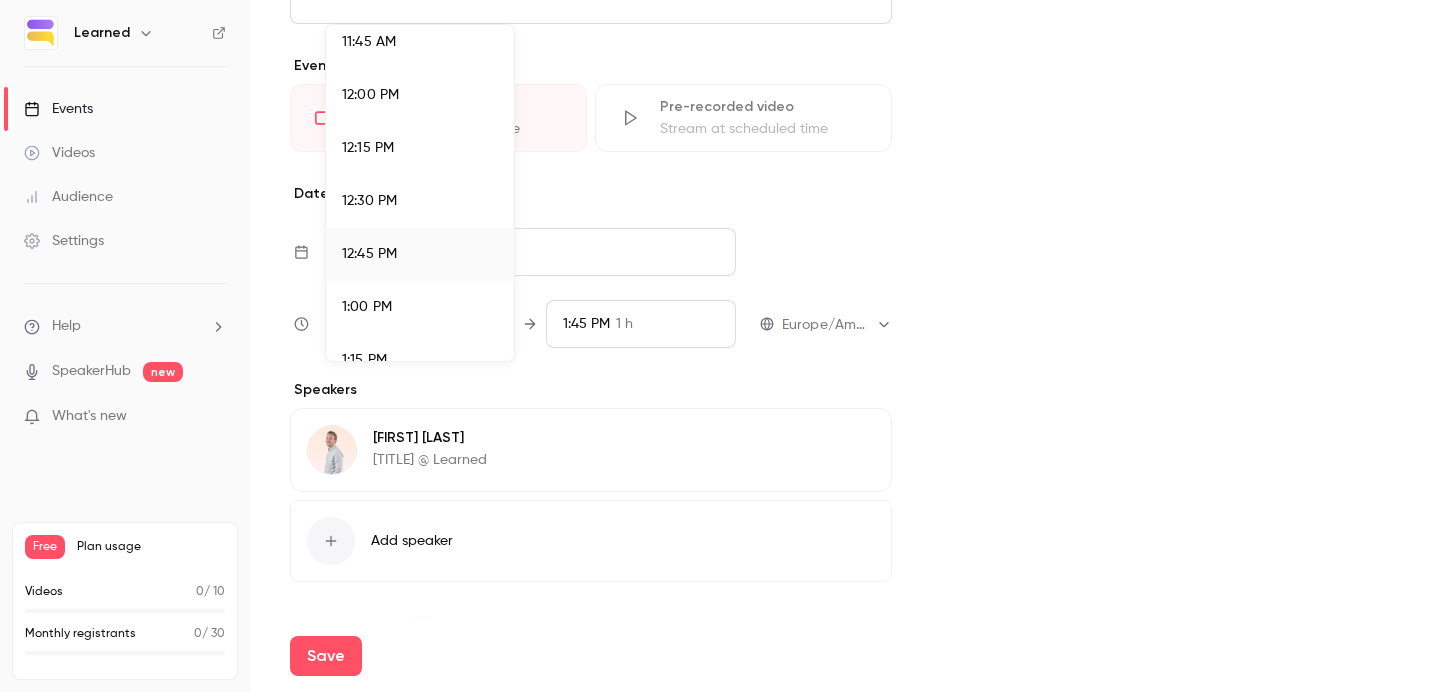 scroll, scrollTop: 2486, scrollLeft: 0, axis: vertical 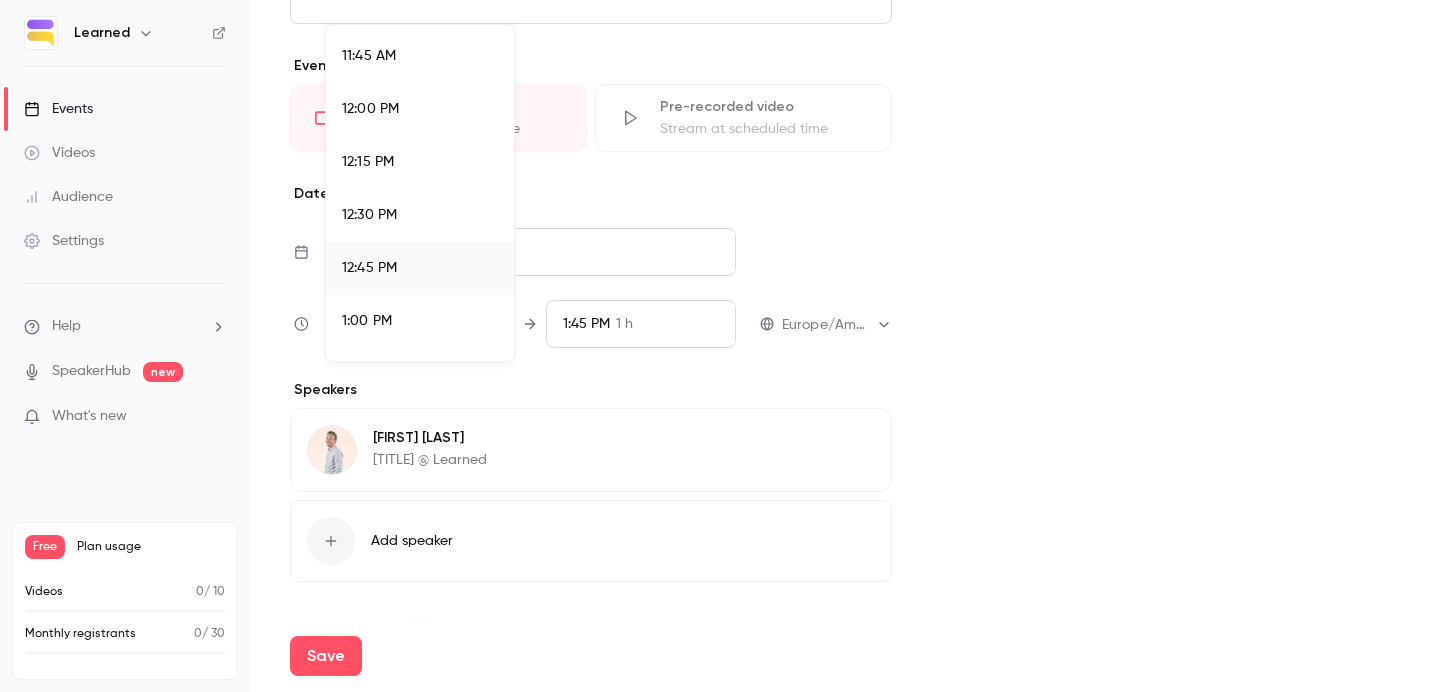 click on "12:00 PM" at bounding box center [370, 109] 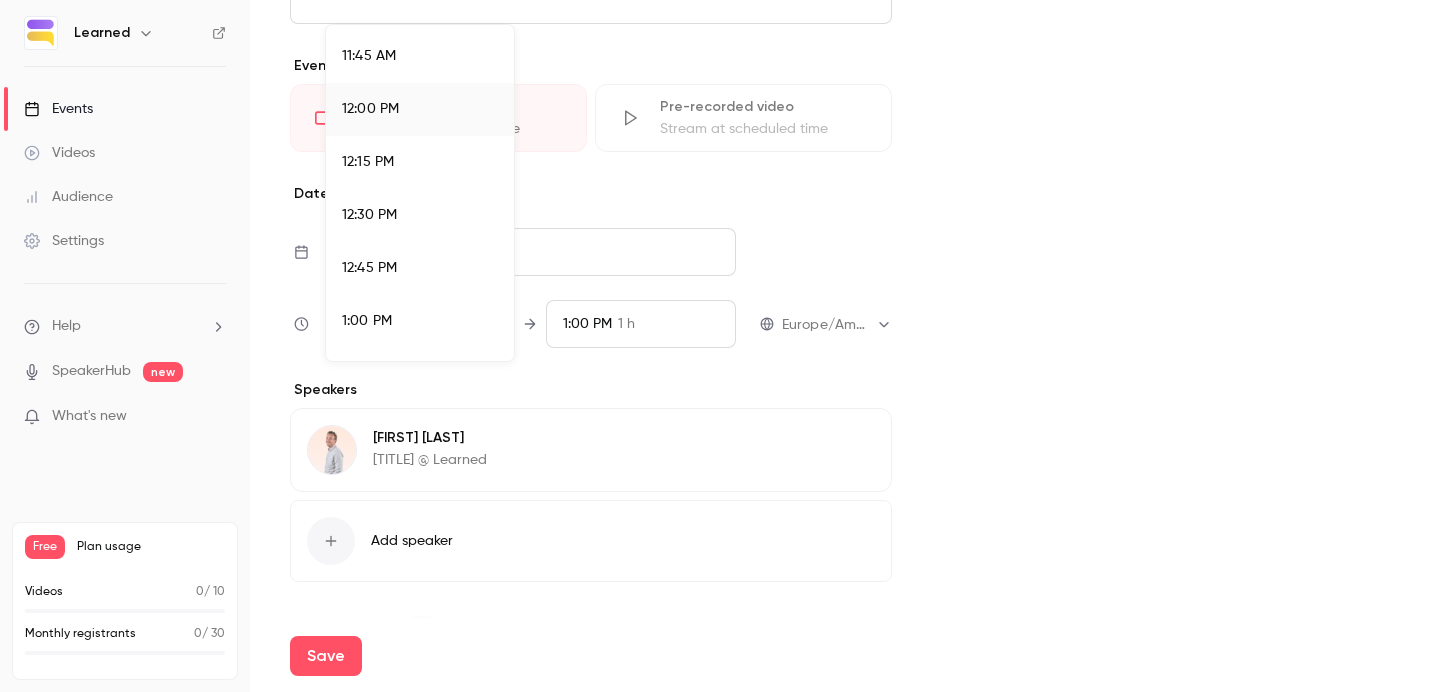 click at bounding box center [720, 346] 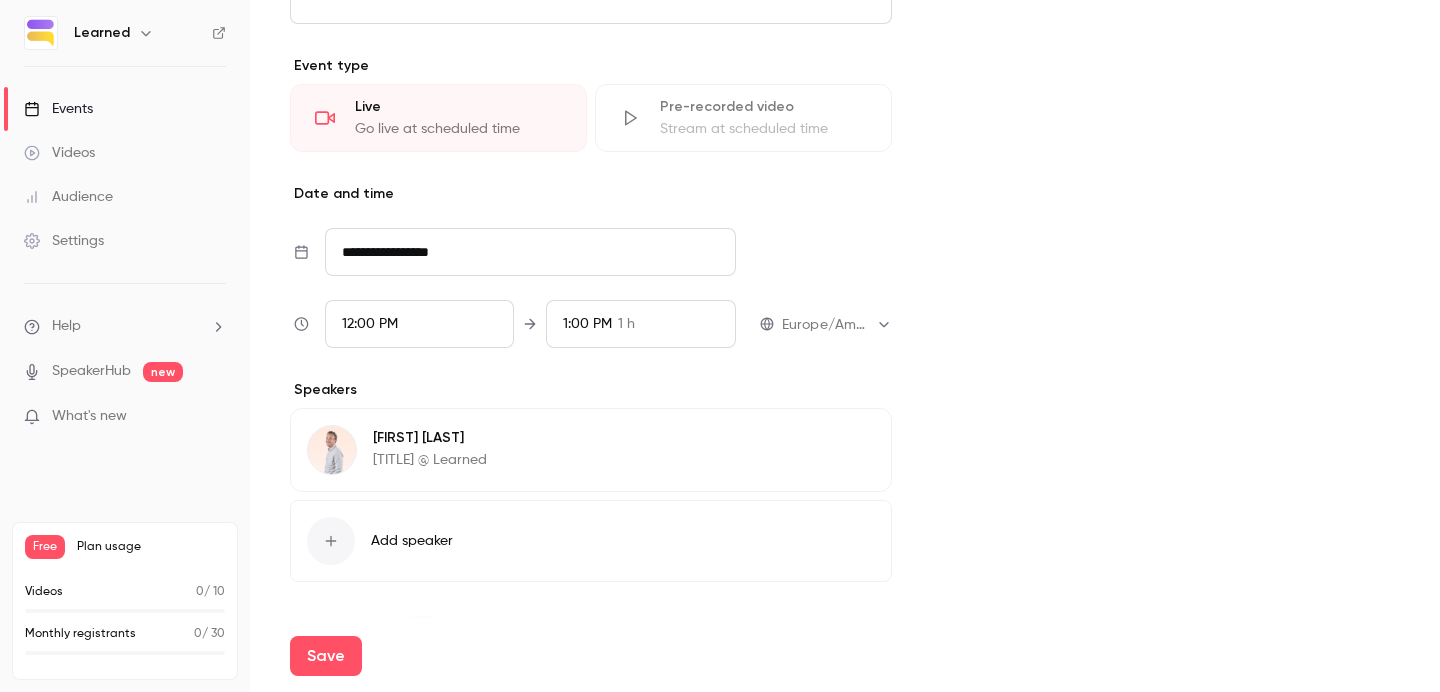 click on "1:00 PM" at bounding box center (587, 324) 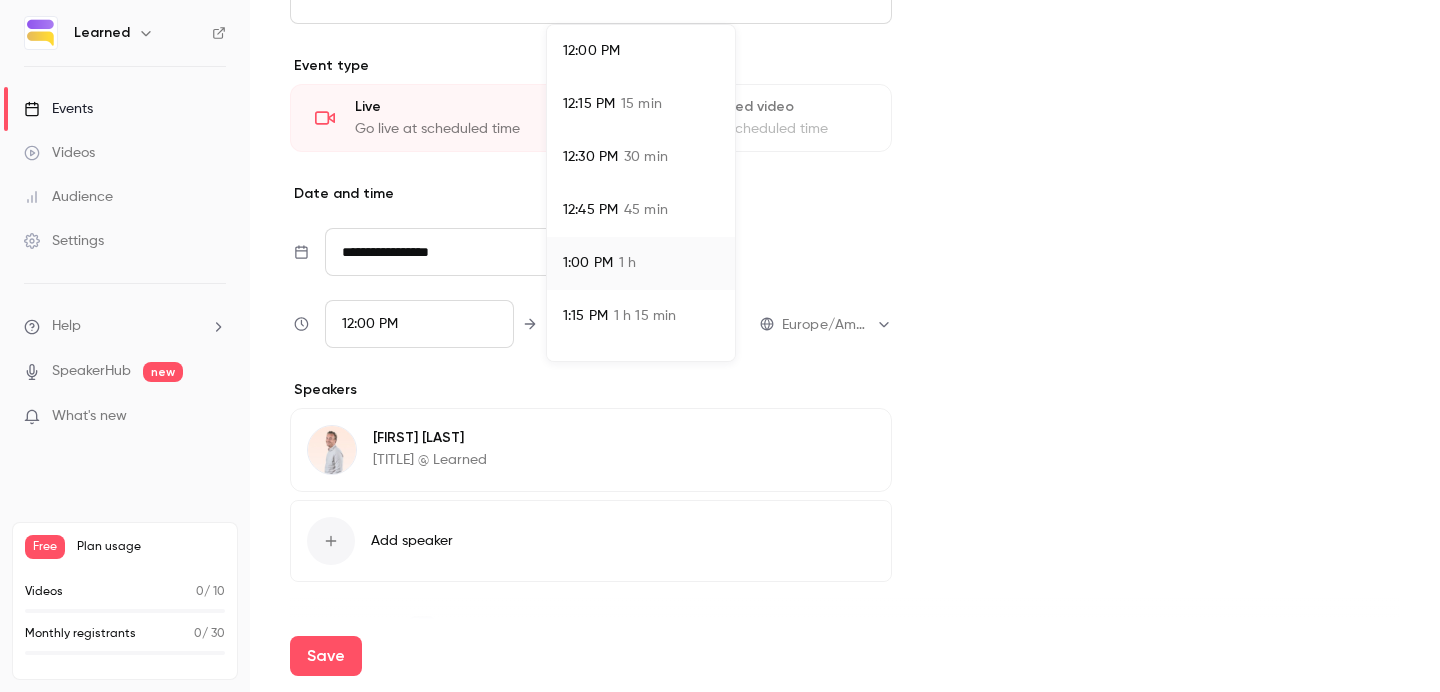 click on "12:45 PM 45 min" at bounding box center [641, 210] 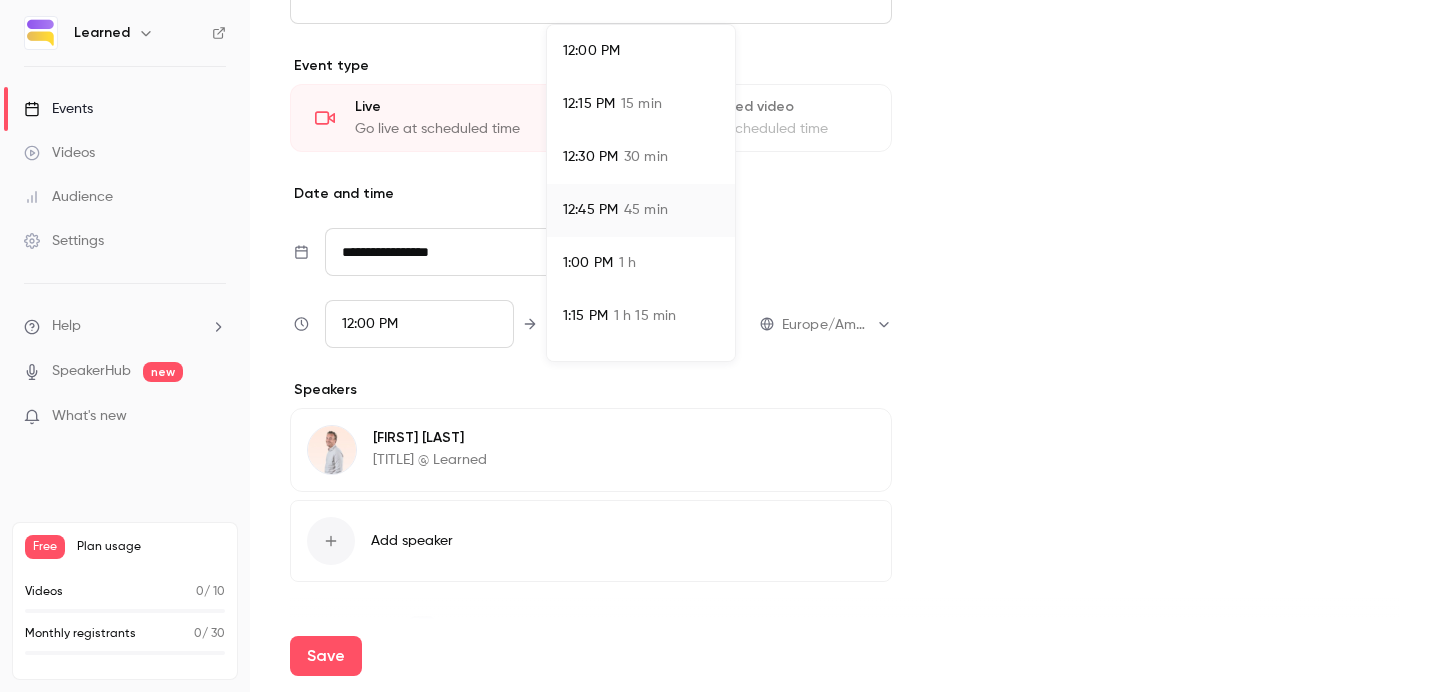 click at bounding box center [720, 346] 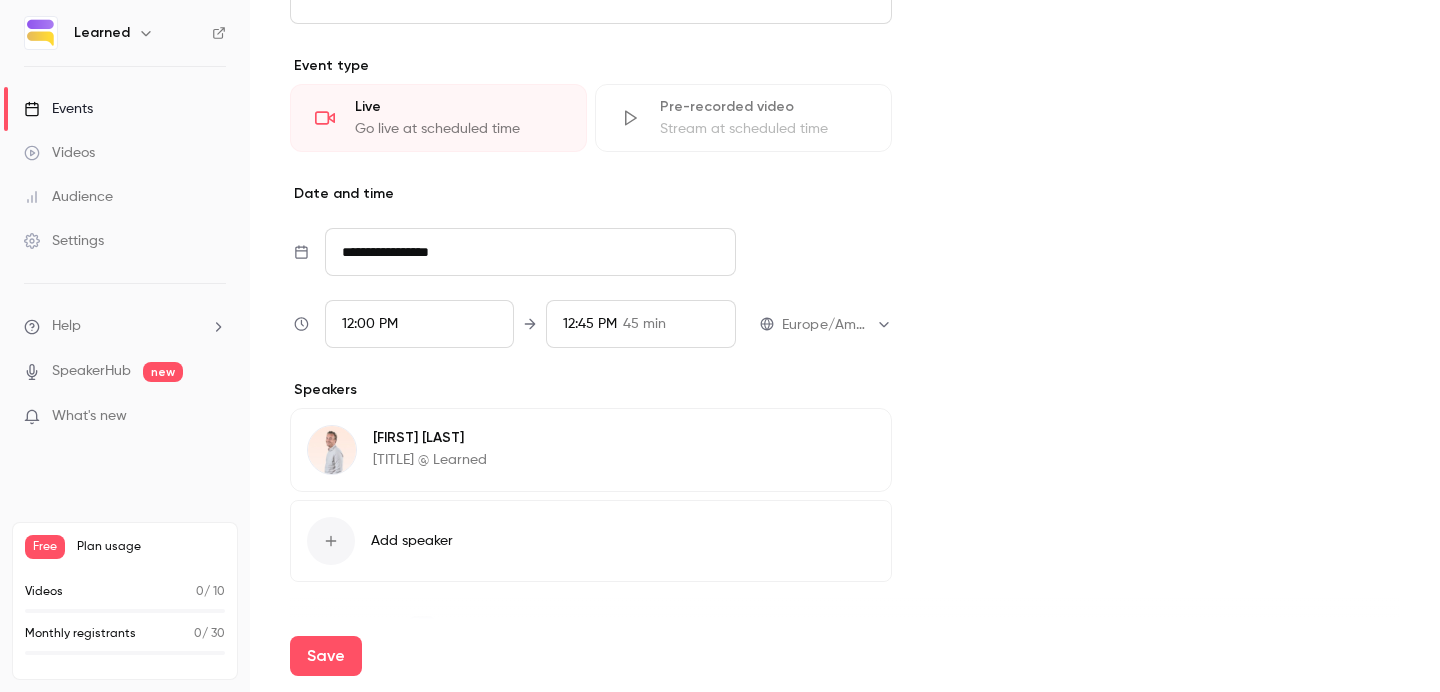 click at bounding box center [331, 541] 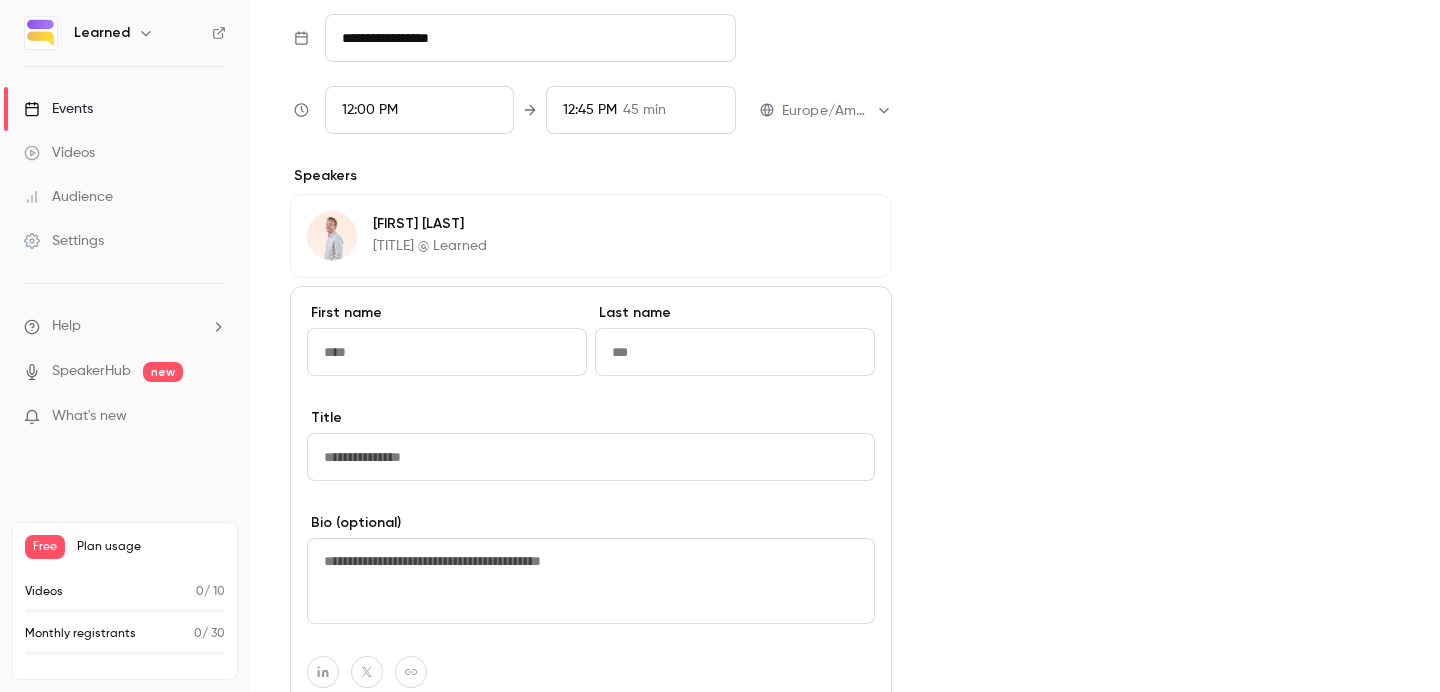 scroll, scrollTop: 962, scrollLeft: 0, axis: vertical 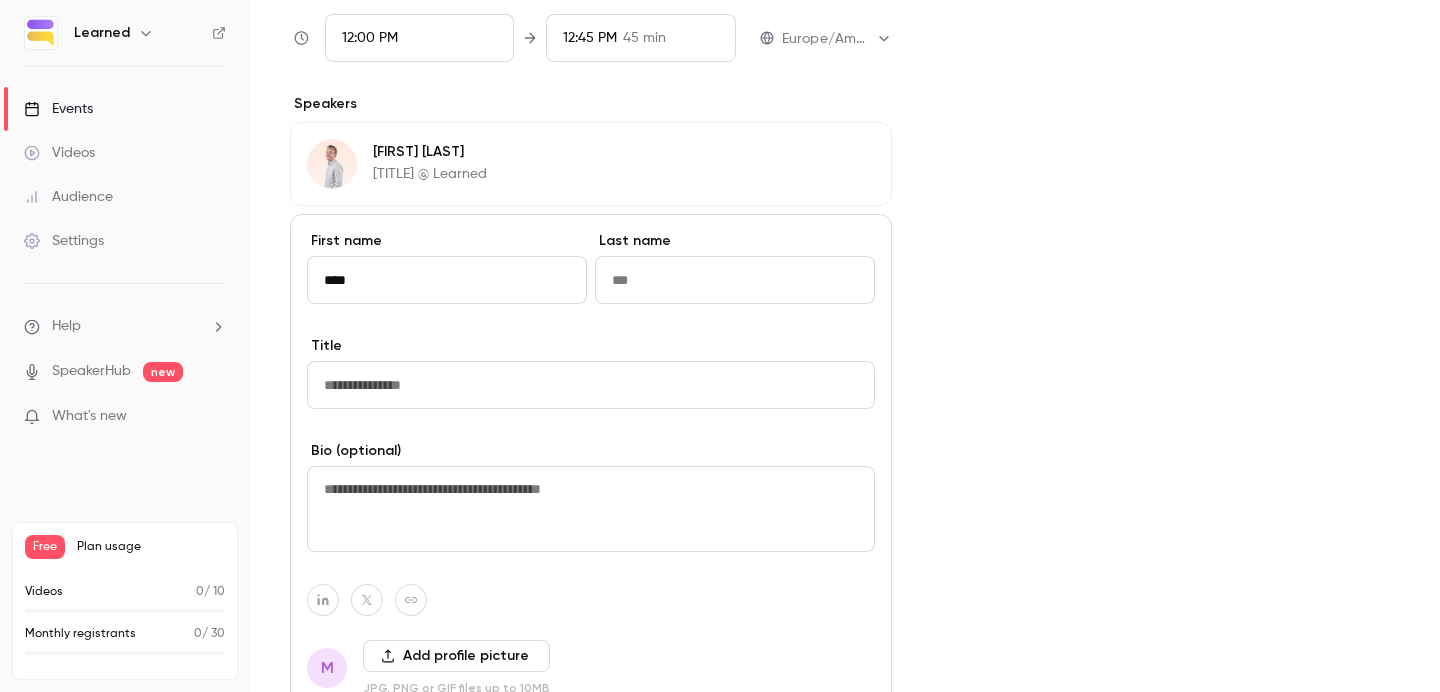 type on "****" 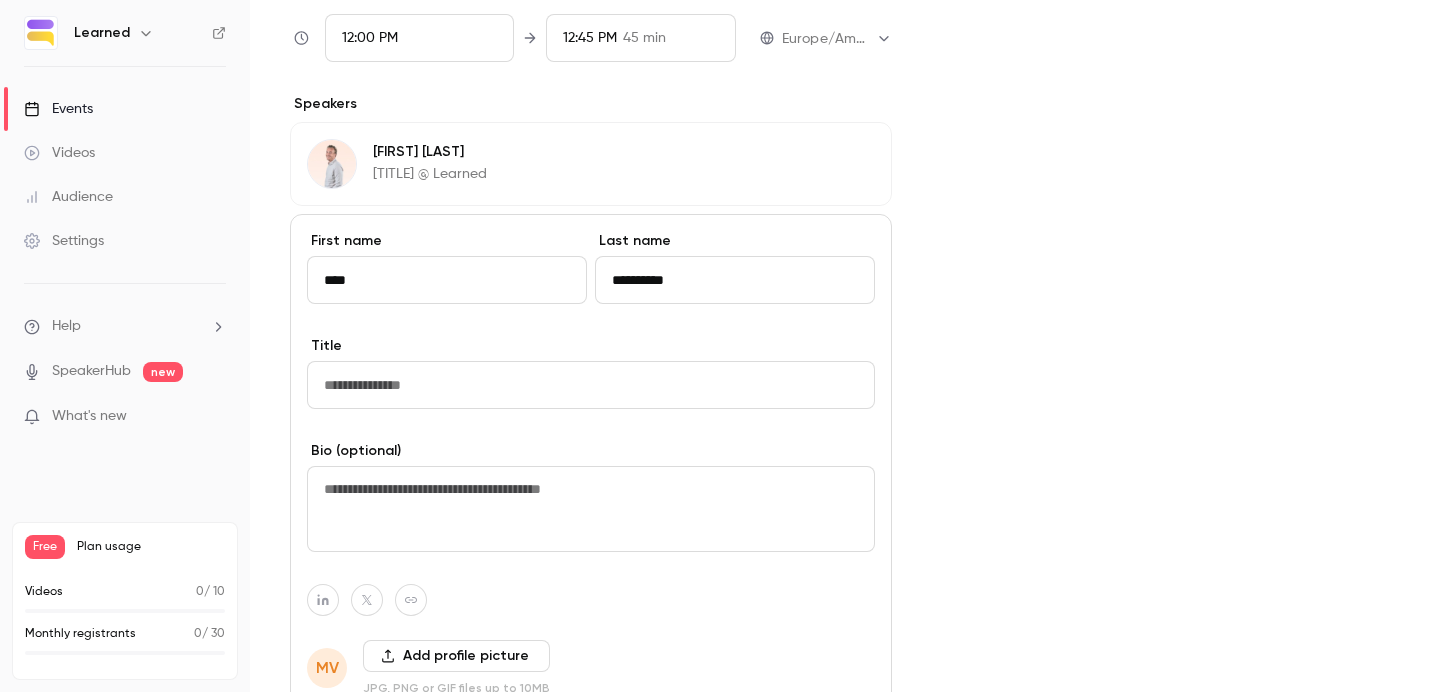 type on "**********" 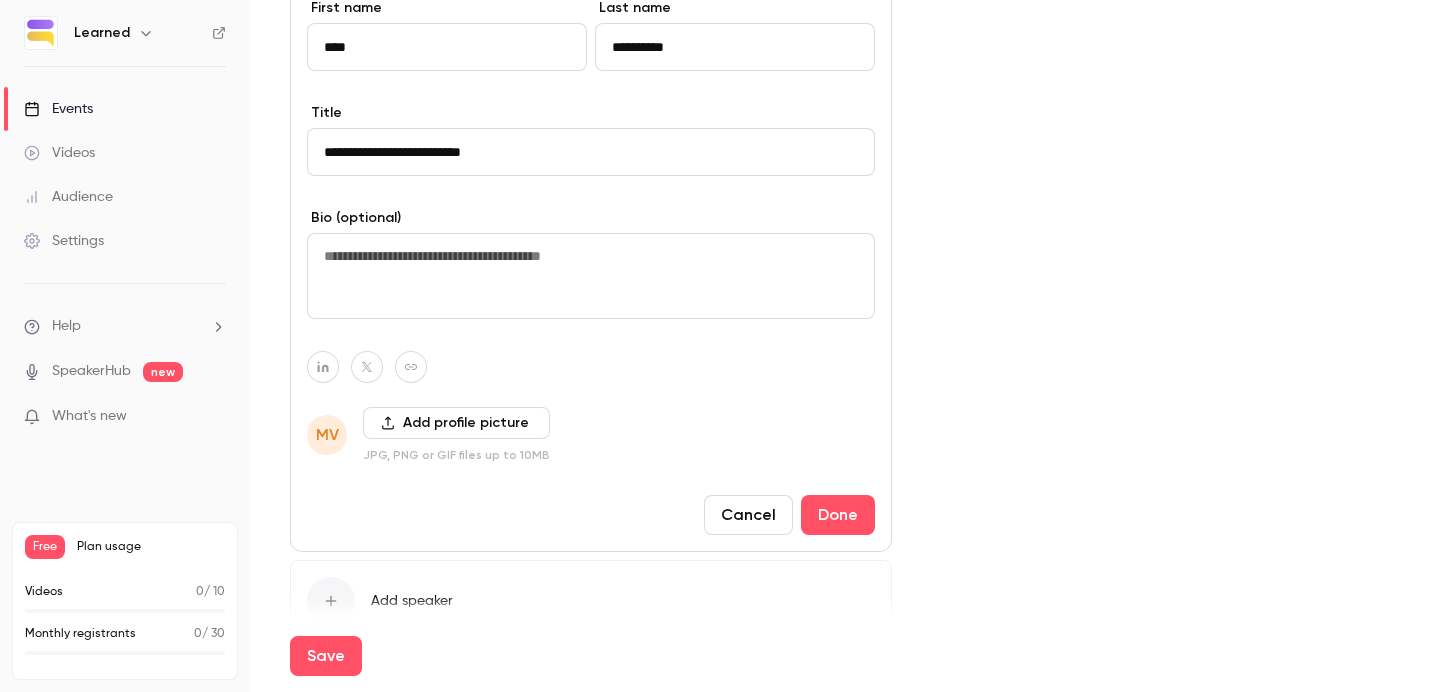 scroll, scrollTop: 1235, scrollLeft: 0, axis: vertical 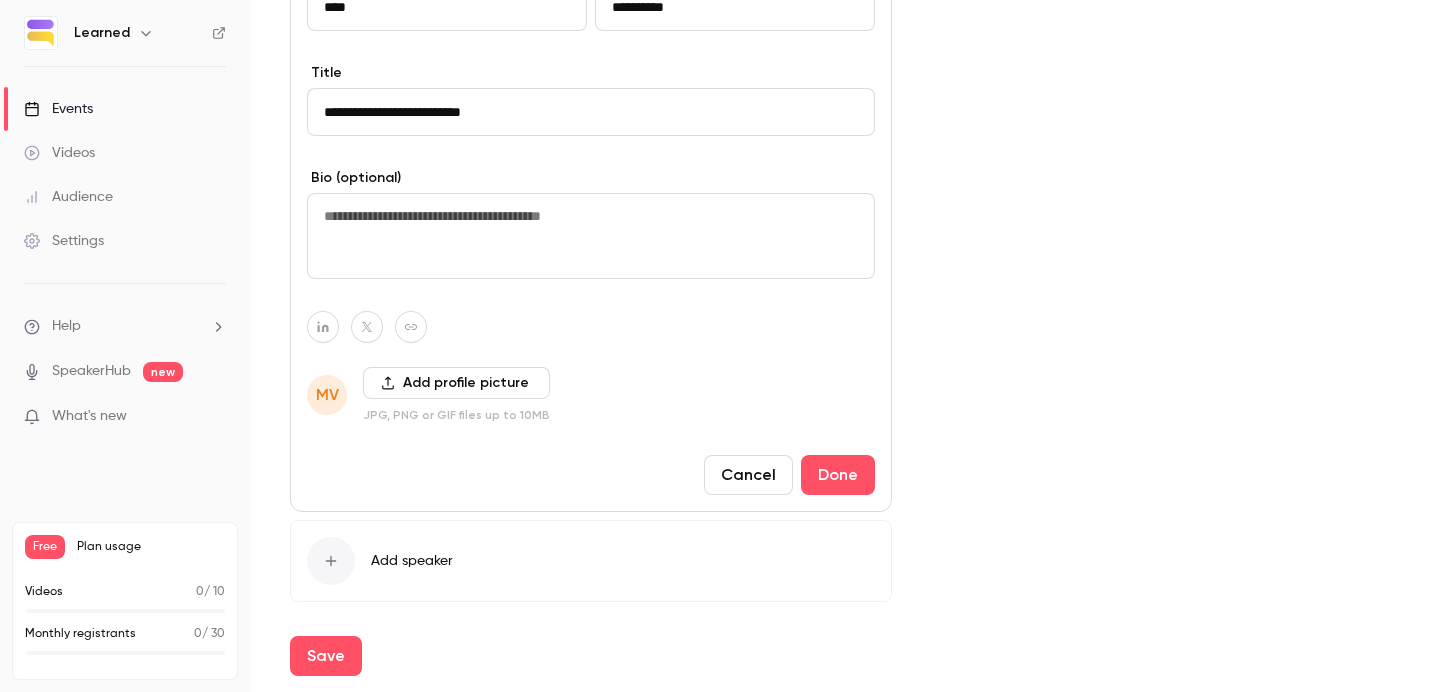 type on "**********" 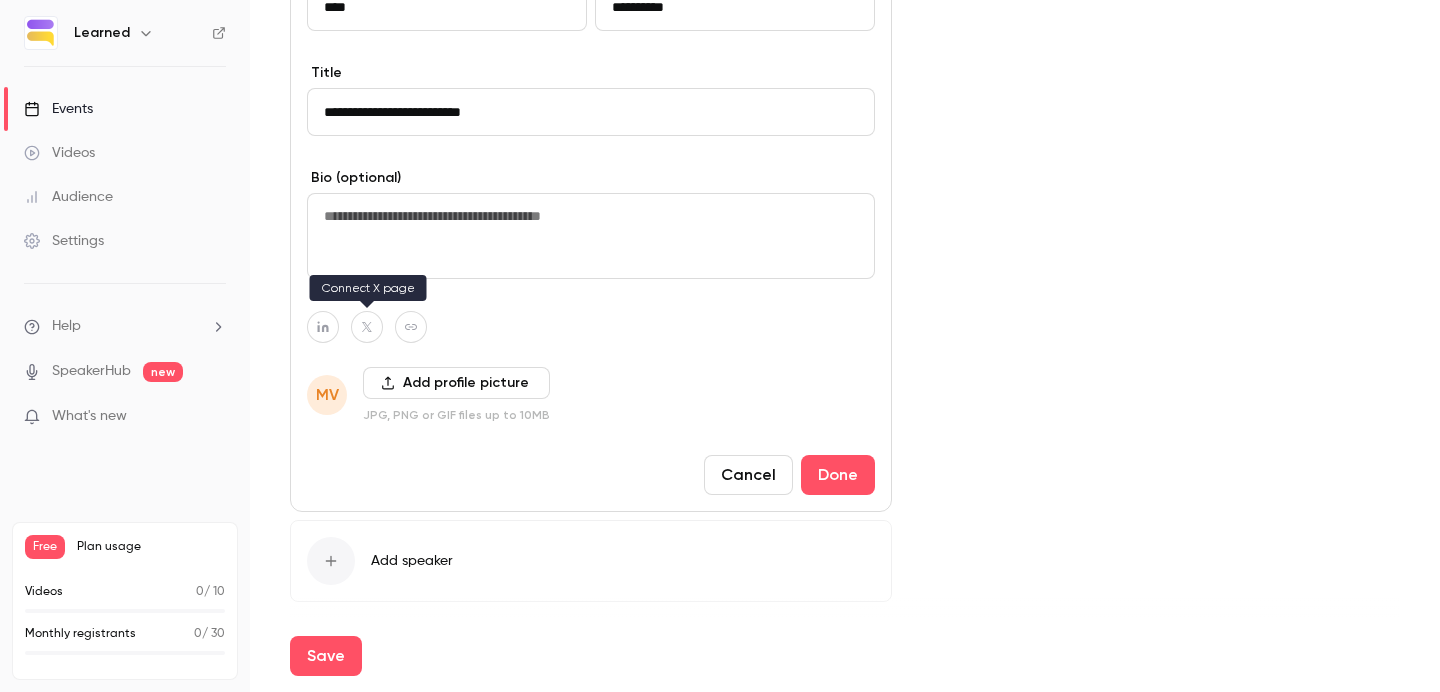 click at bounding box center [323, 327] 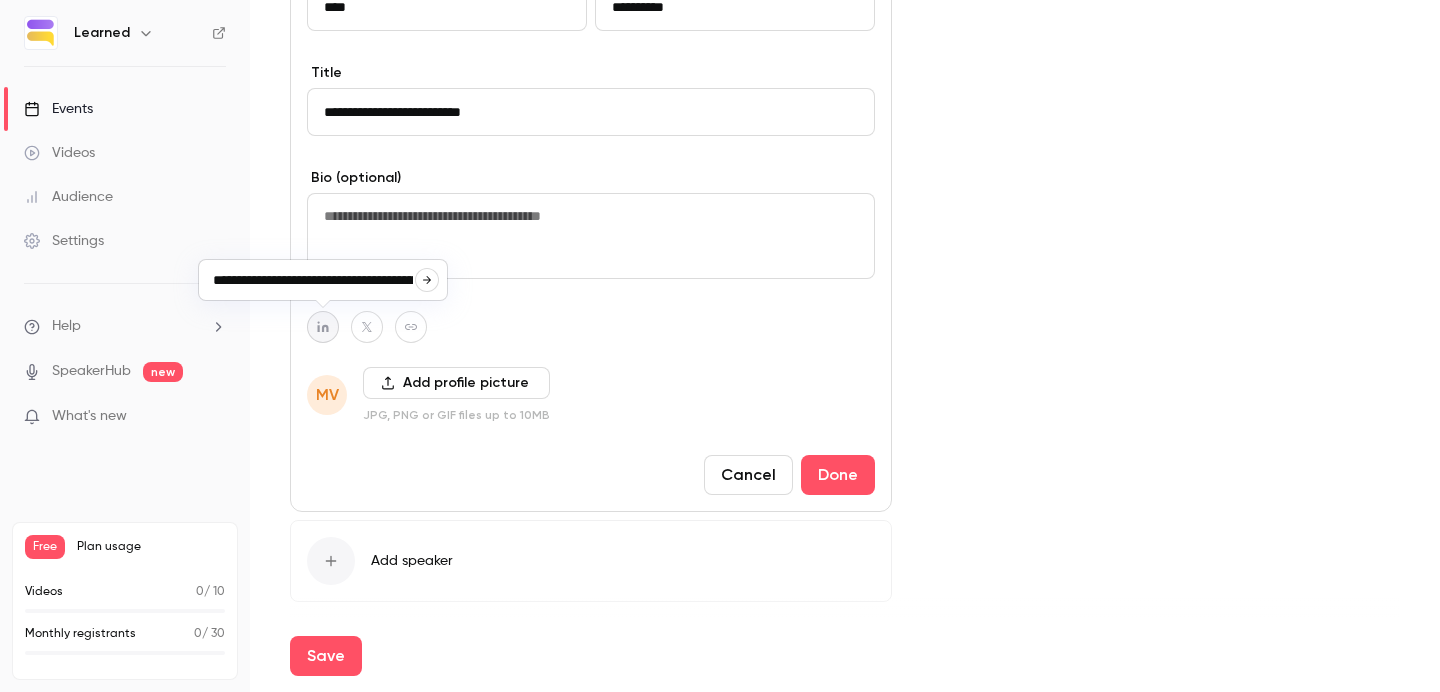 scroll, scrollTop: 0, scrollLeft: 80, axis: horizontal 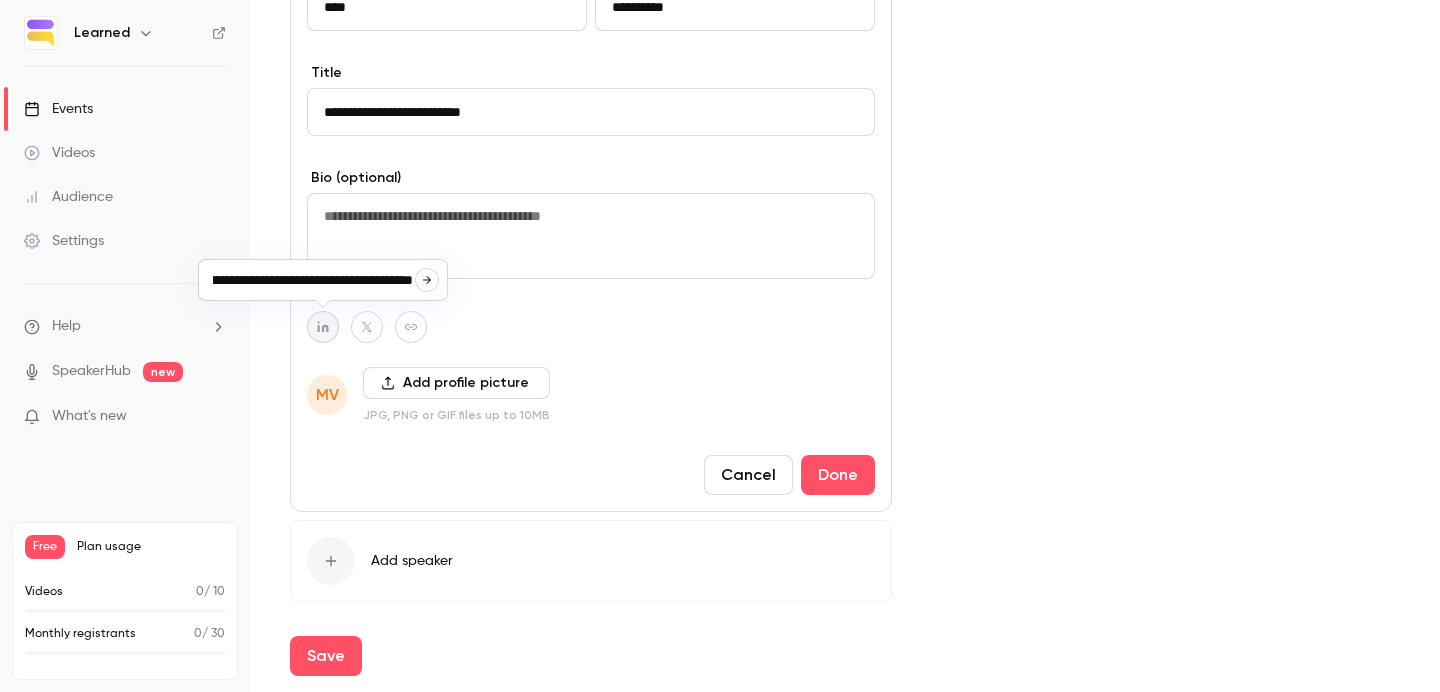 click 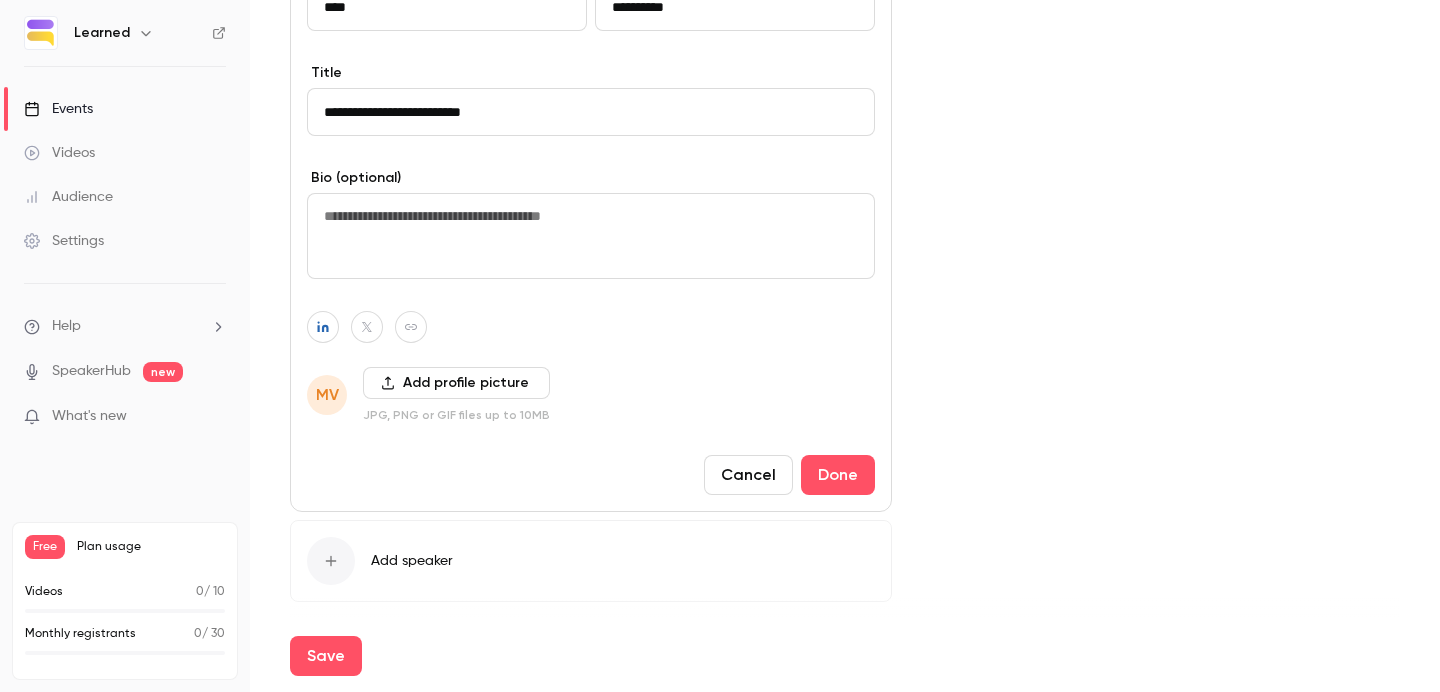 scroll, scrollTop: 1305, scrollLeft: 0, axis: vertical 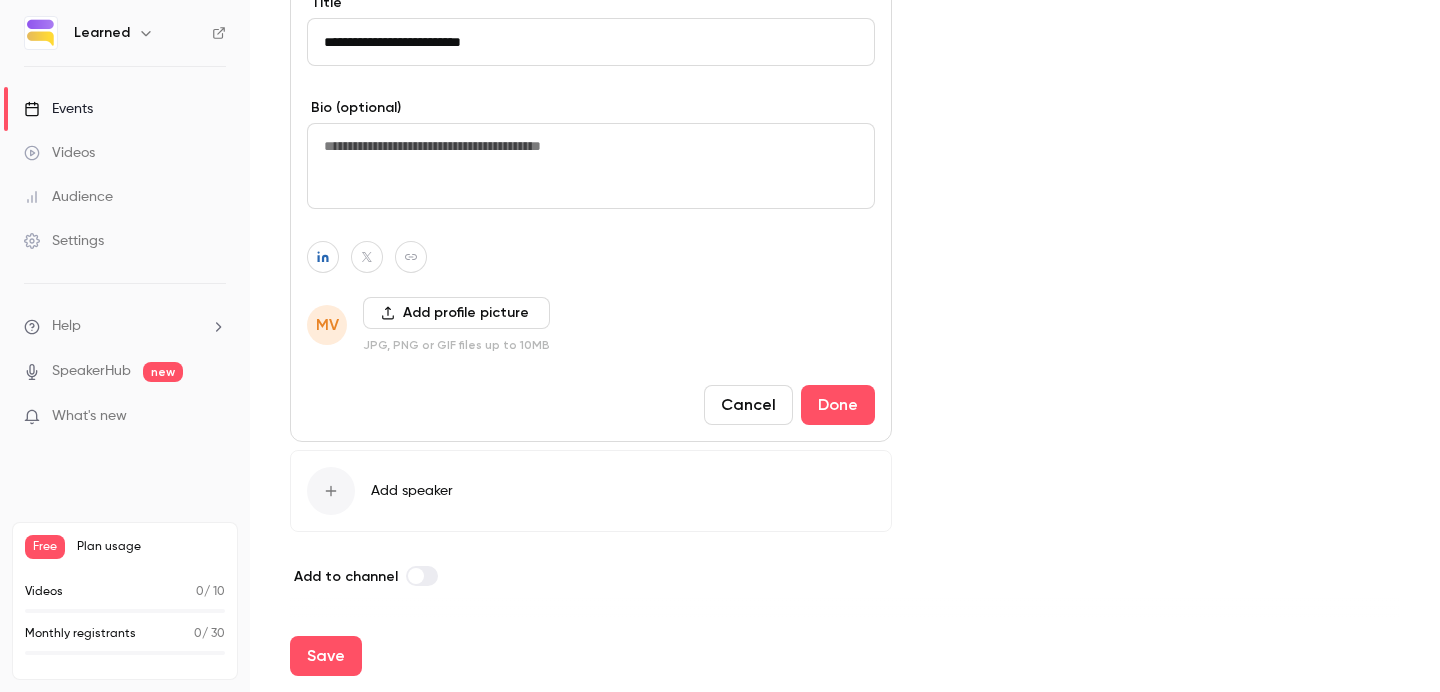 click 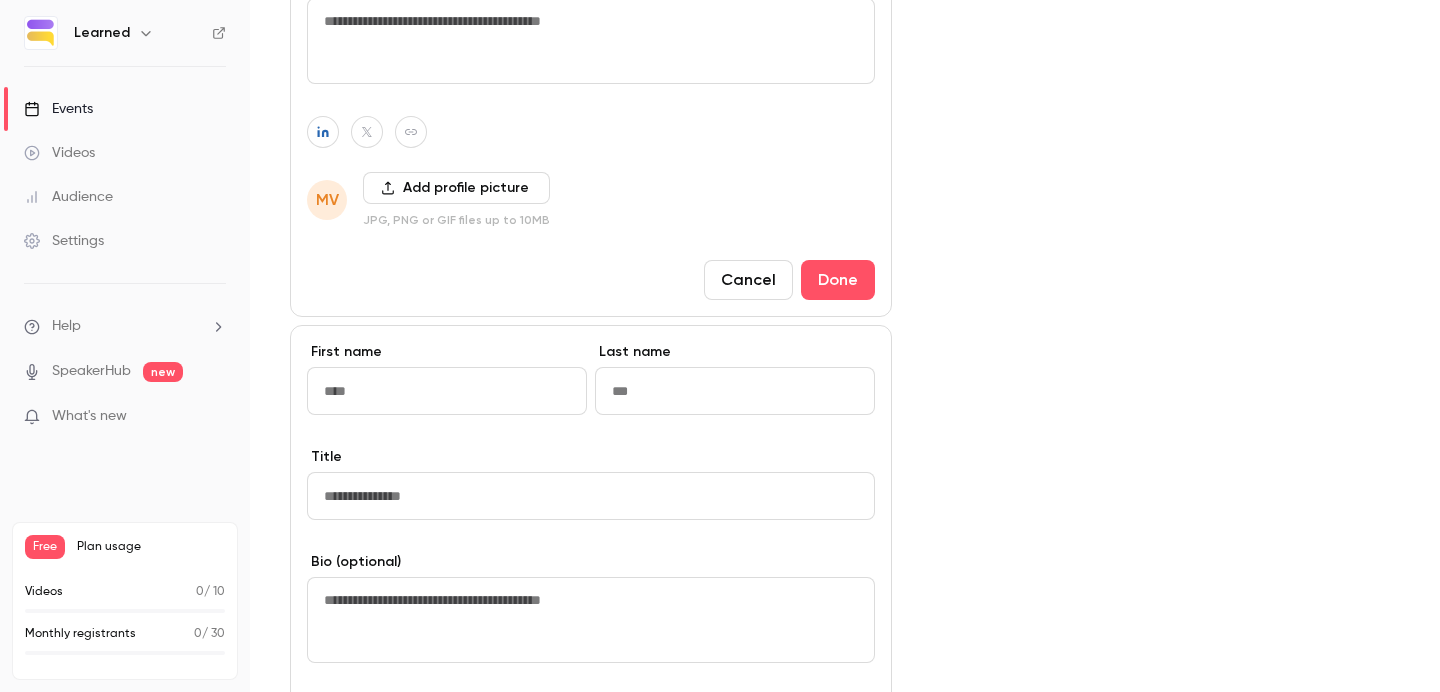 scroll, scrollTop: 1429, scrollLeft: 0, axis: vertical 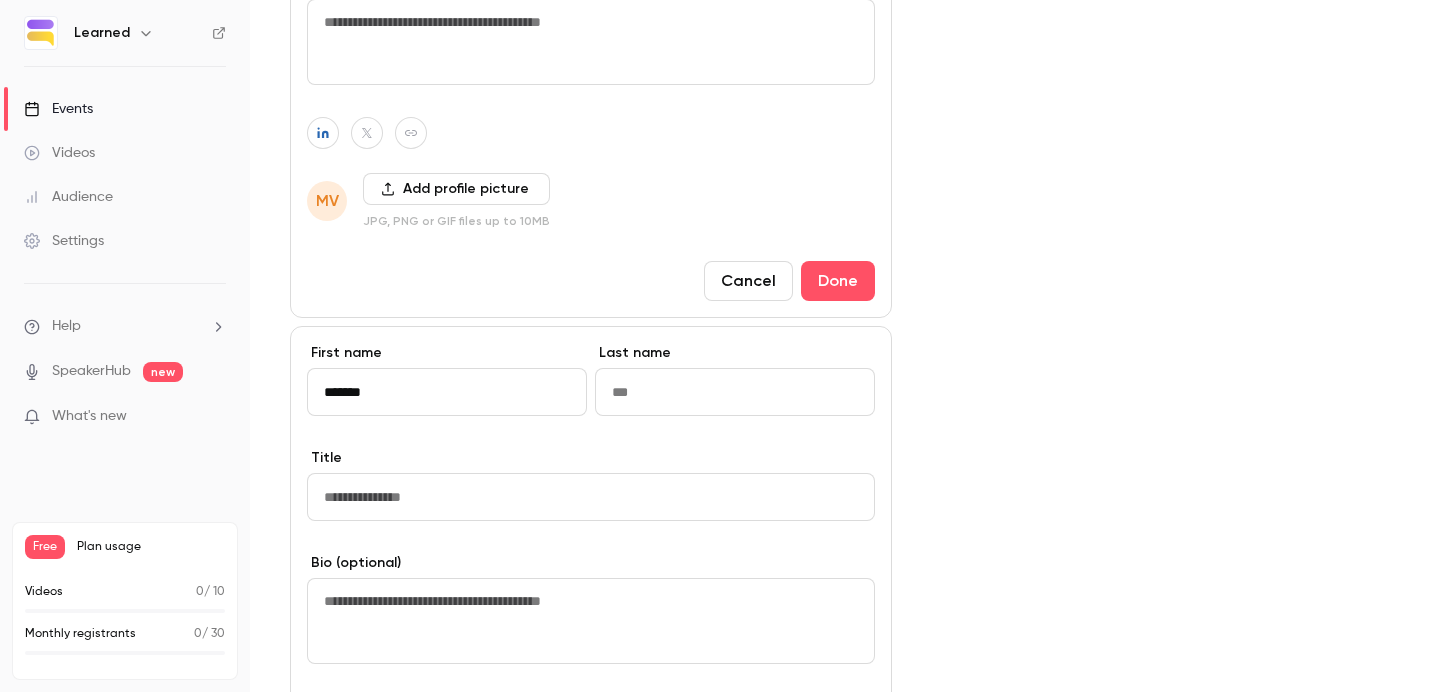 type on "*******" 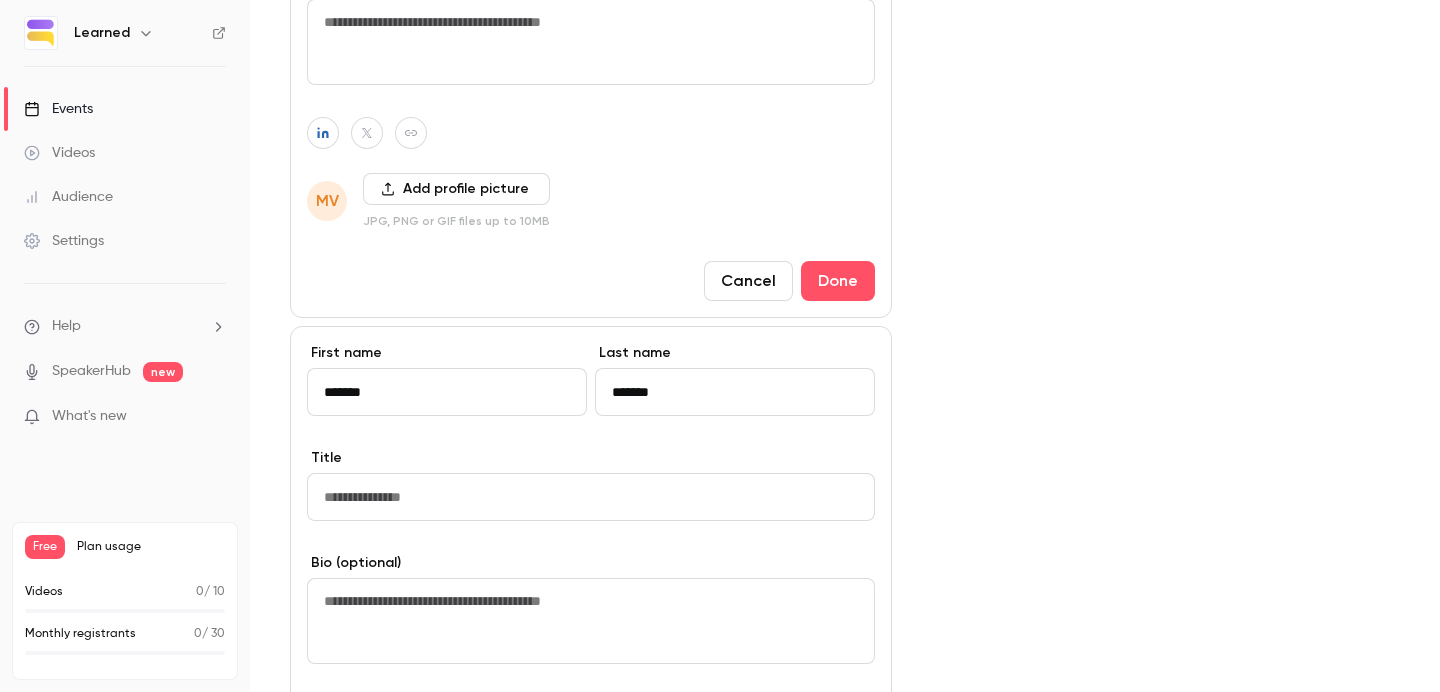 type on "*******" 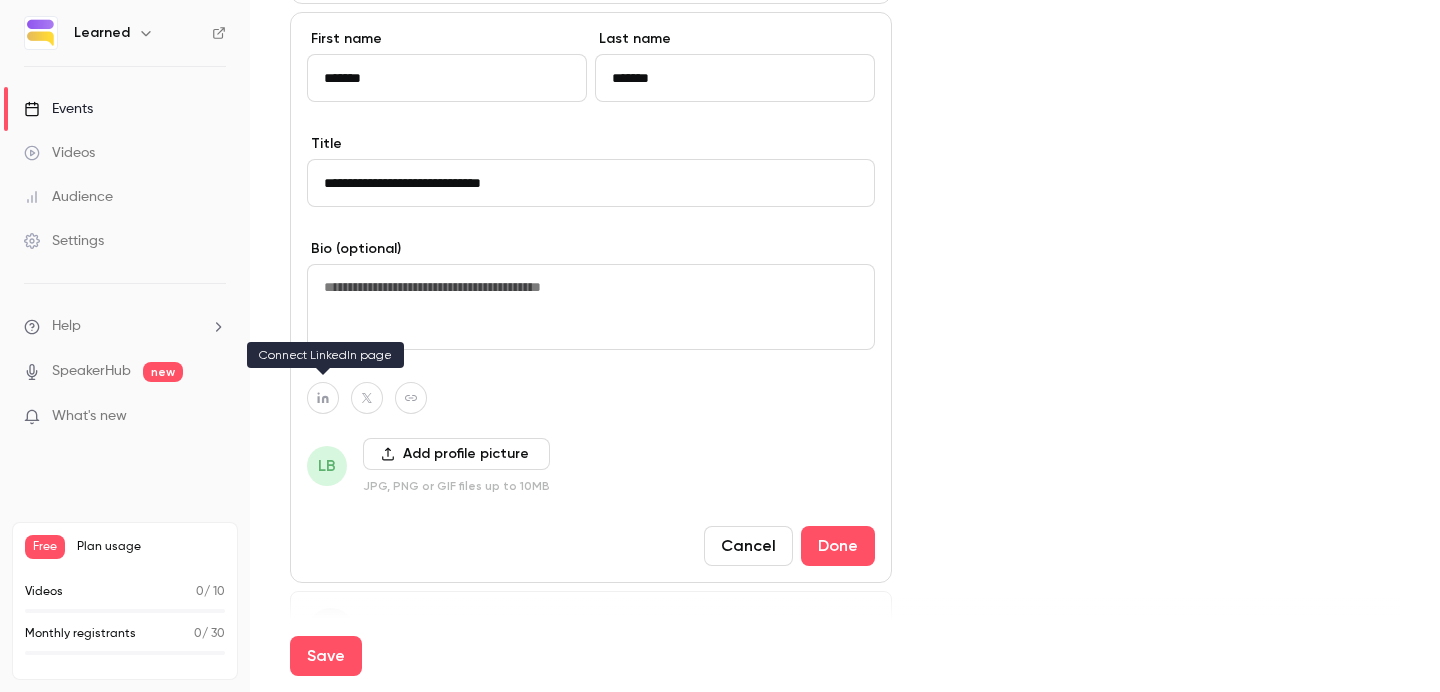 scroll, scrollTop: 1749, scrollLeft: 0, axis: vertical 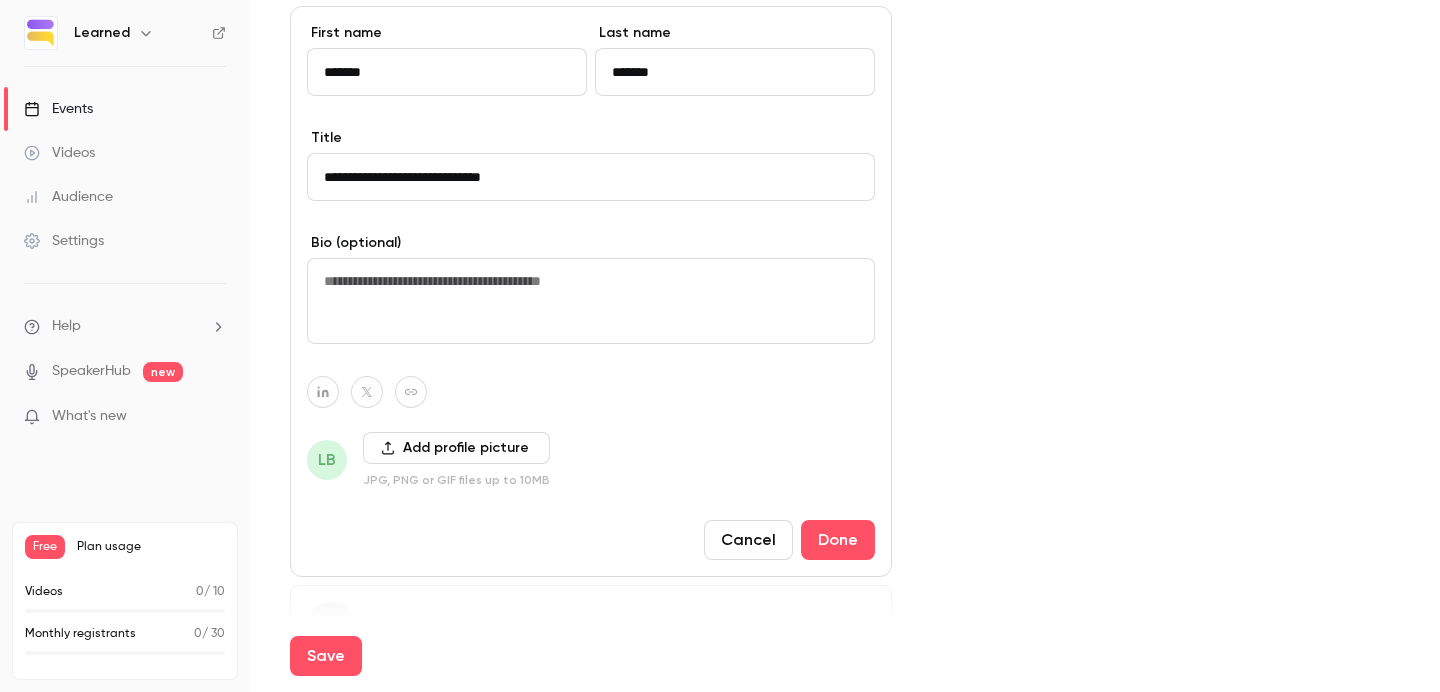 type on "**********" 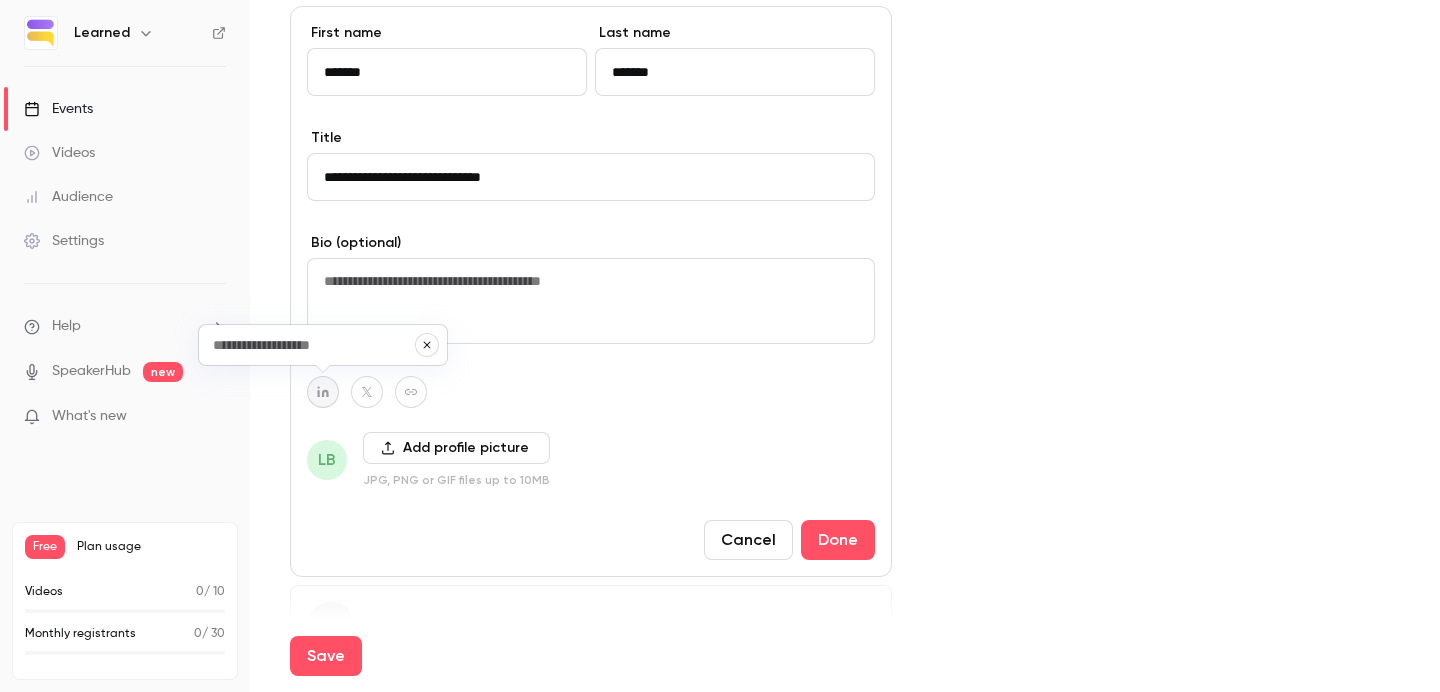 paste on "**********" 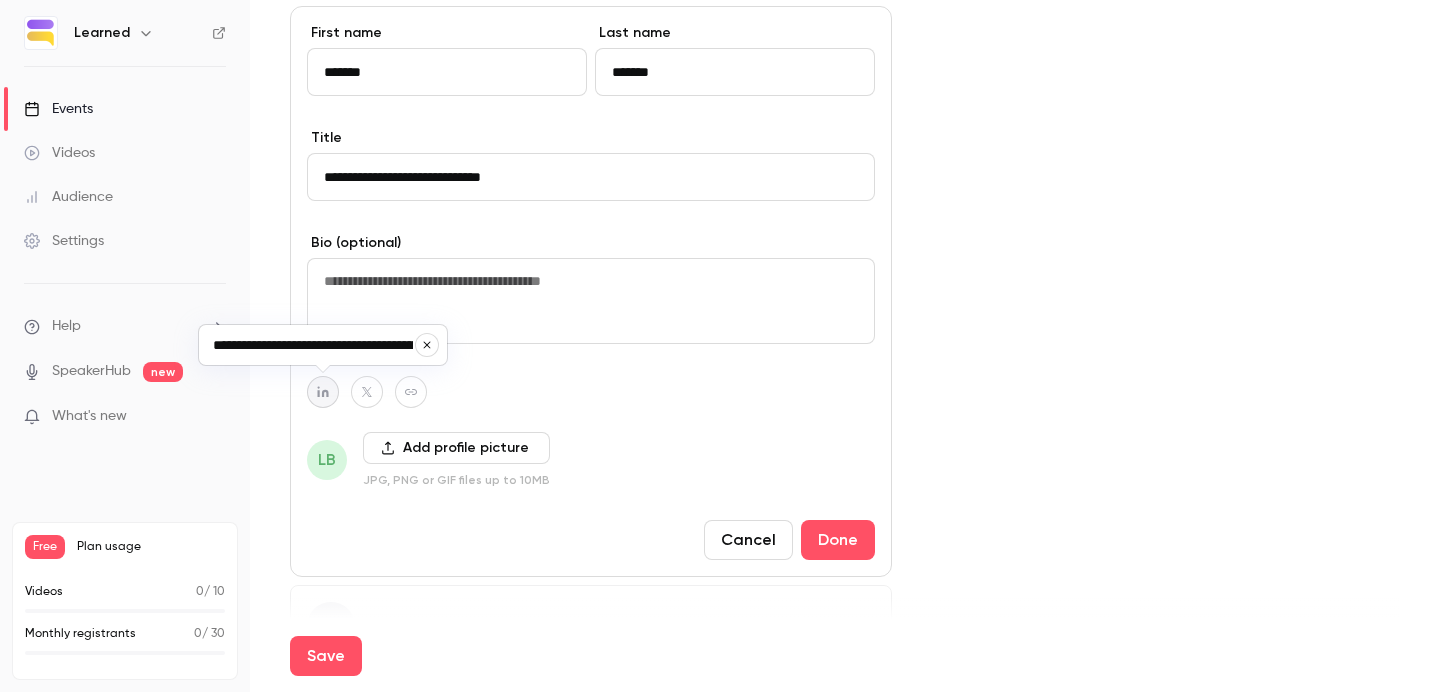 scroll, scrollTop: 0, scrollLeft: 73, axis: horizontal 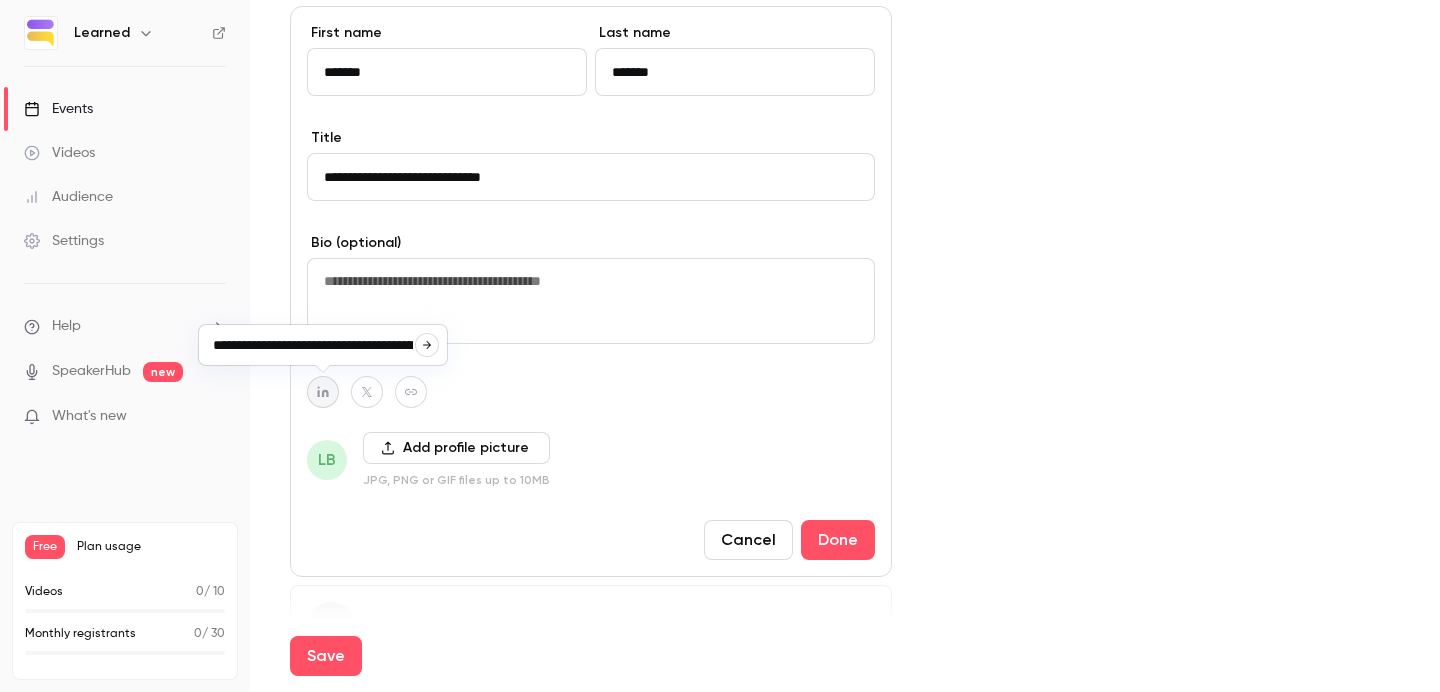 click at bounding box center (427, 345) 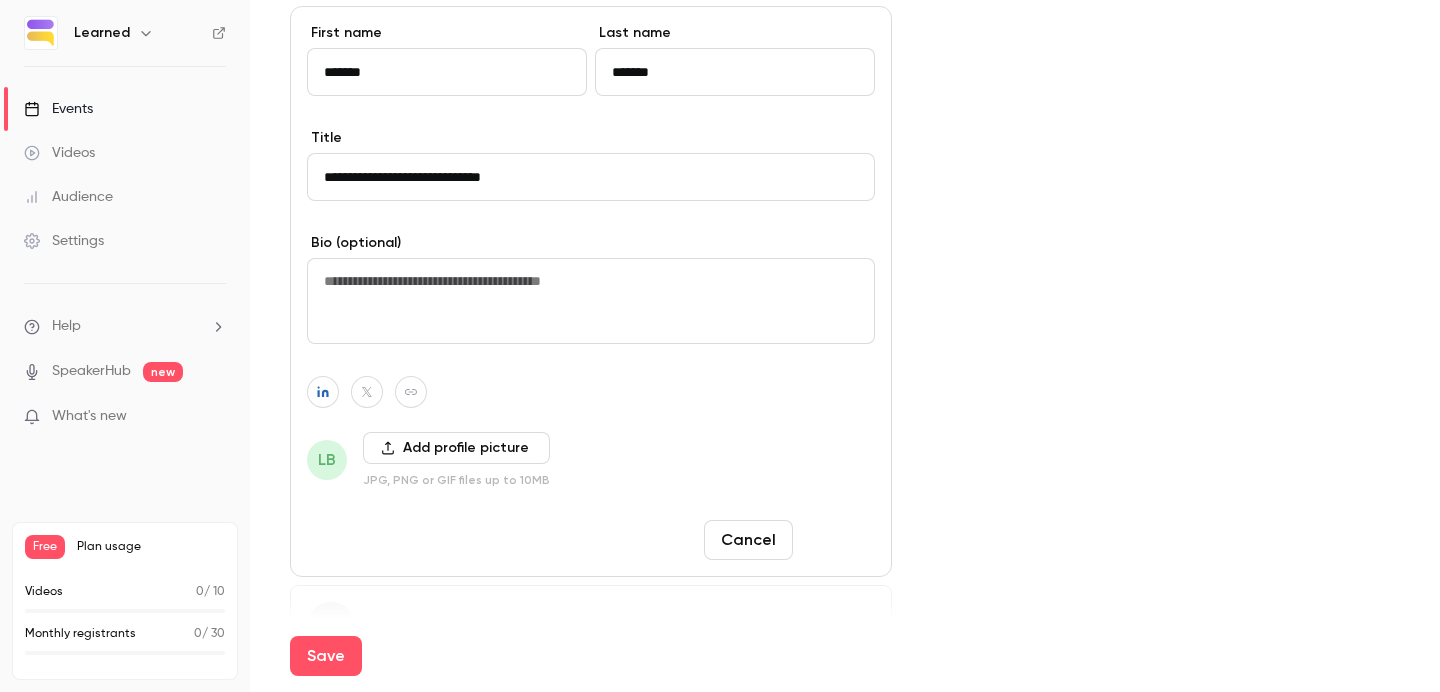 click on "Done" at bounding box center (838, 540) 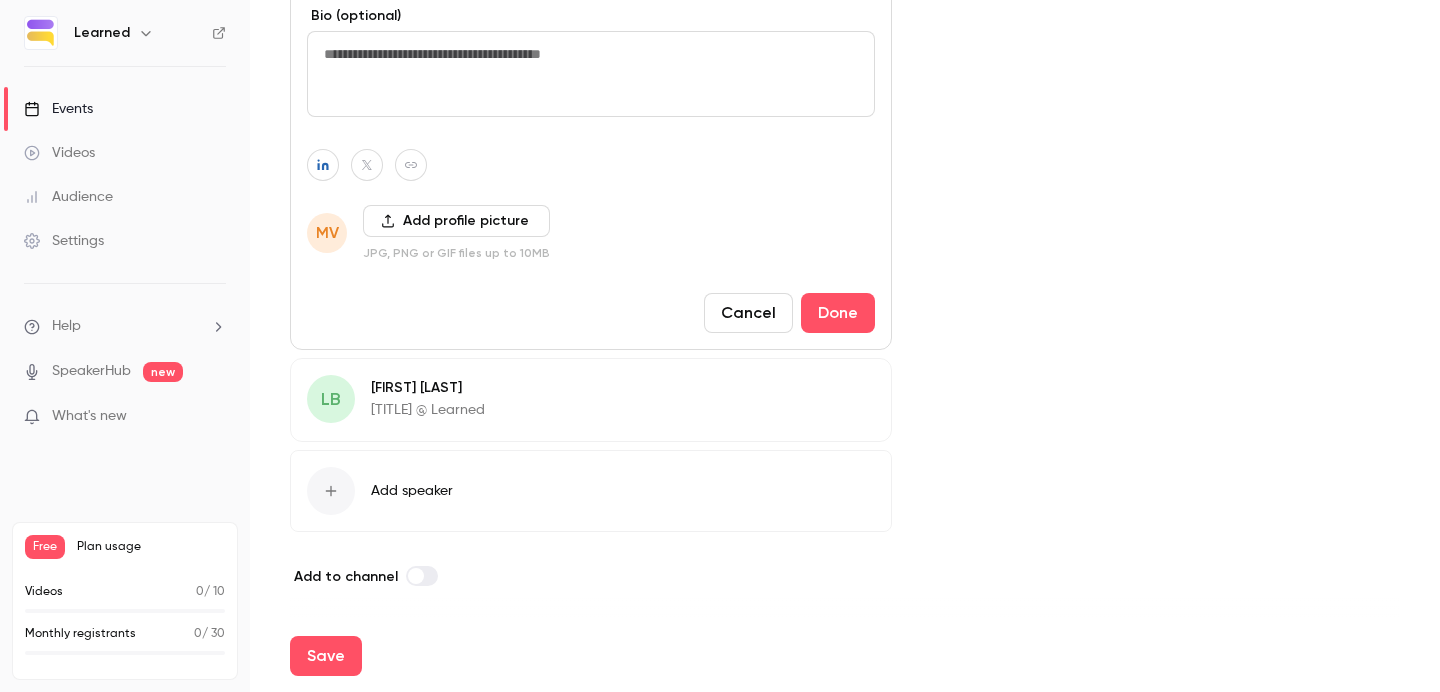 scroll, scrollTop: 1397, scrollLeft: 0, axis: vertical 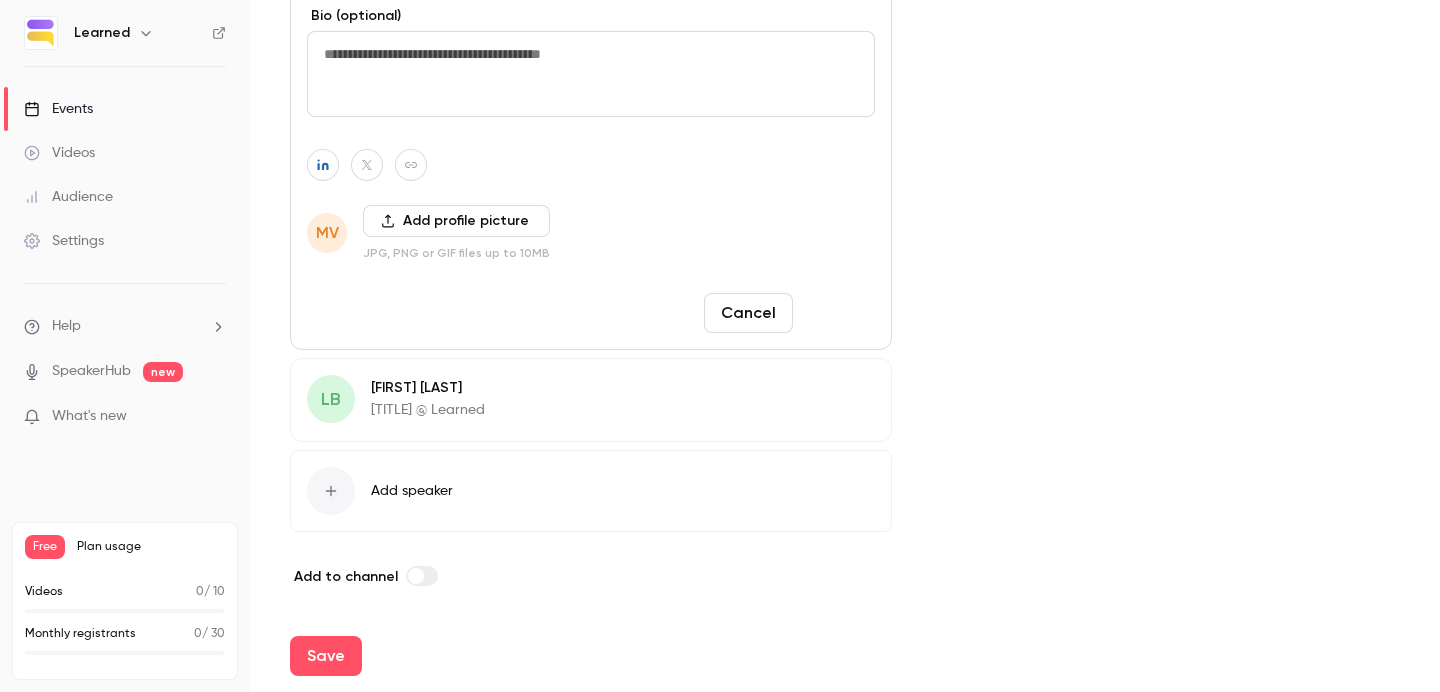 click on "Done" at bounding box center (838, 313) 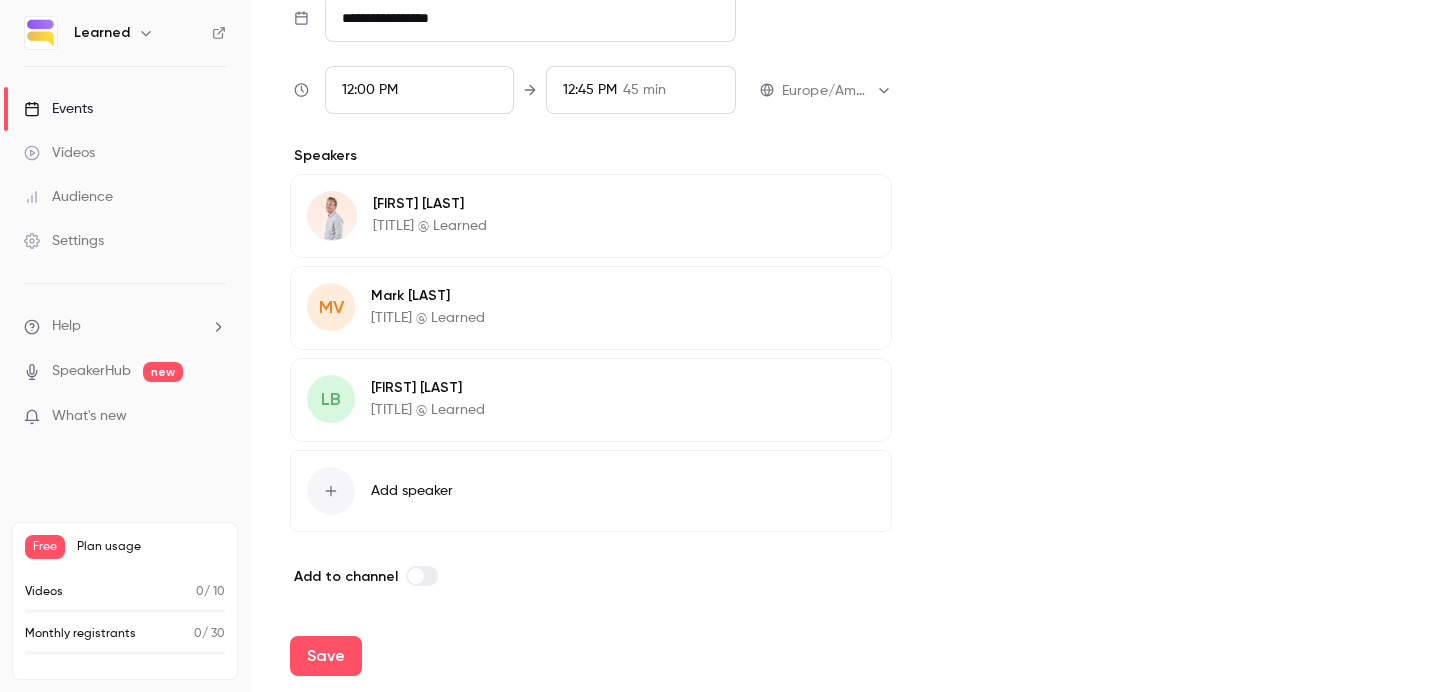 scroll, scrollTop: 910, scrollLeft: 0, axis: vertical 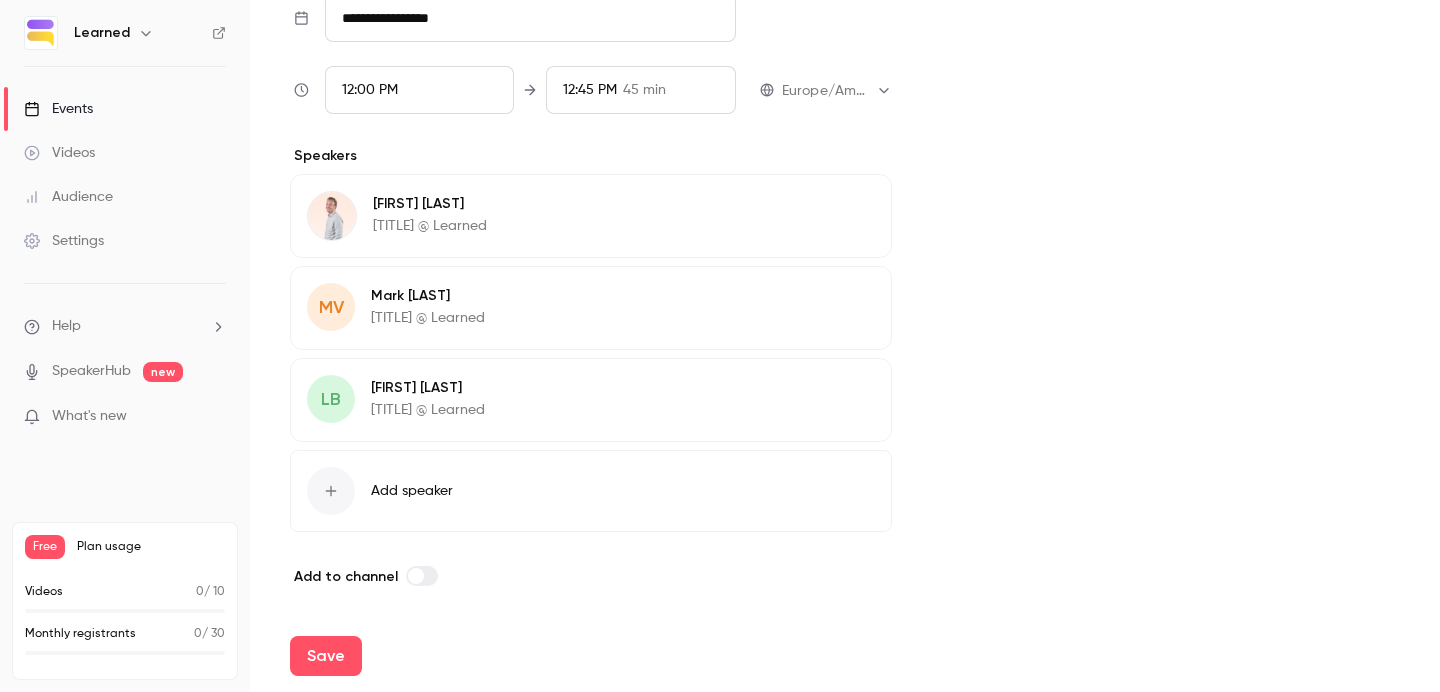 click 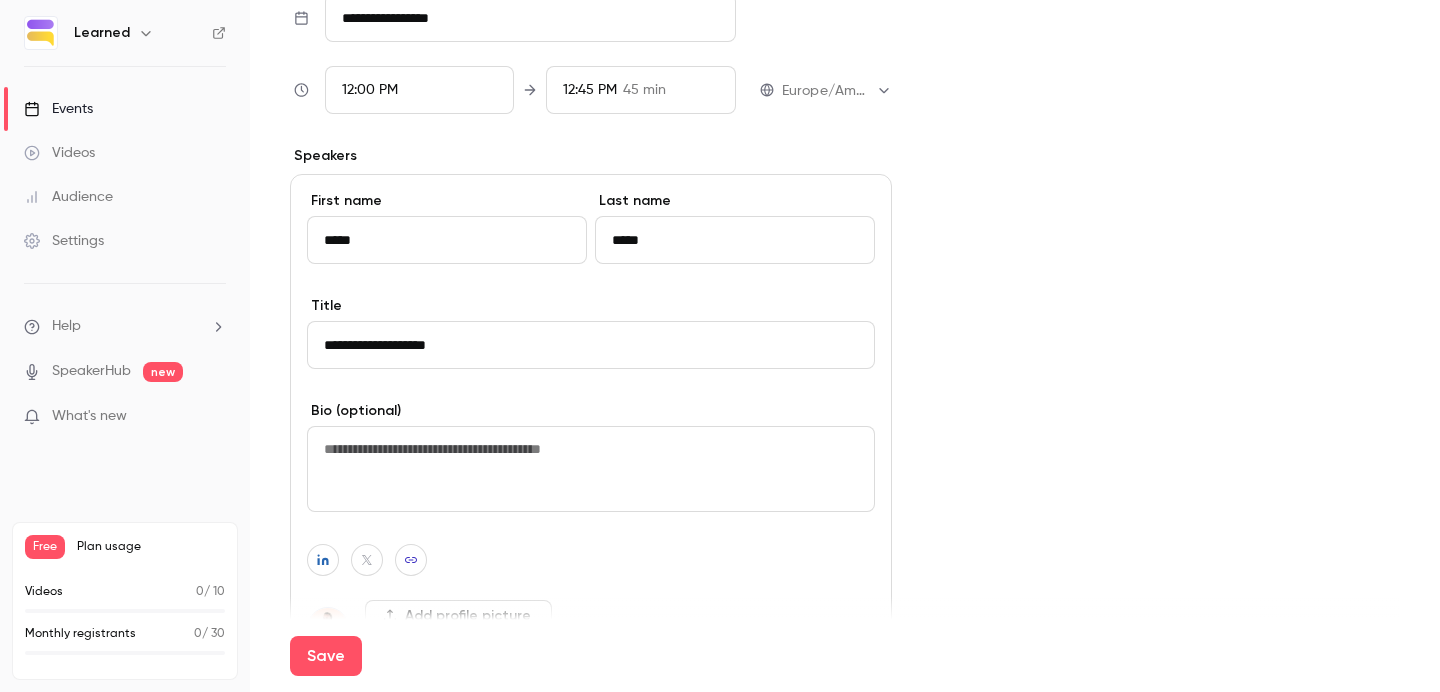 scroll, scrollTop: 1191, scrollLeft: 0, axis: vertical 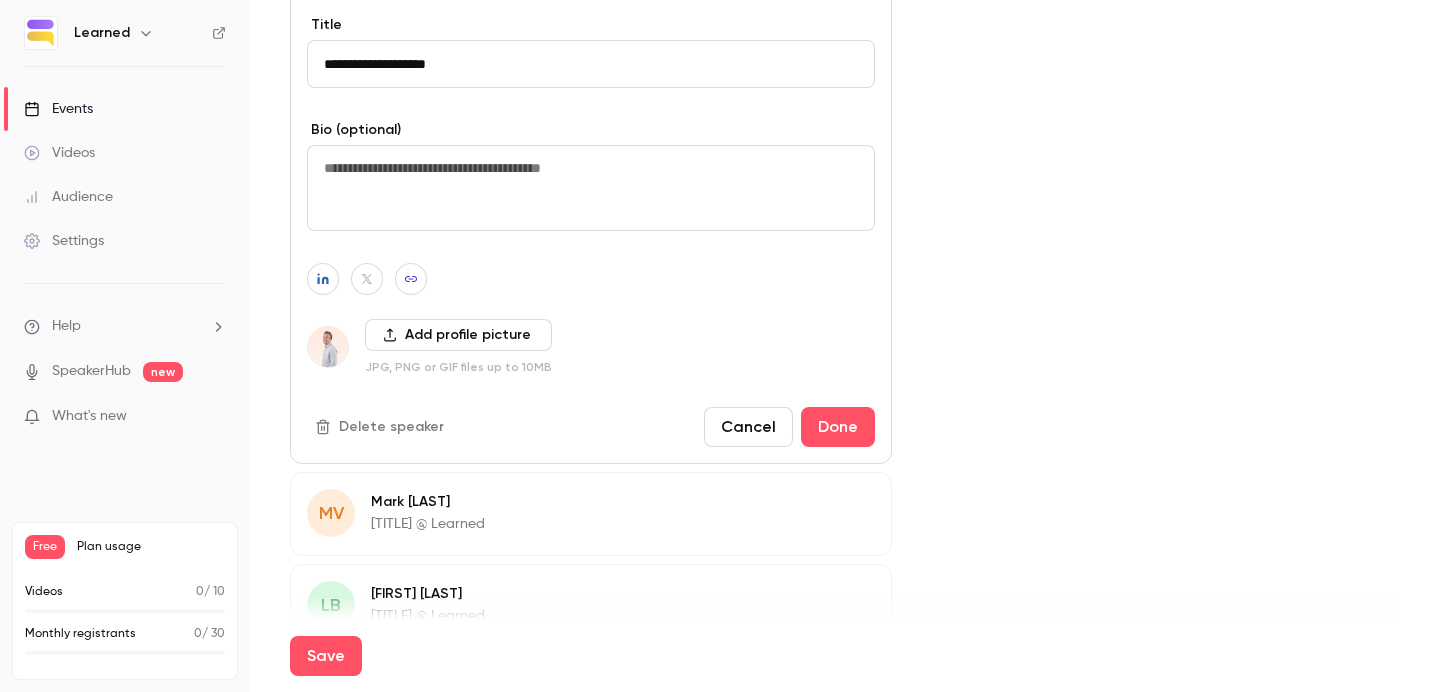 click on "Delete speaker" at bounding box center (381, 427) 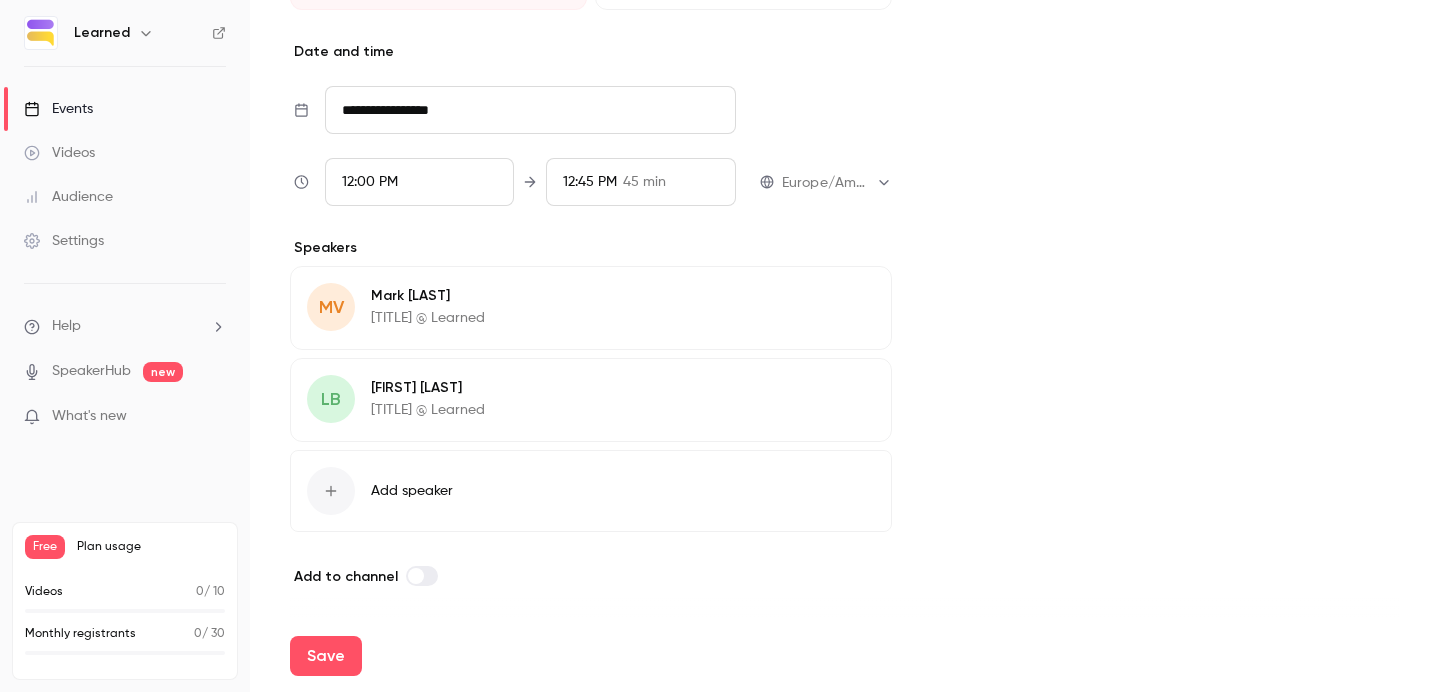 click on "LB" at bounding box center (331, 399) 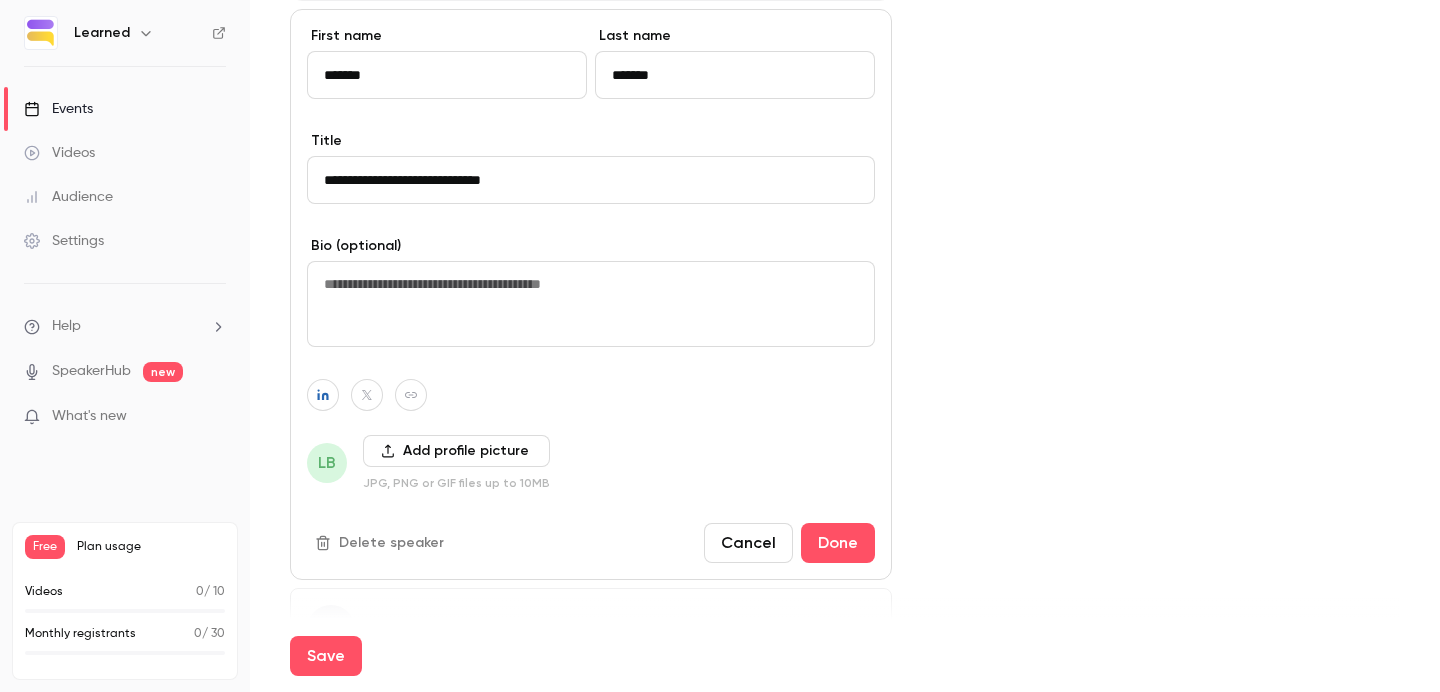 scroll, scrollTop: 1238, scrollLeft: 0, axis: vertical 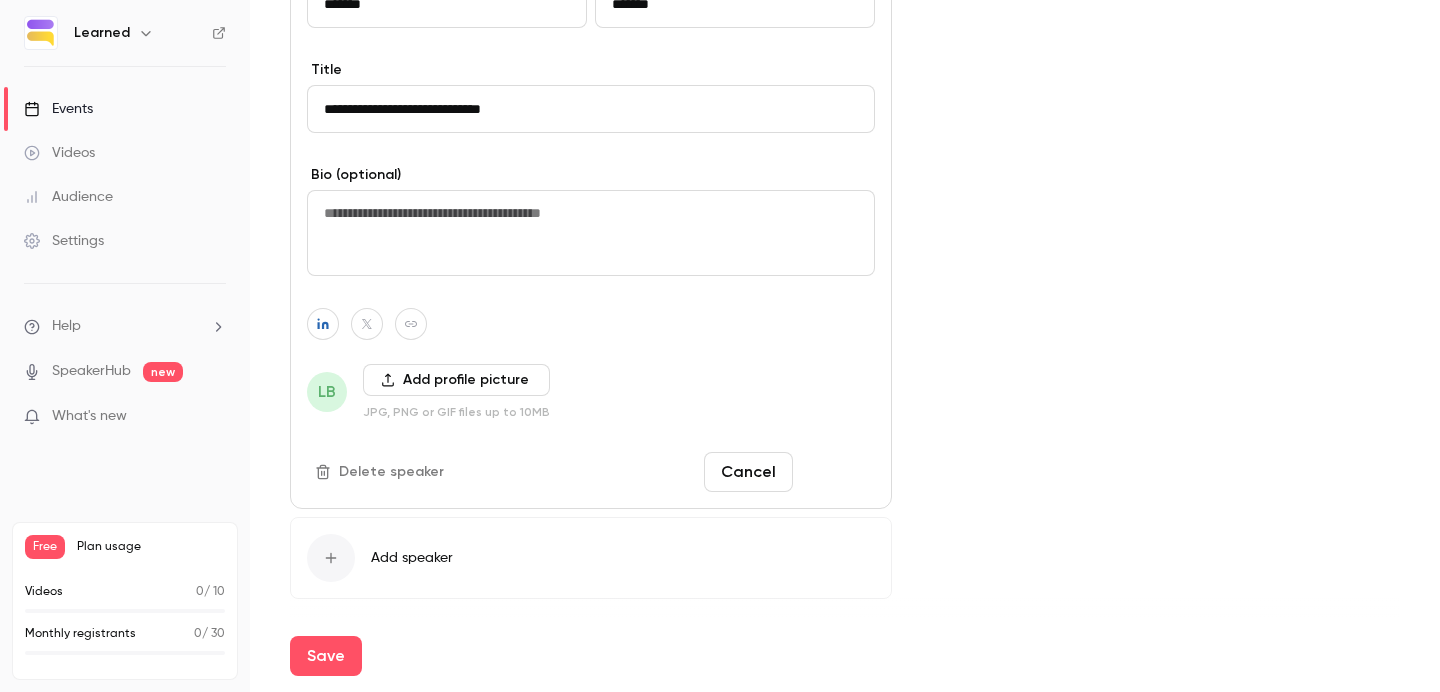 click on "Done" at bounding box center [838, 472] 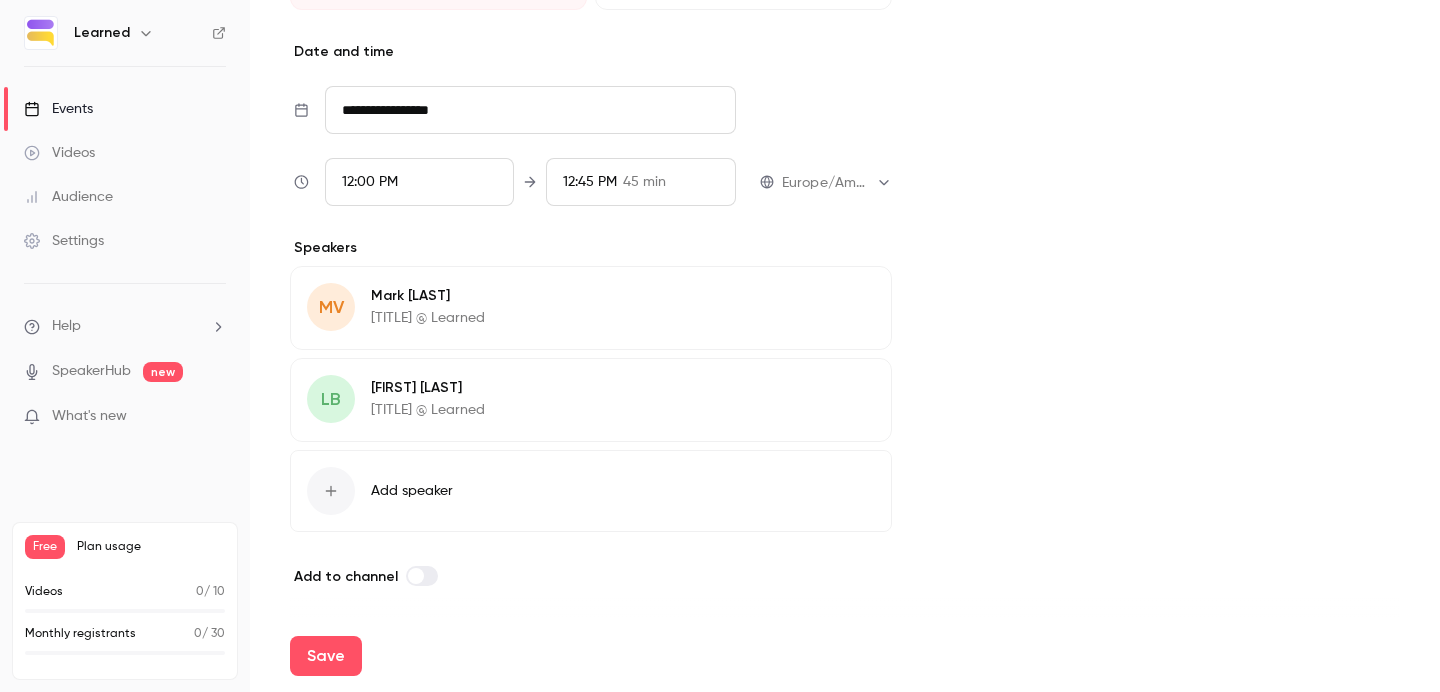 scroll, scrollTop: 818, scrollLeft: 0, axis: vertical 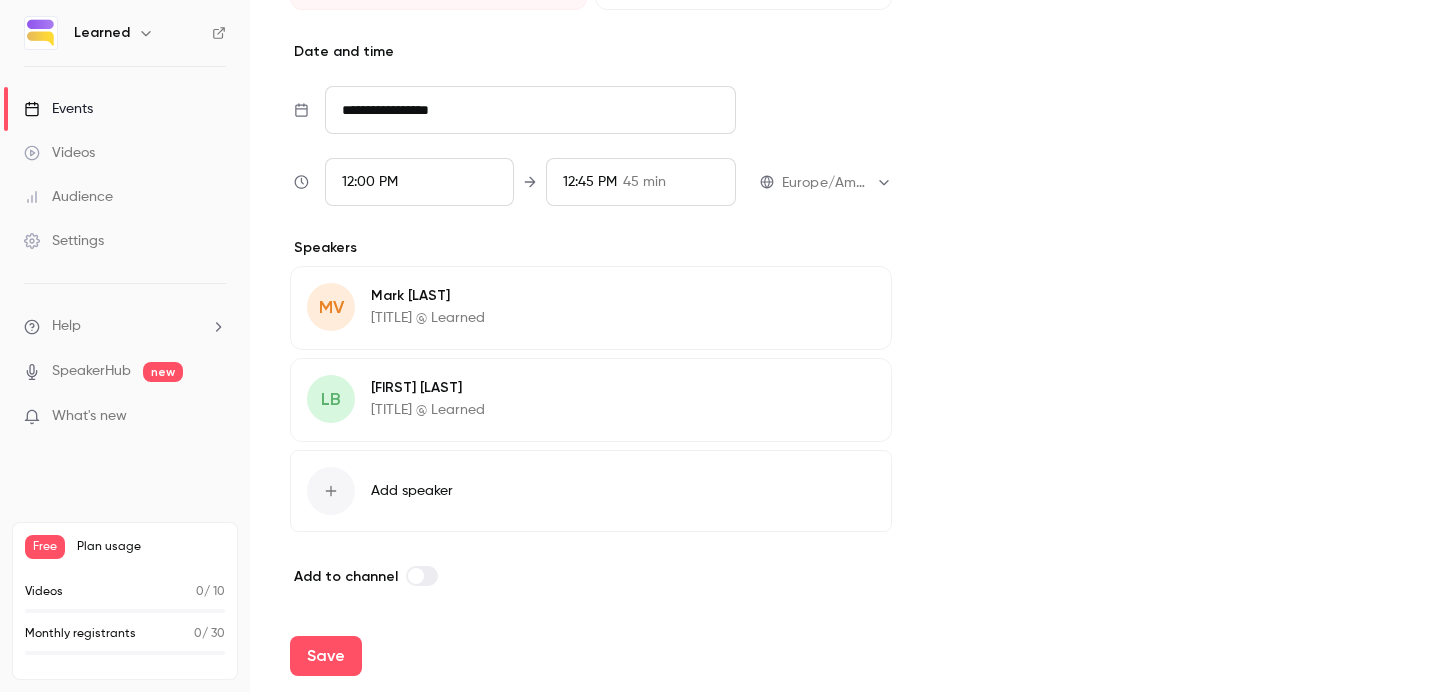 click at bounding box center (422, 576) 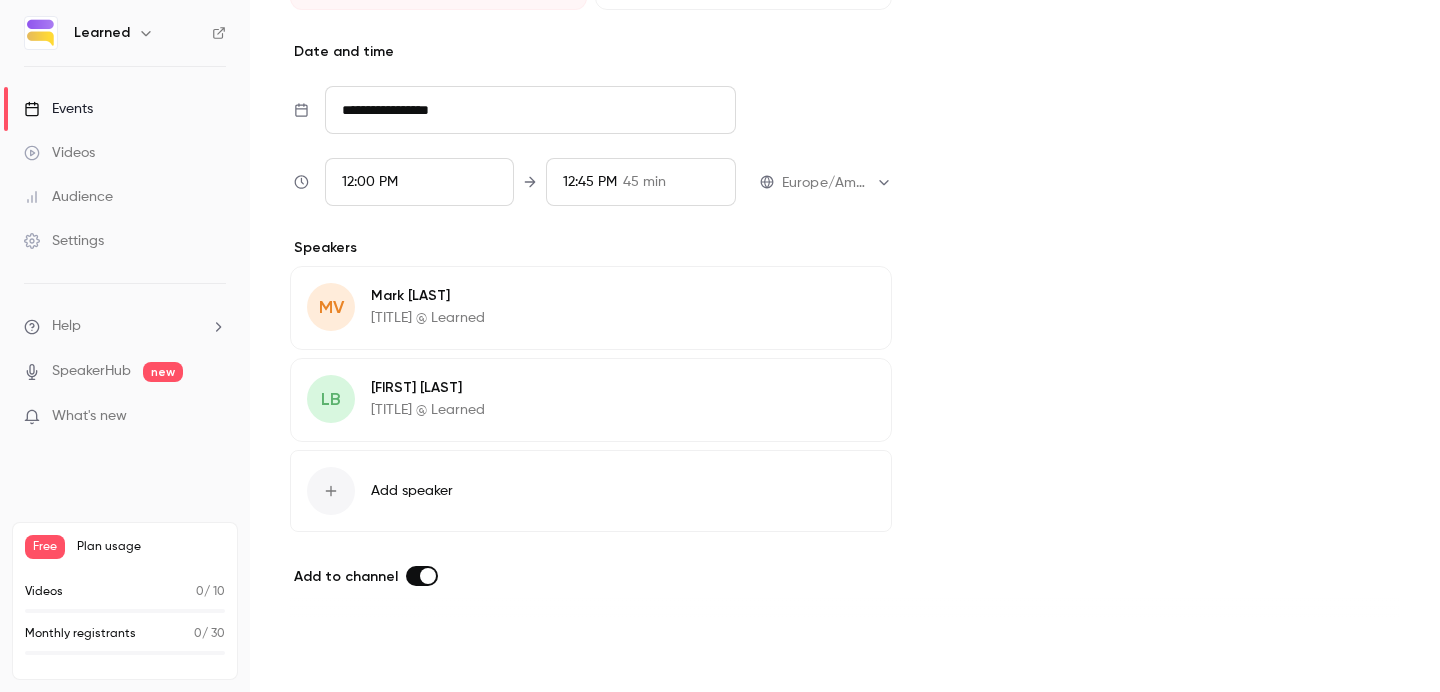 click on "Save" at bounding box center [326, 656] 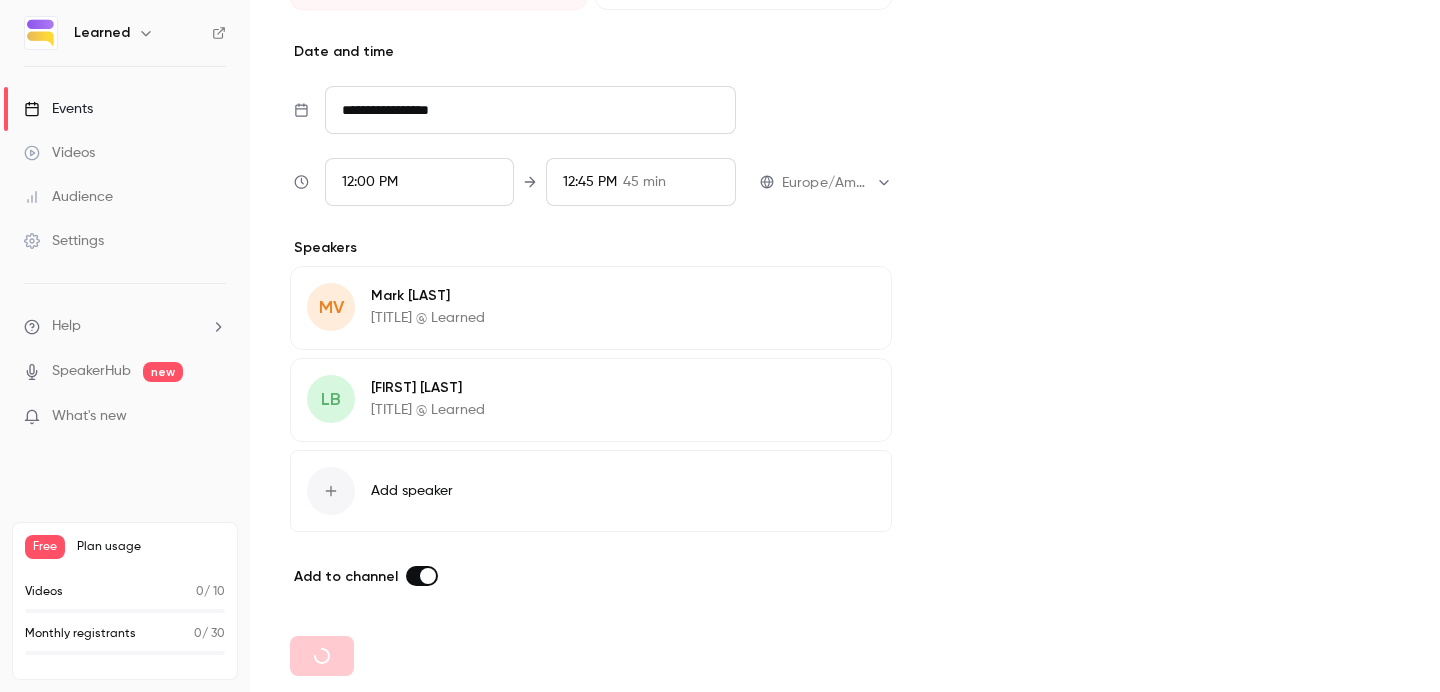 type on "**********" 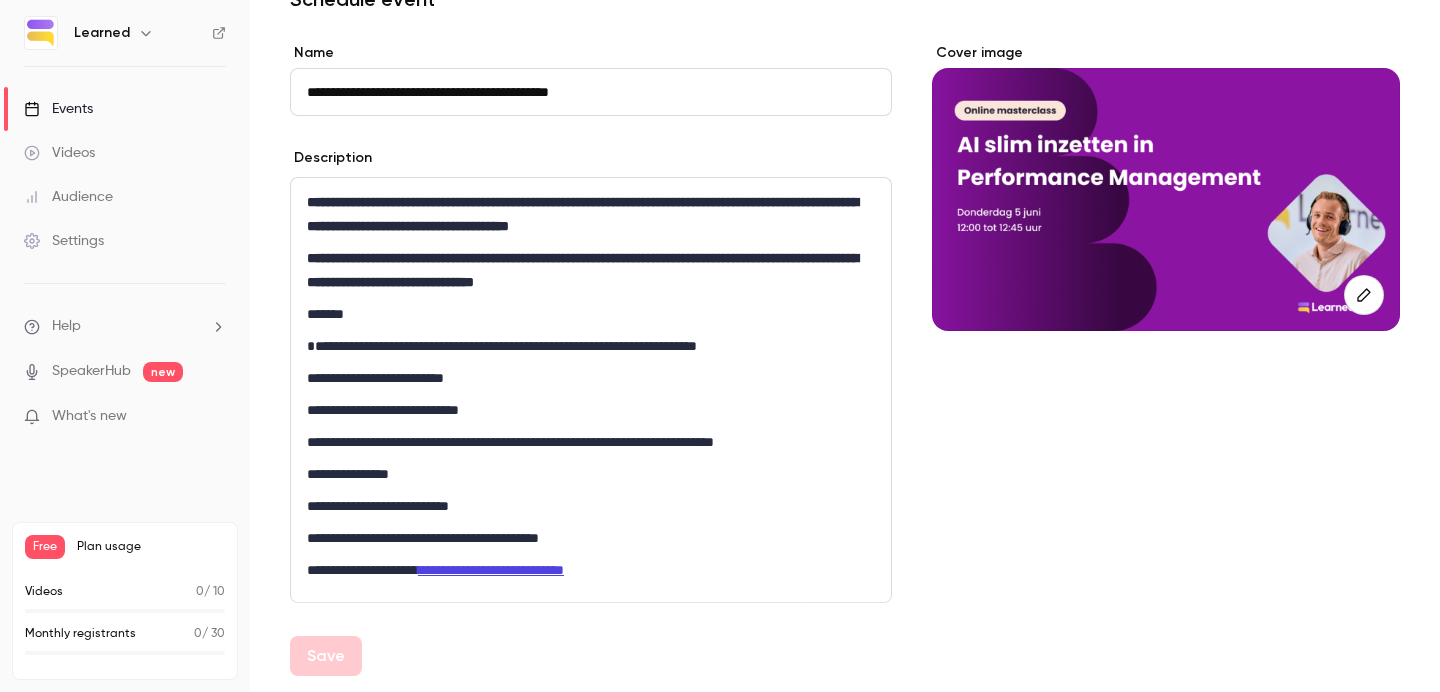 scroll, scrollTop: 0, scrollLeft: 0, axis: both 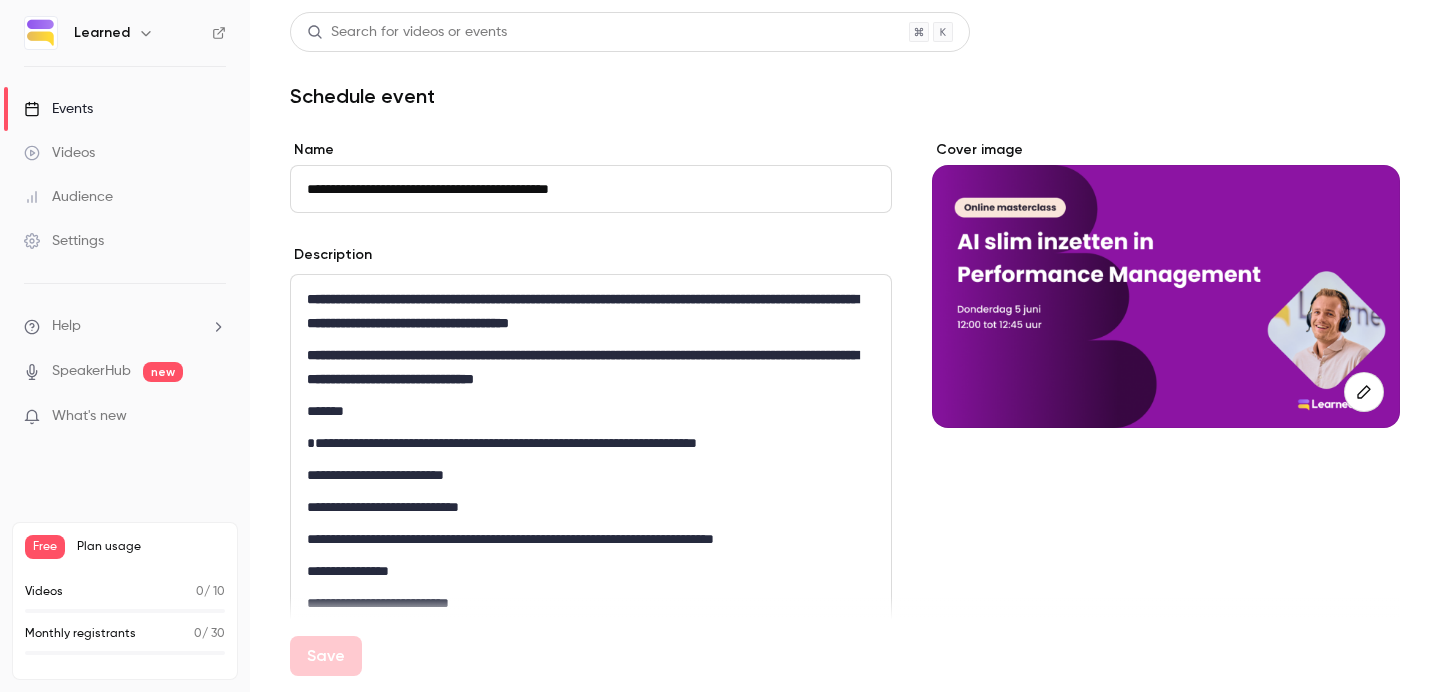 click on "**********" at bounding box center [591, 189] 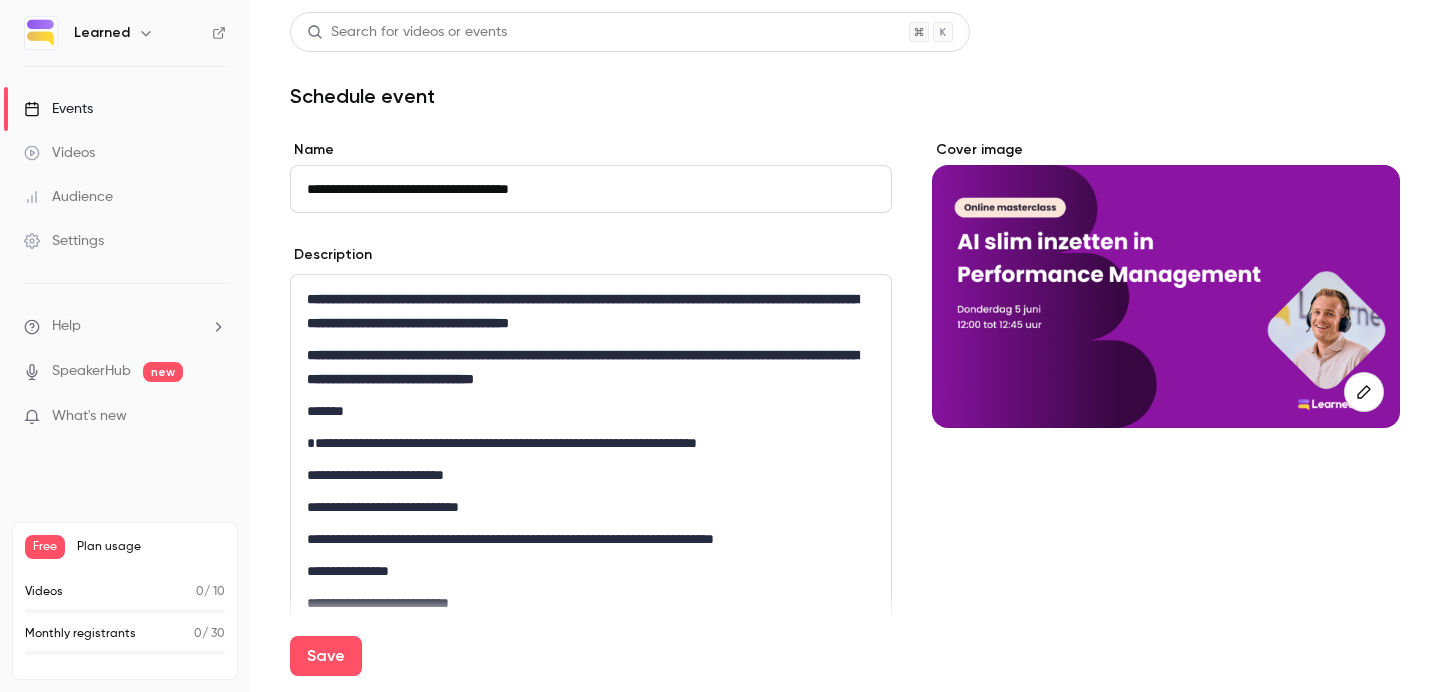 click on "**********" at bounding box center (591, 189) 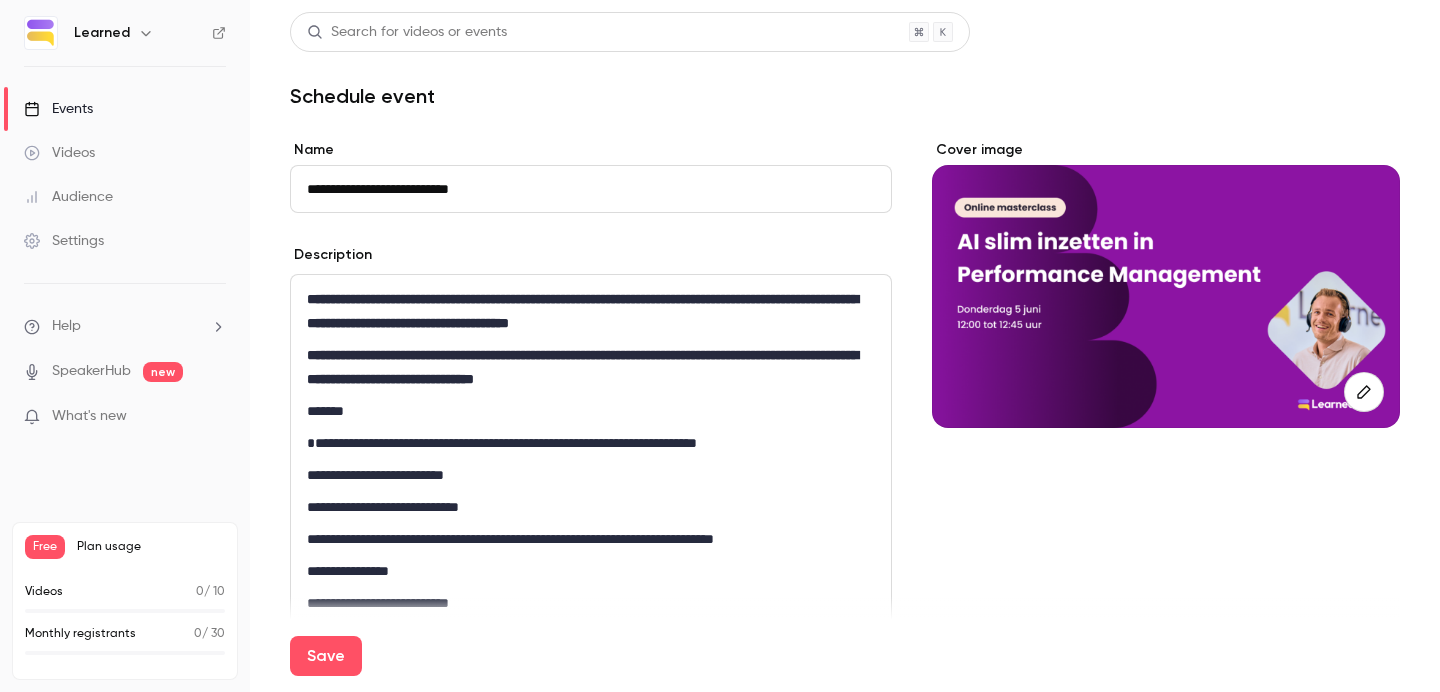 drag, startPoint x: 386, startPoint y: 184, endPoint x: 532, endPoint y: 186, distance: 146.0137 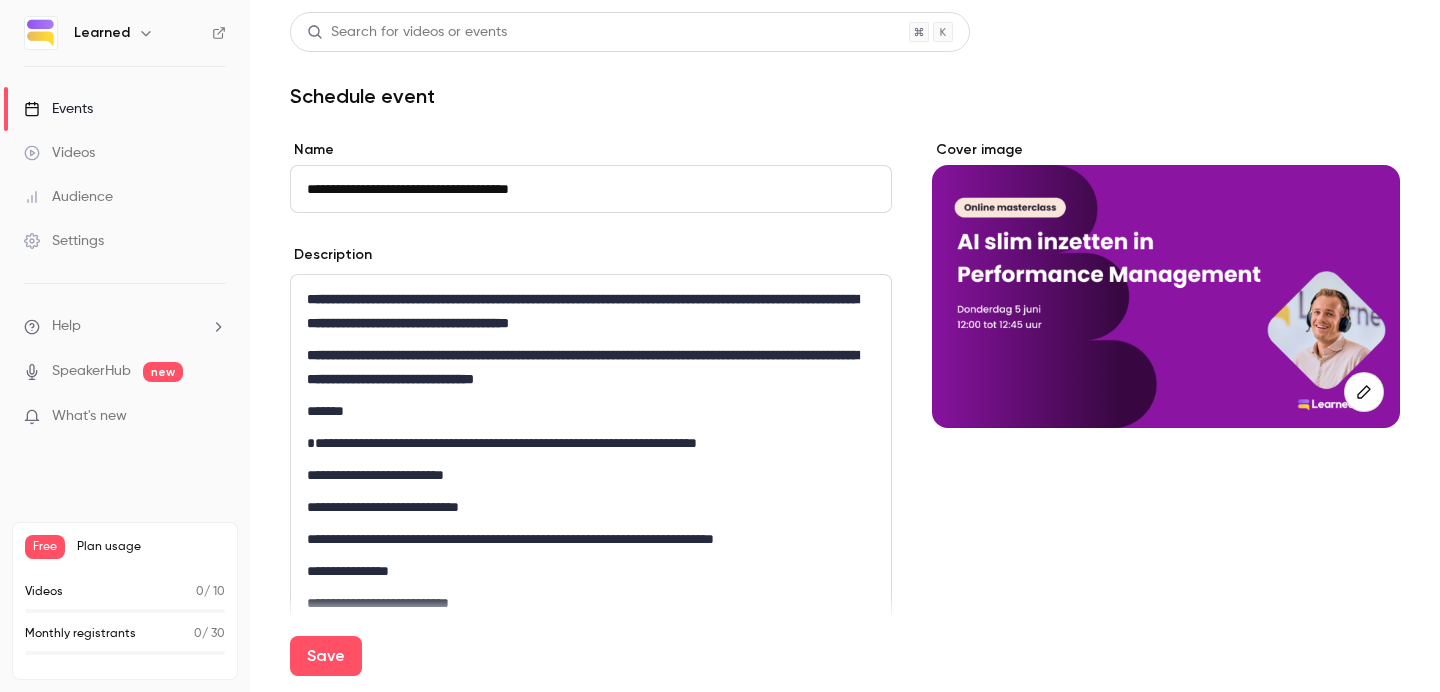 drag, startPoint x: 575, startPoint y: 189, endPoint x: 392, endPoint y: 187, distance: 183.01093 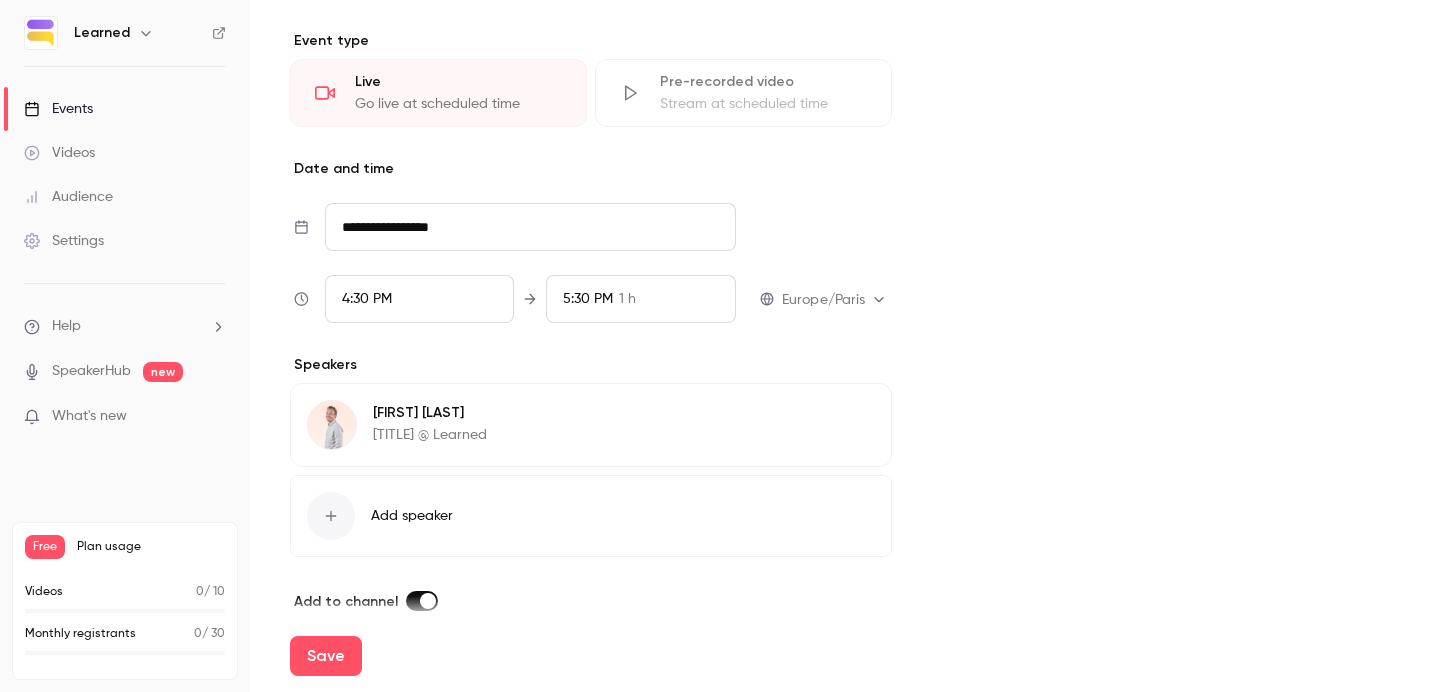 scroll, scrollTop: 726, scrollLeft: 0, axis: vertical 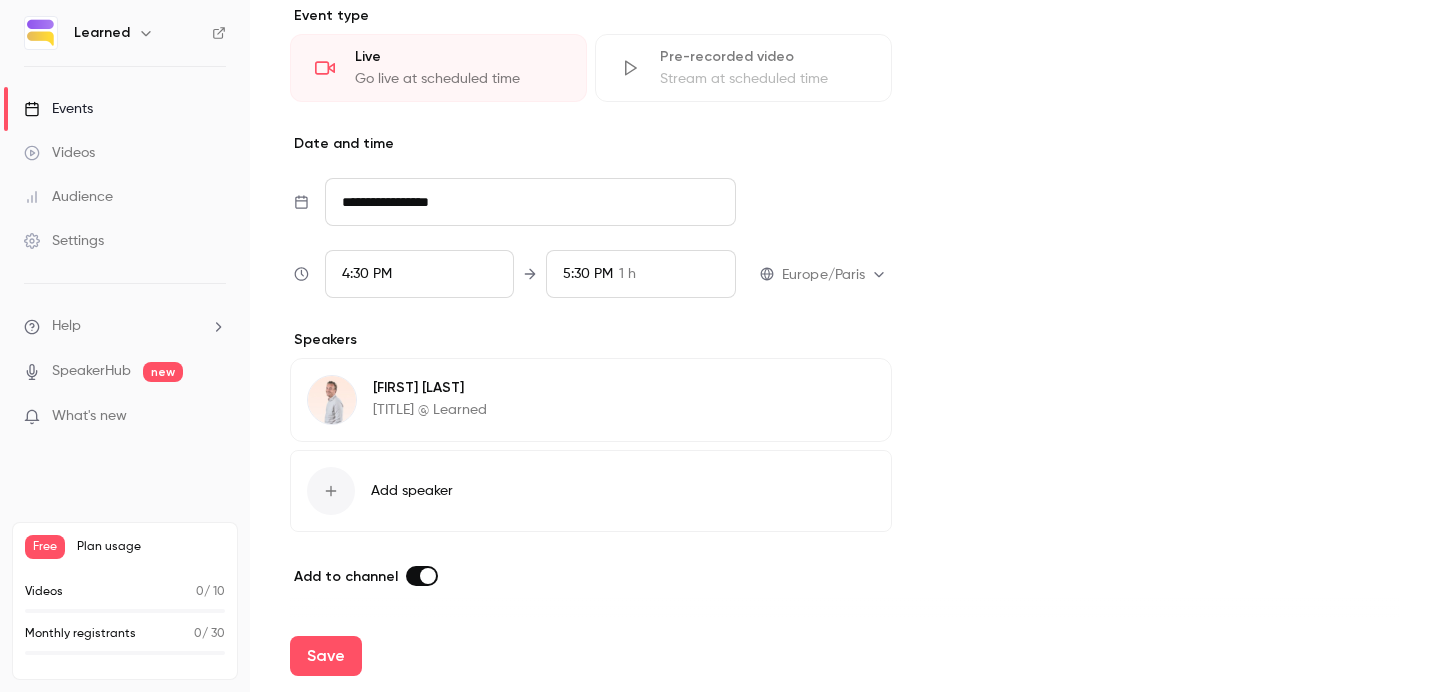 type on "**********" 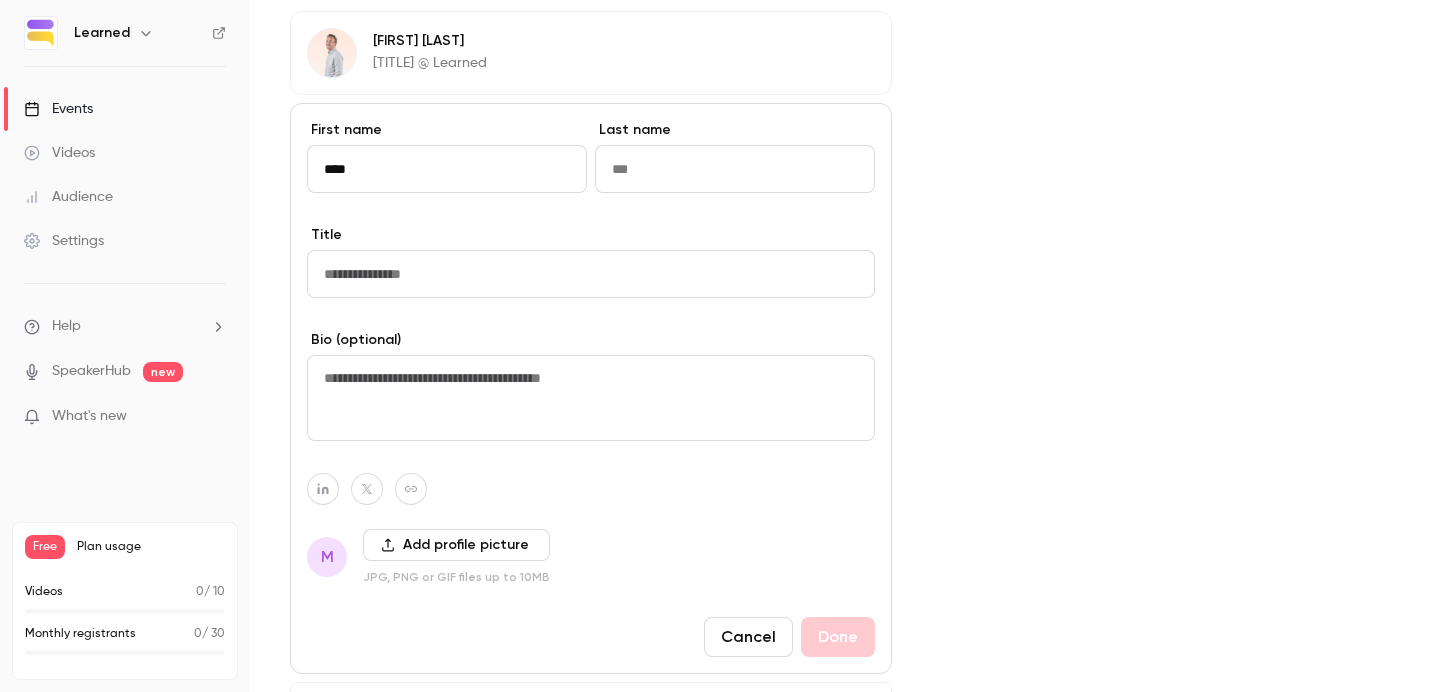 scroll, scrollTop: 1060, scrollLeft: 0, axis: vertical 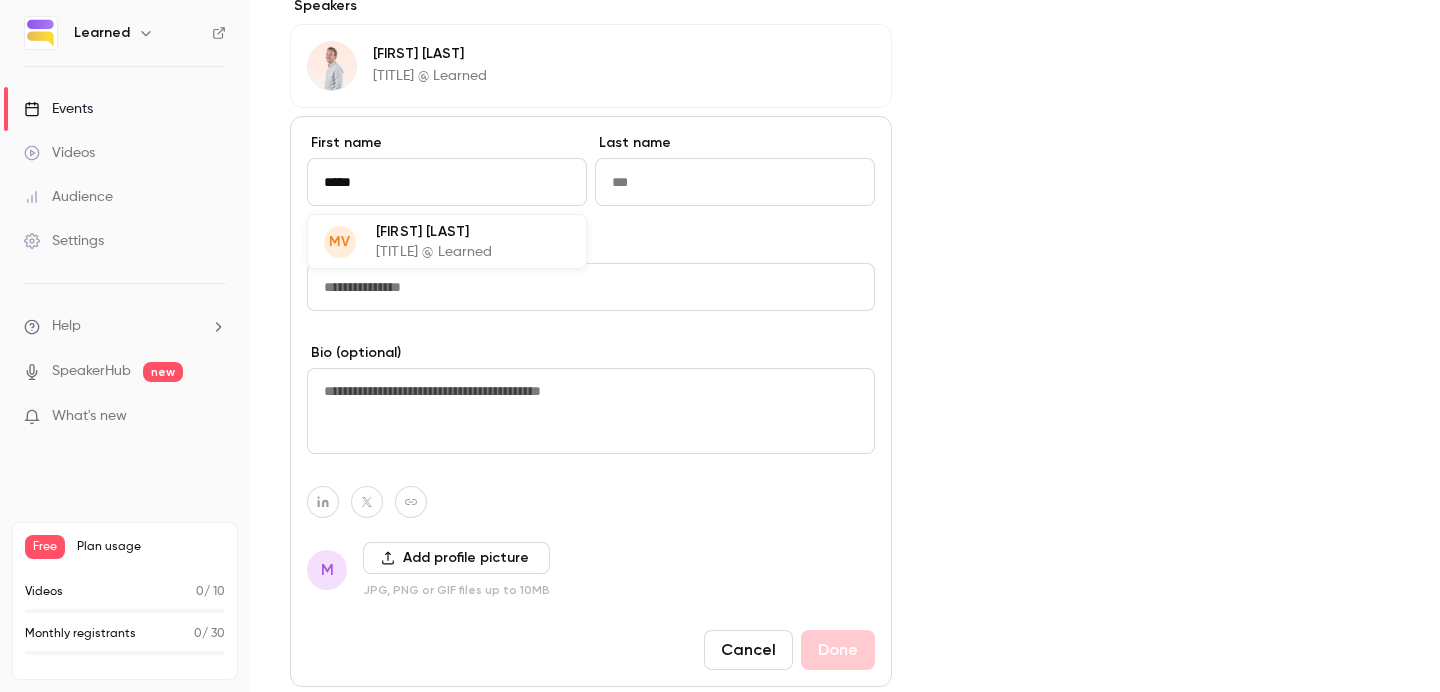 type on "****" 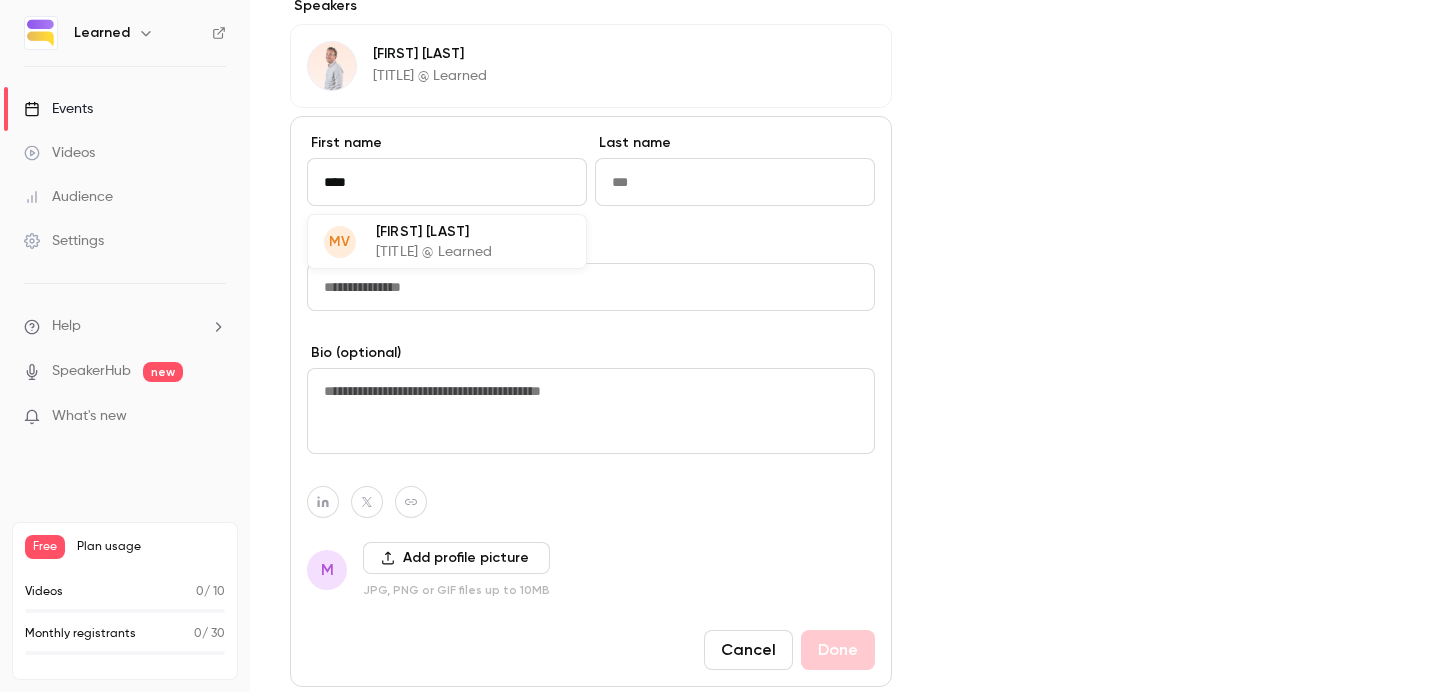 click on "[FIRST] [LAST]" at bounding box center [434, 231] 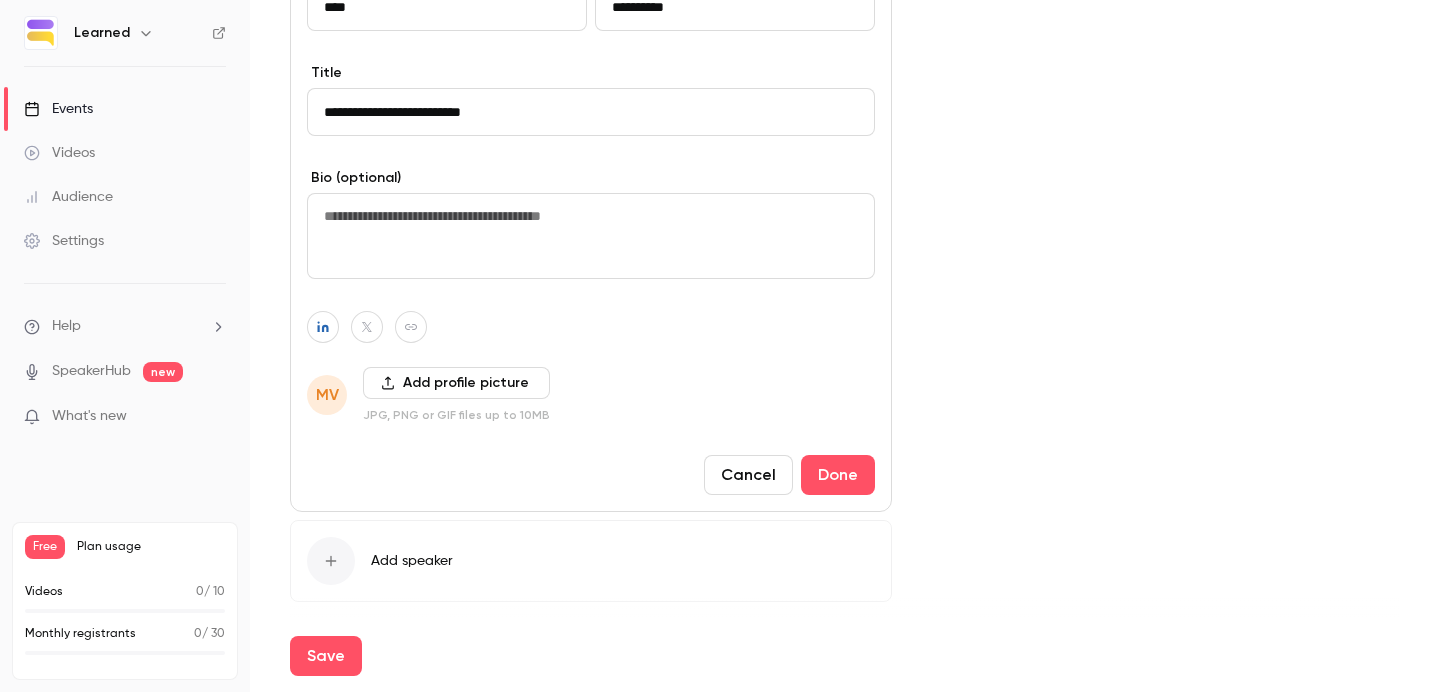 scroll, scrollTop: 1240, scrollLeft: 0, axis: vertical 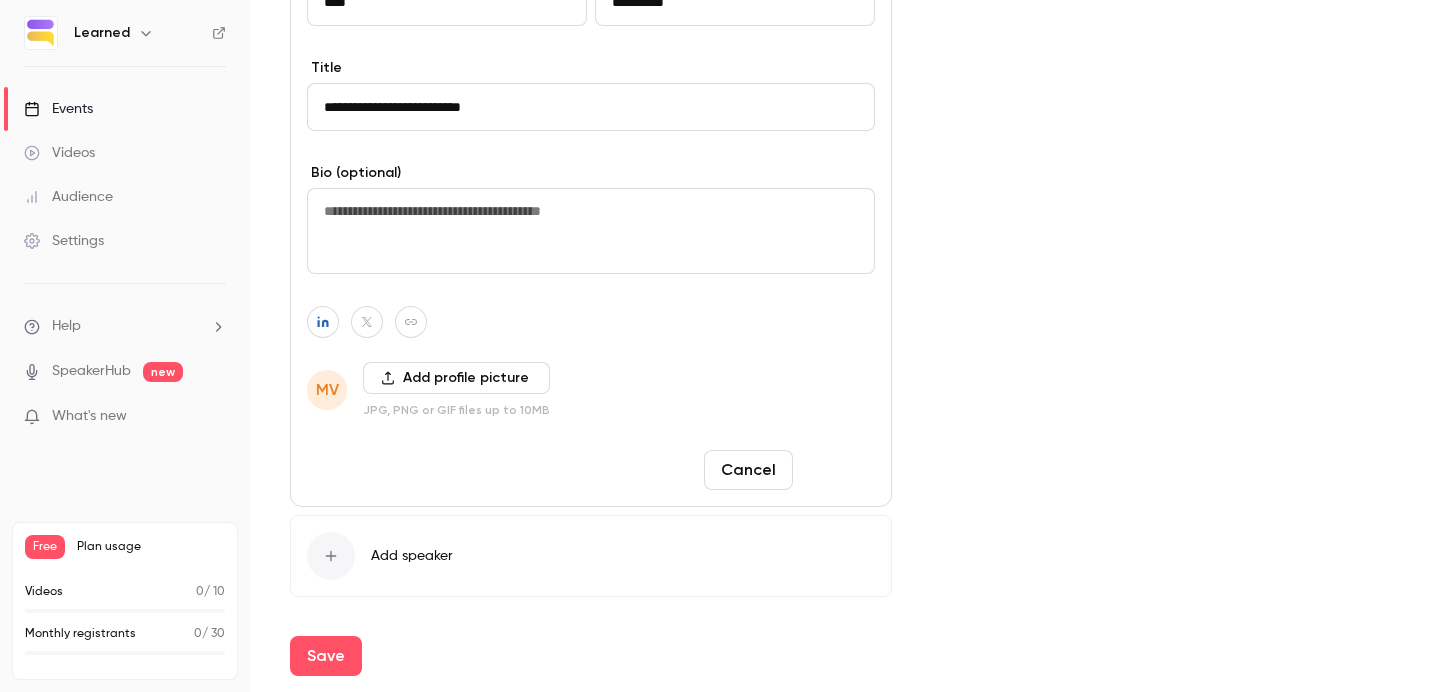 type on "****" 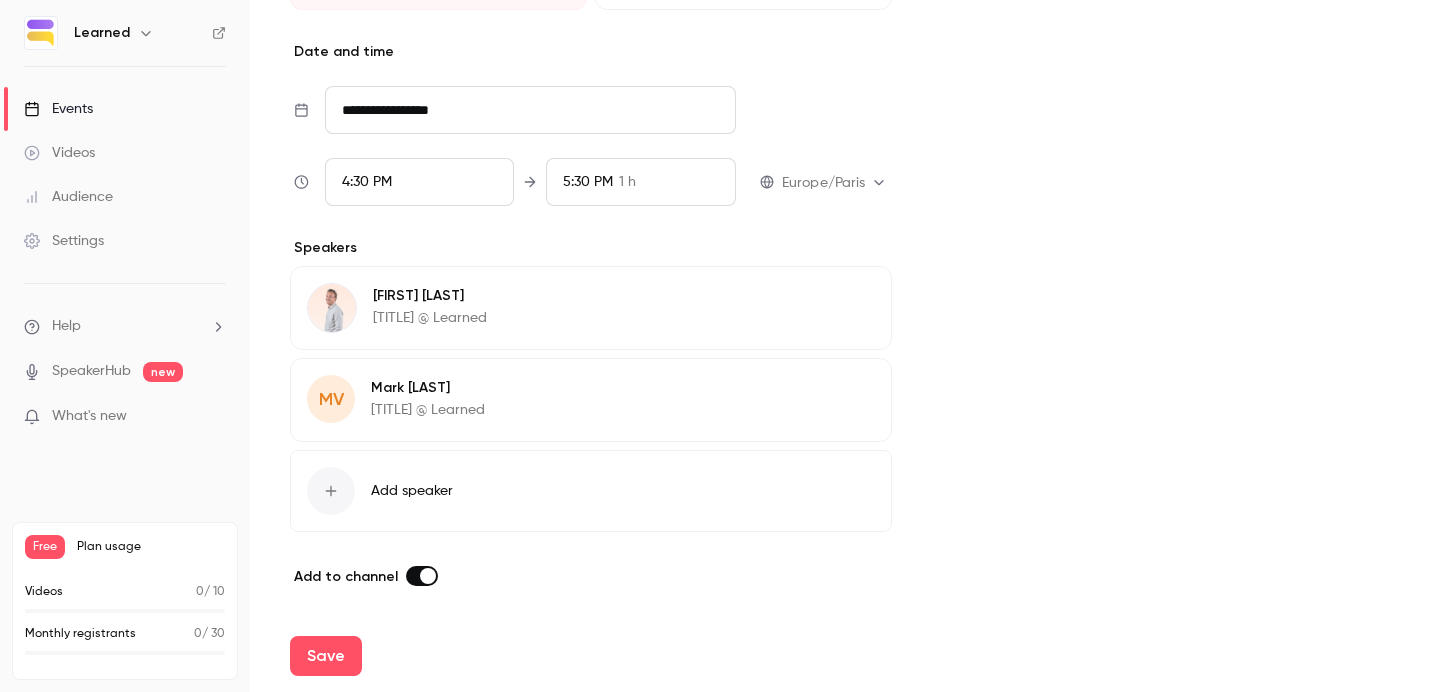 click on "Edit" at bounding box center (838, 299) 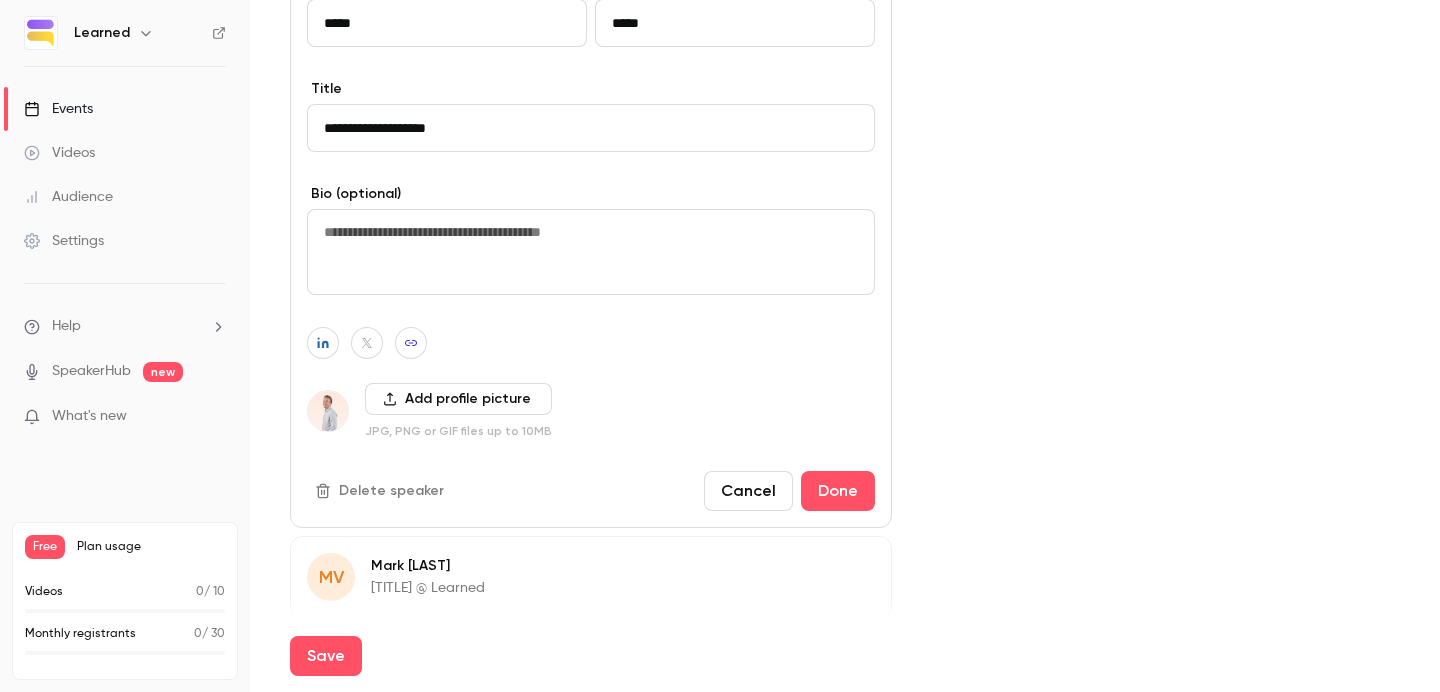 scroll, scrollTop: 1269, scrollLeft: 0, axis: vertical 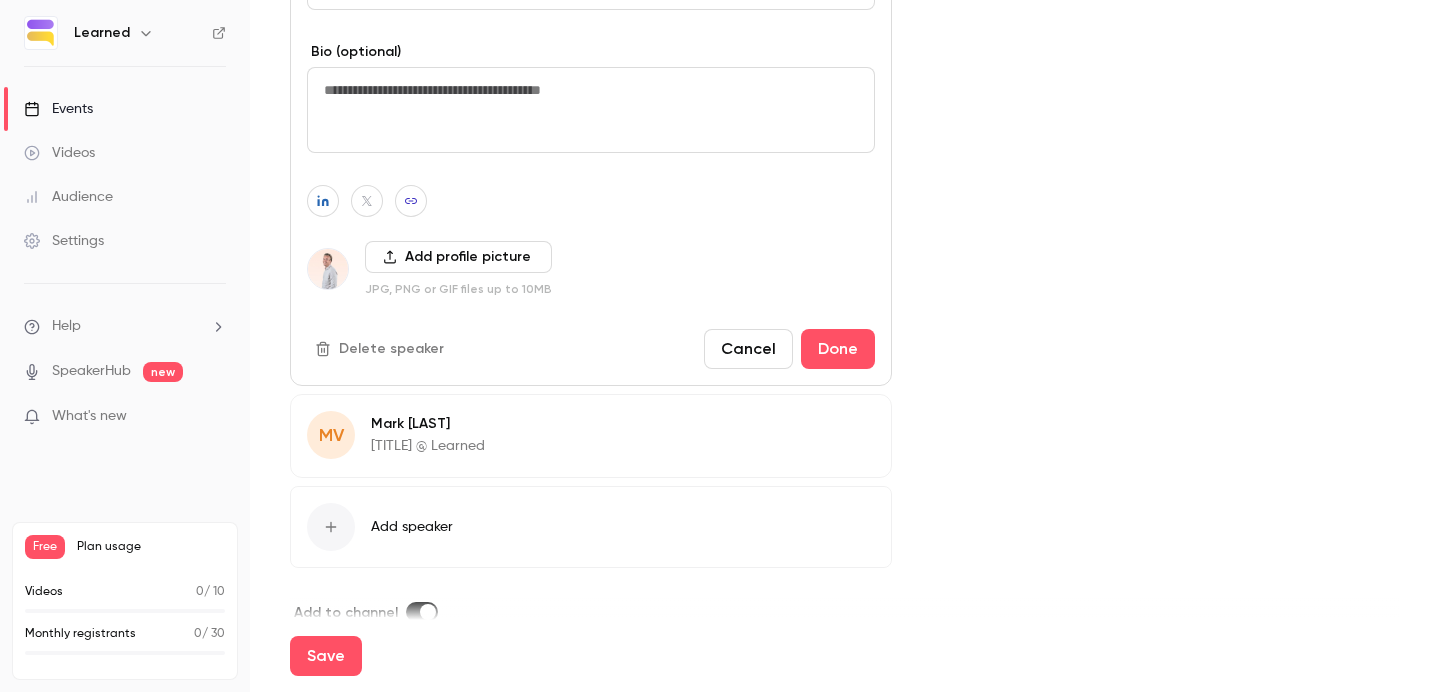 click on "Delete speaker" at bounding box center (381, 349) 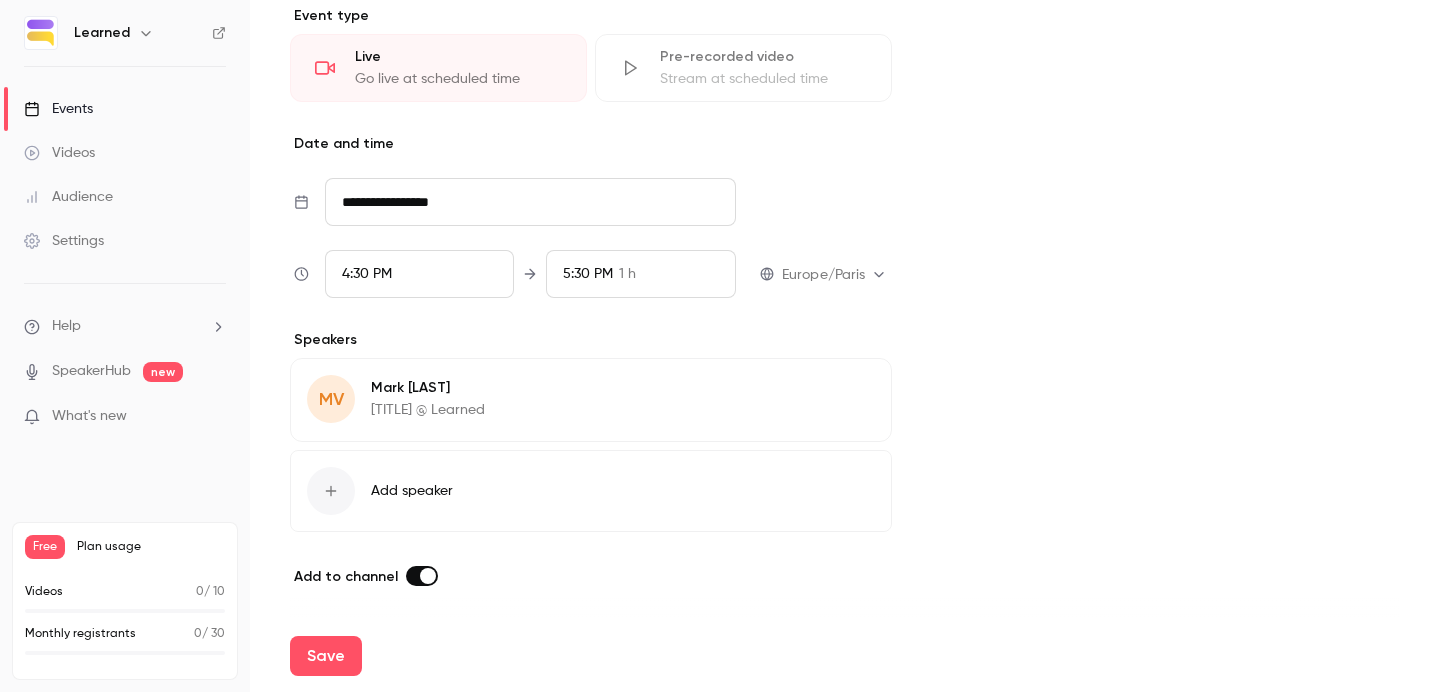 click on "**********" at bounding box center (530, 202) 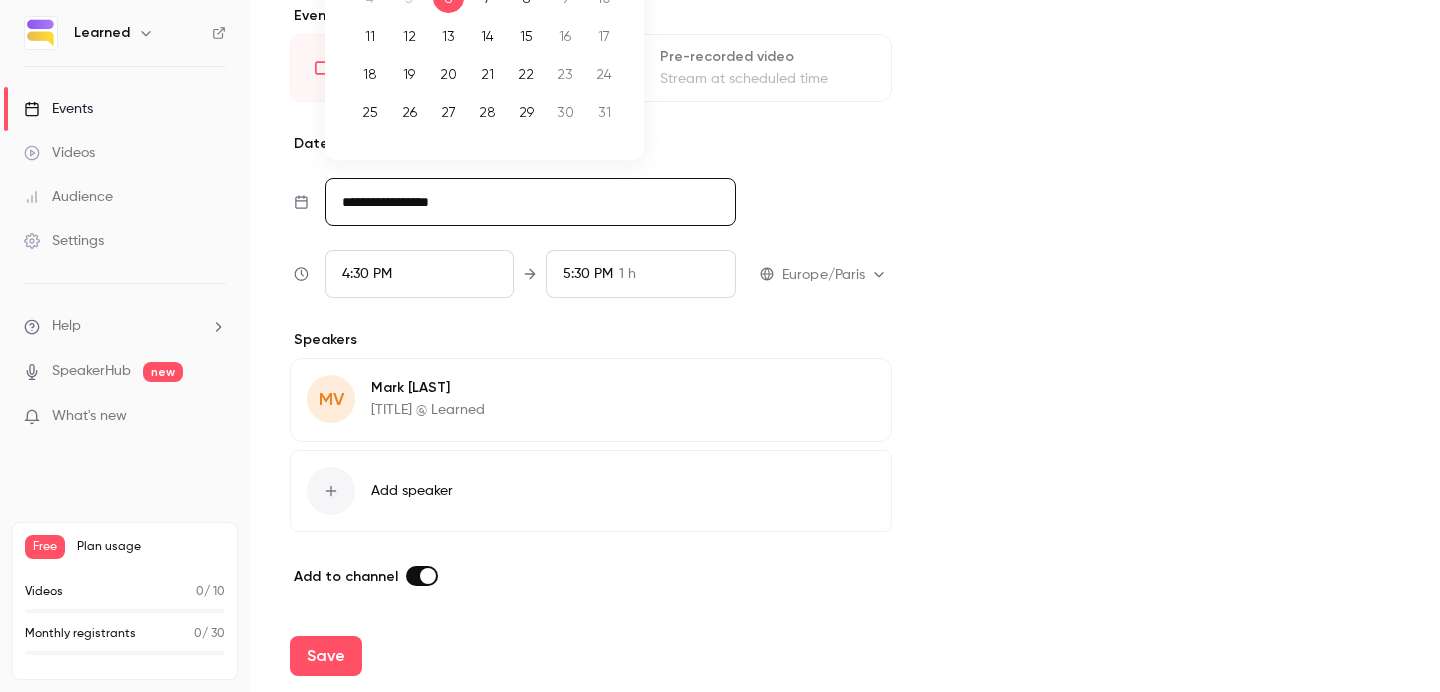 scroll, scrollTop: 645, scrollLeft: 0, axis: vertical 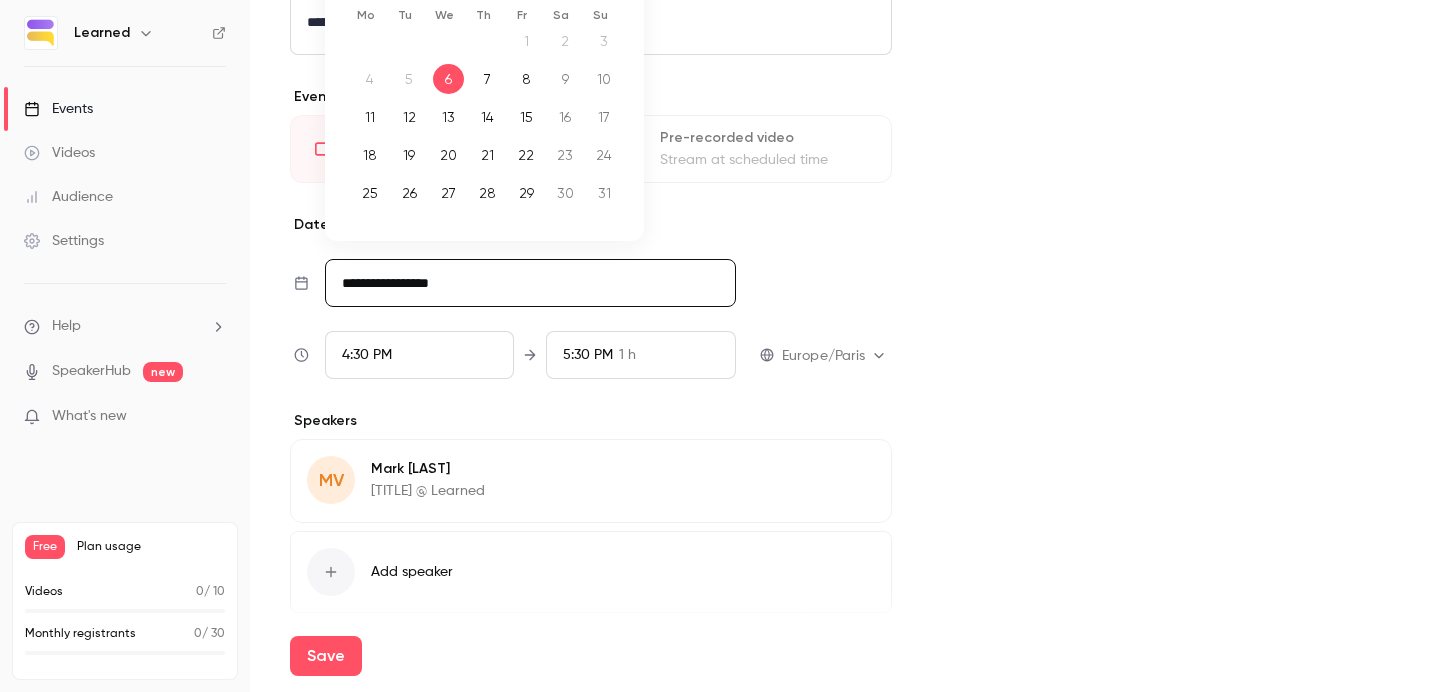 click on "26" at bounding box center [409, 193] 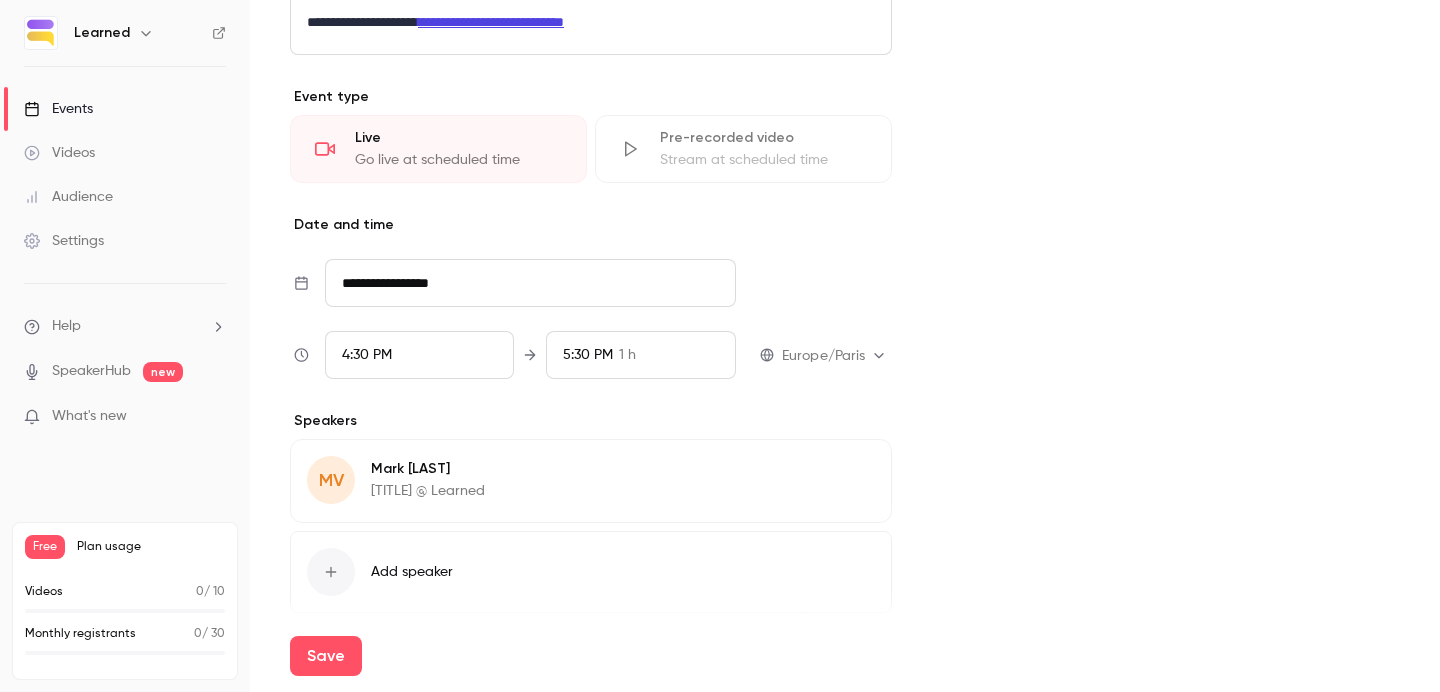 click on "4:30 PM" at bounding box center [420, 355] 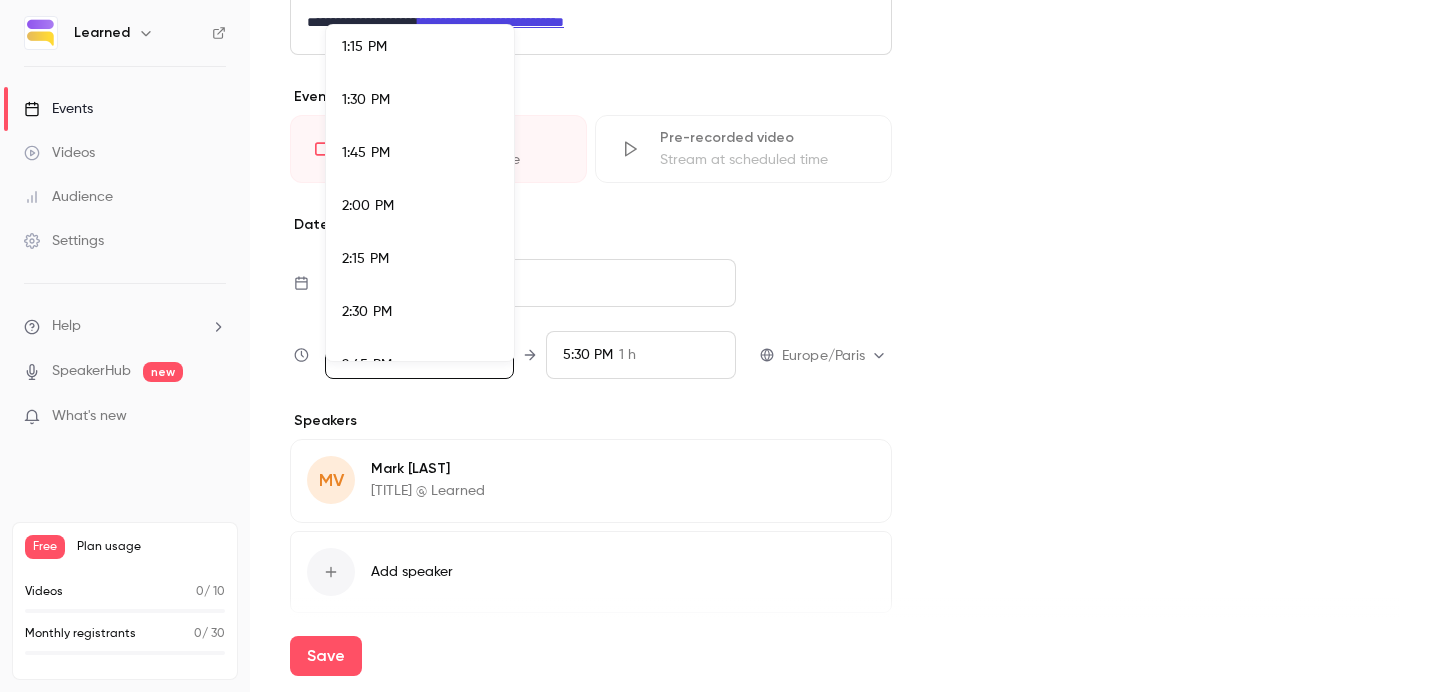 scroll, scrollTop: 2812, scrollLeft: 0, axis: vertical 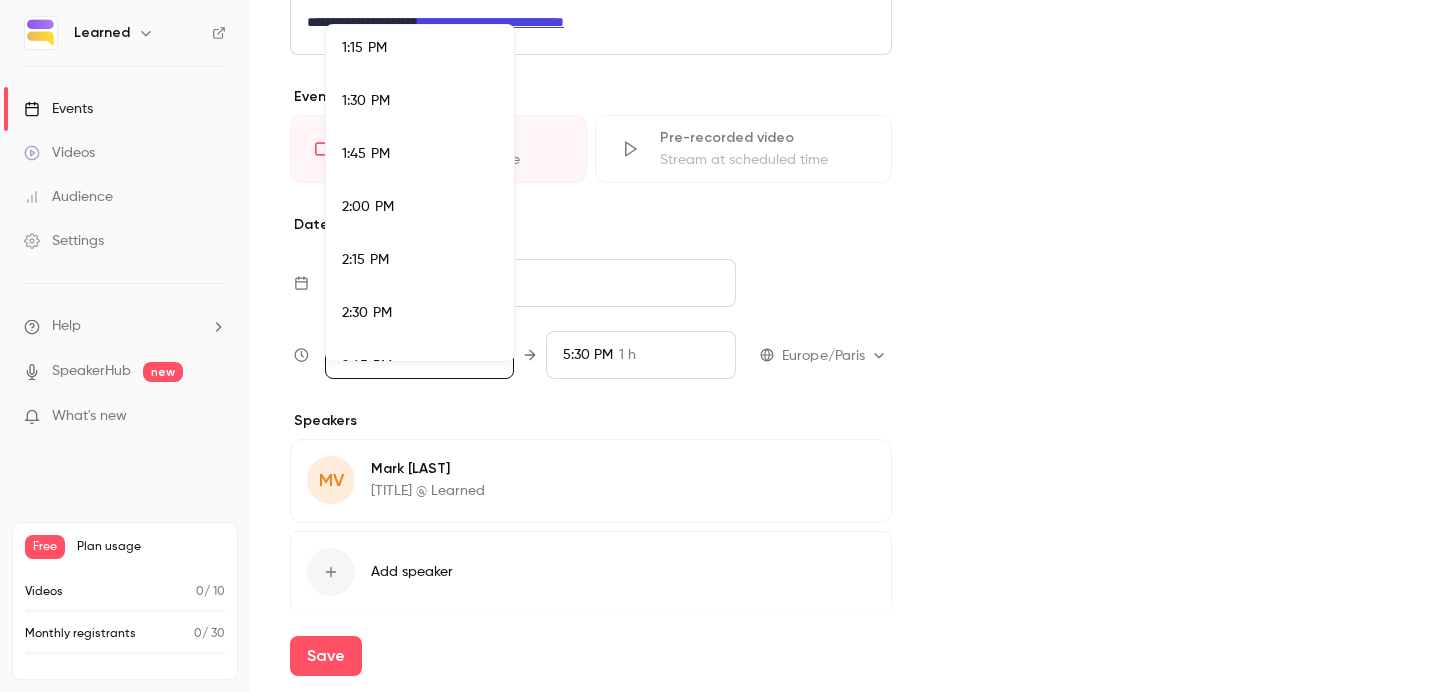 click at bounding box center (720, 346) 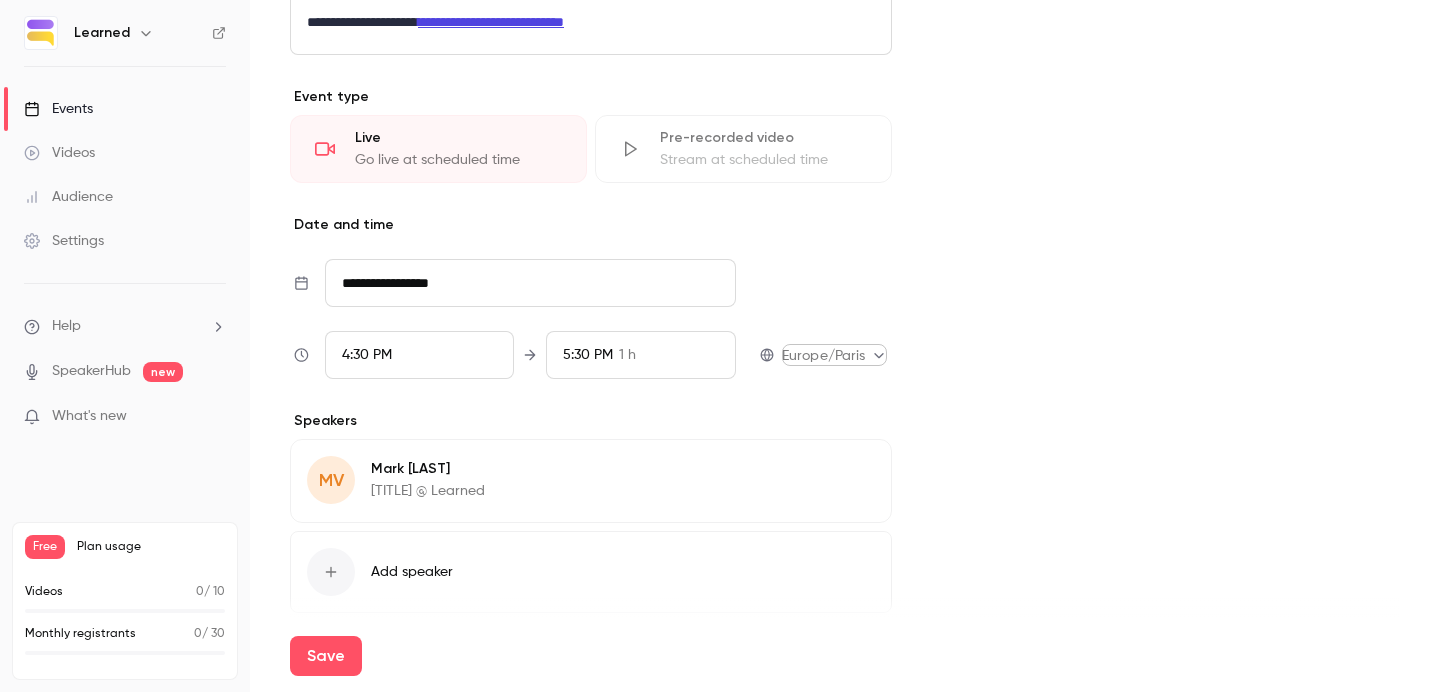 click on "**********" at bounding box center [720, 346] 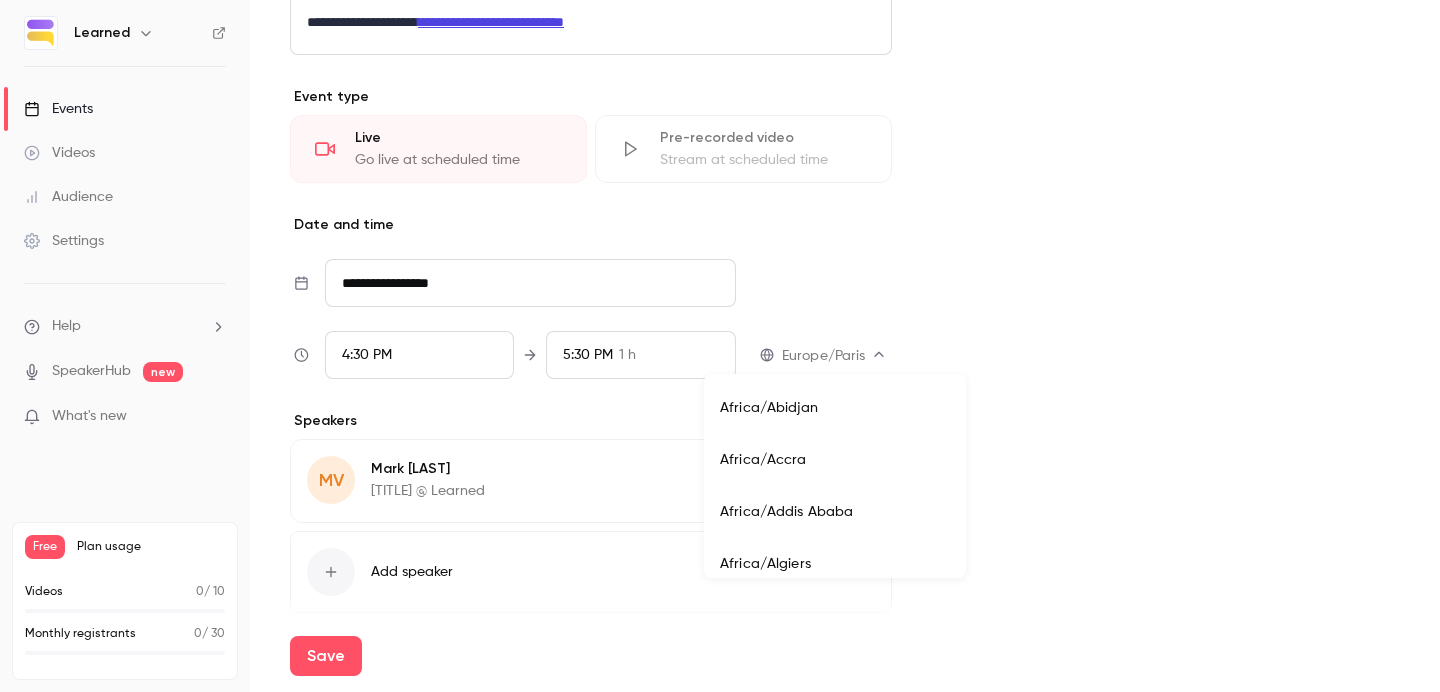scroll, scrollTop: 17872, scrollLeft: 0, axis: vertical 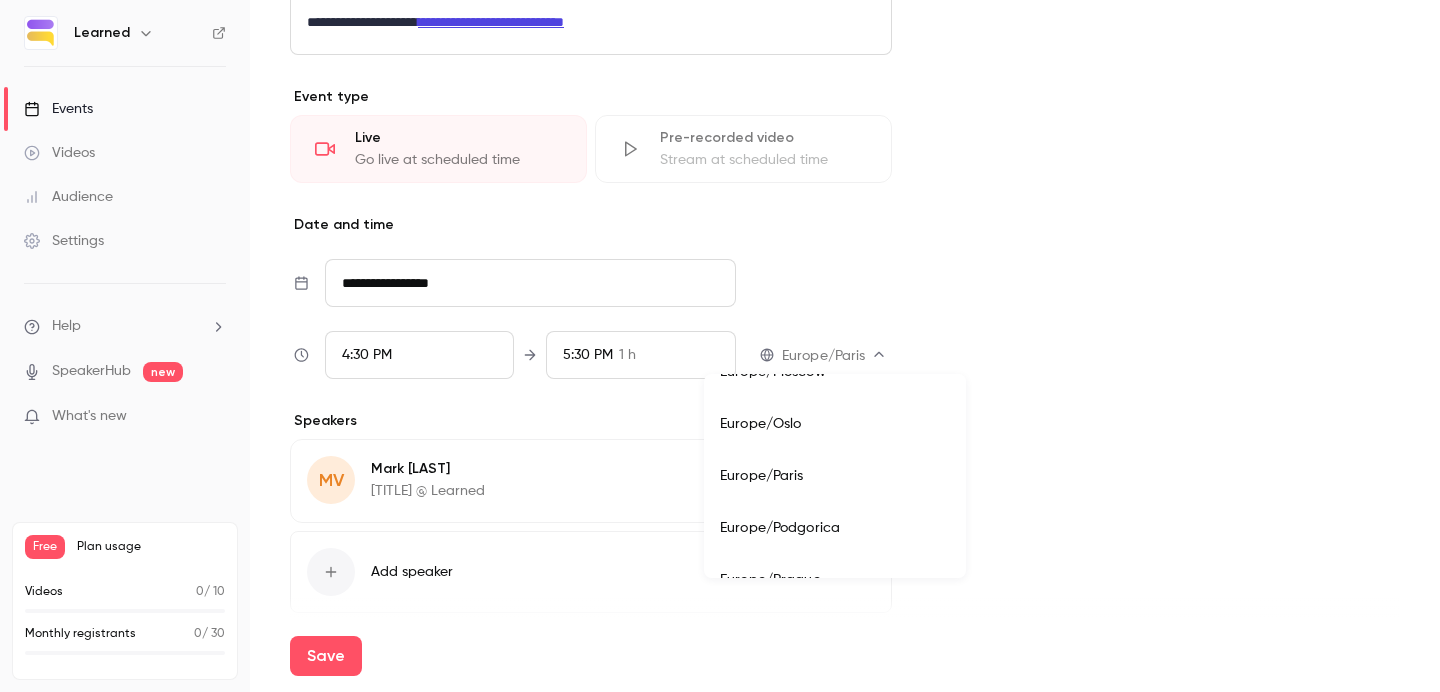 type 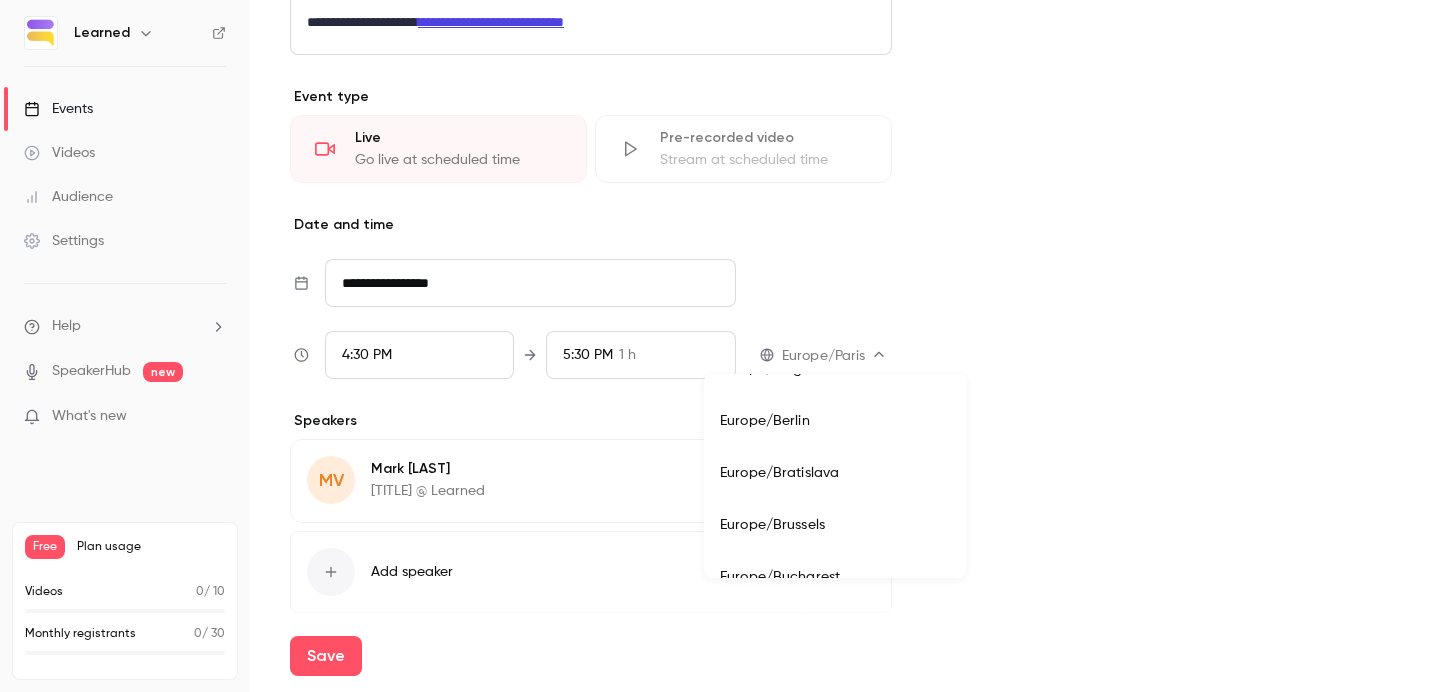 scroll, scrollTop: 16189, scrollLeft: 0, axis: vertical 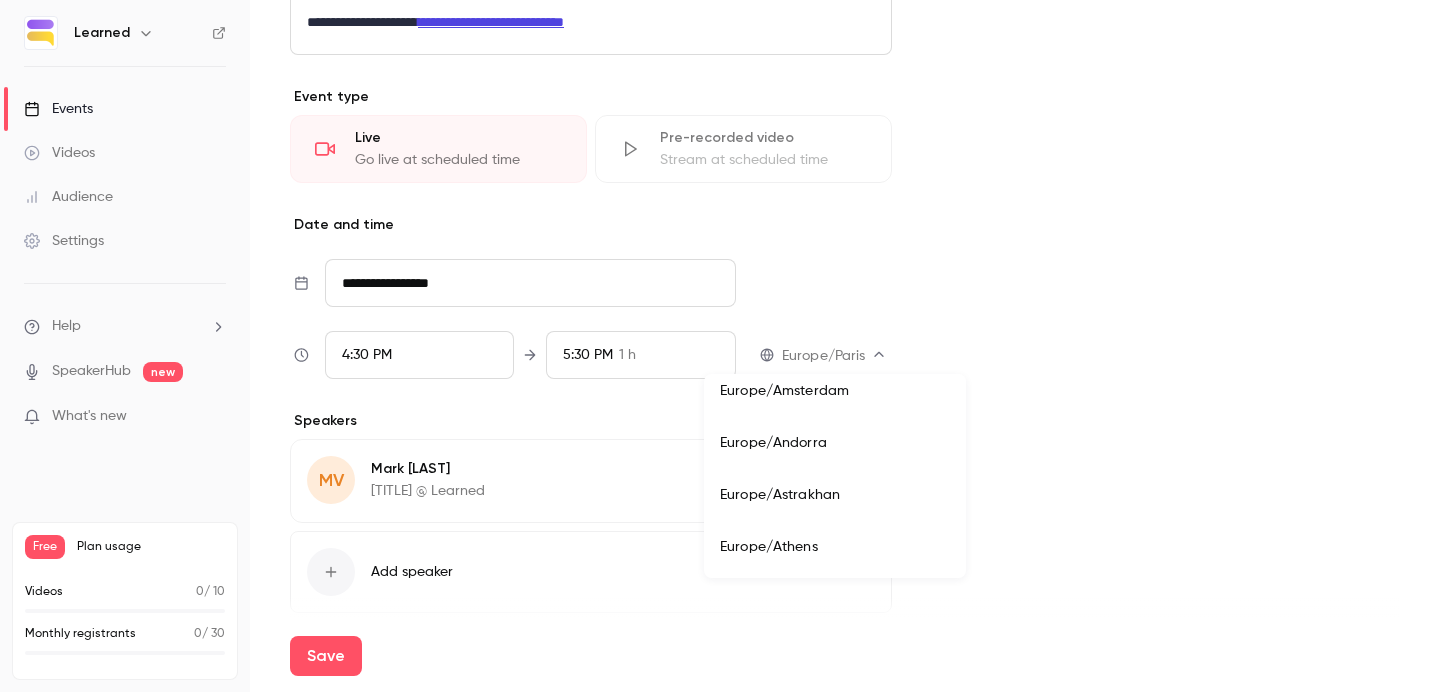 click on "Europe/Amsterdam" at bounding box center (835, 391) 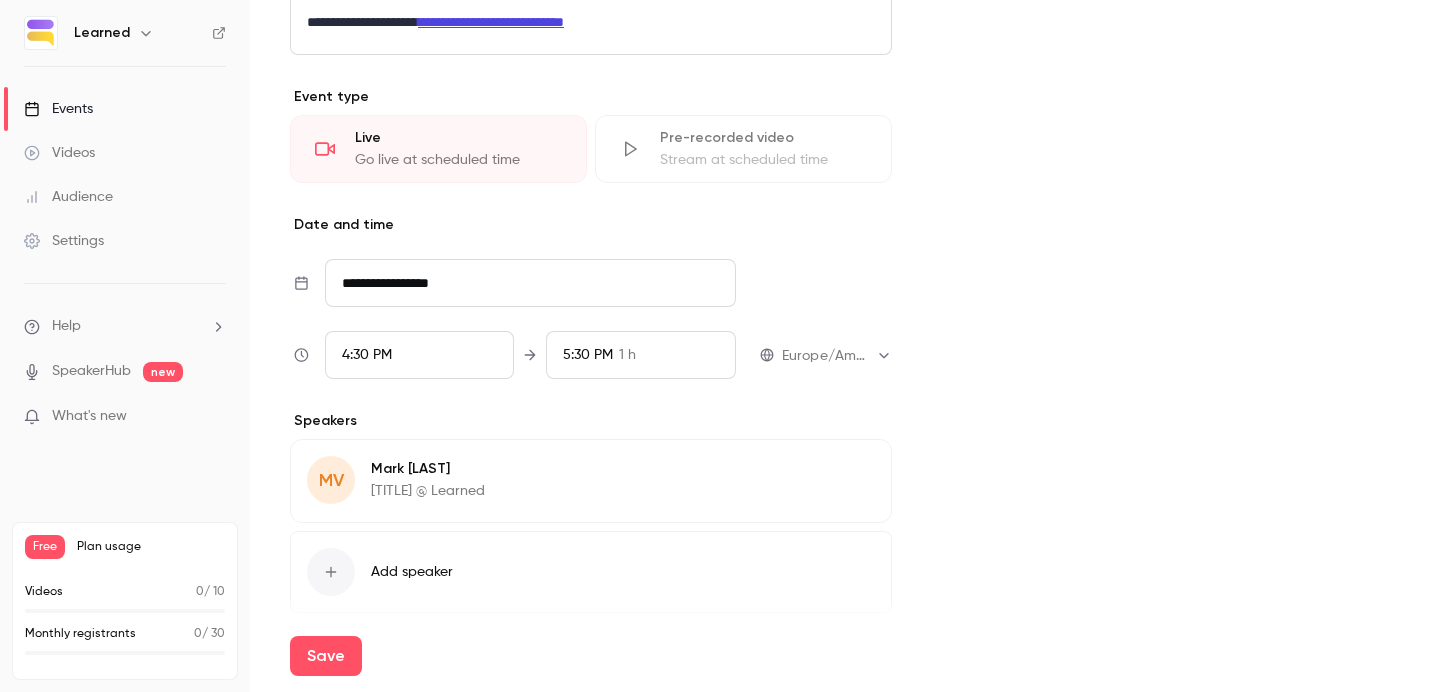 click on "4:30 PM" at bounding box center [420, 355] 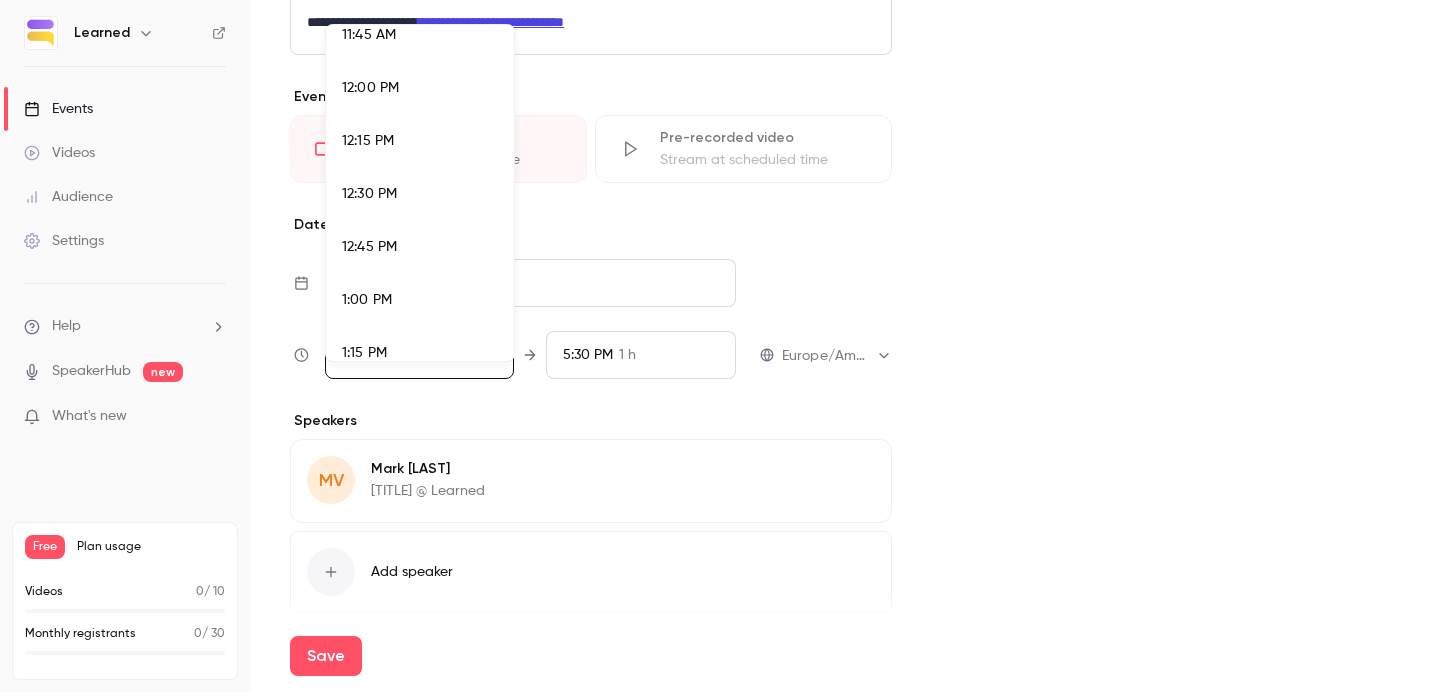 scroll, scrollTop: 2501, scrollLeft: 0, axis: vertical 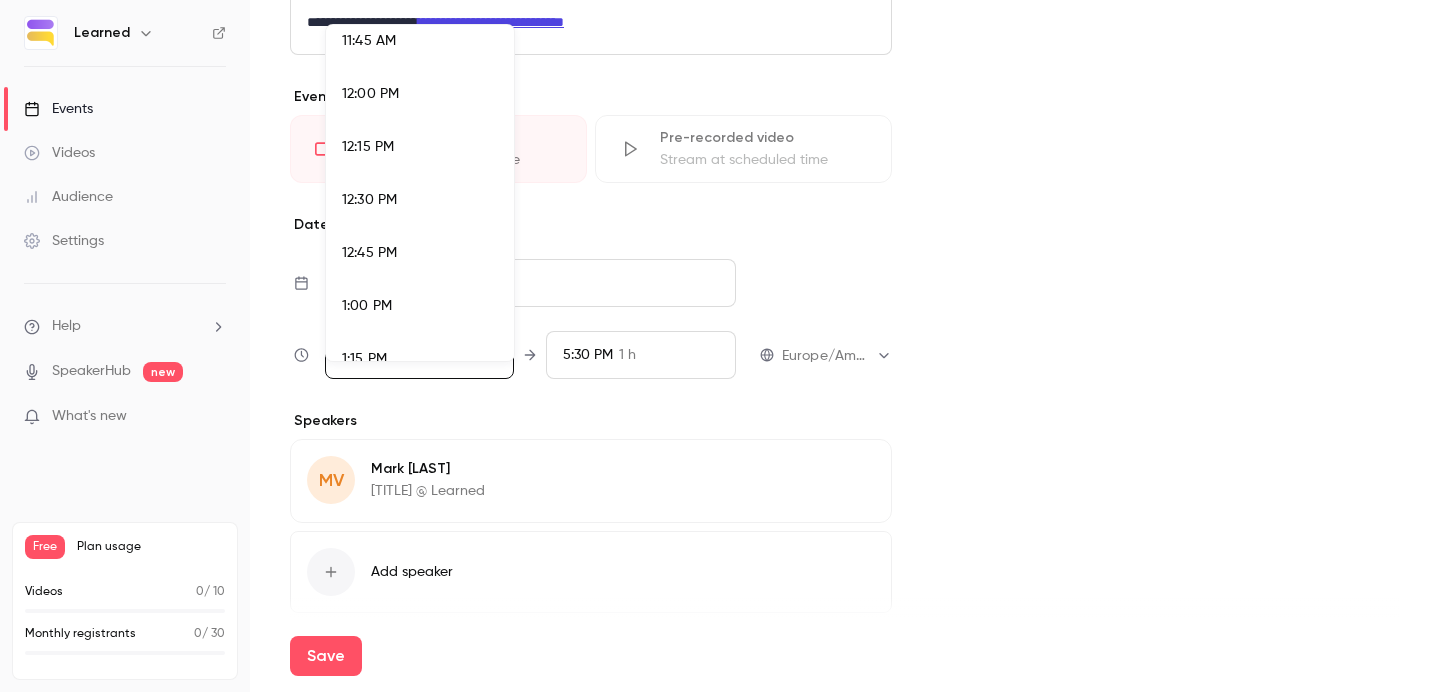 click on "12:00 PM" at bounding box center [420, 94] 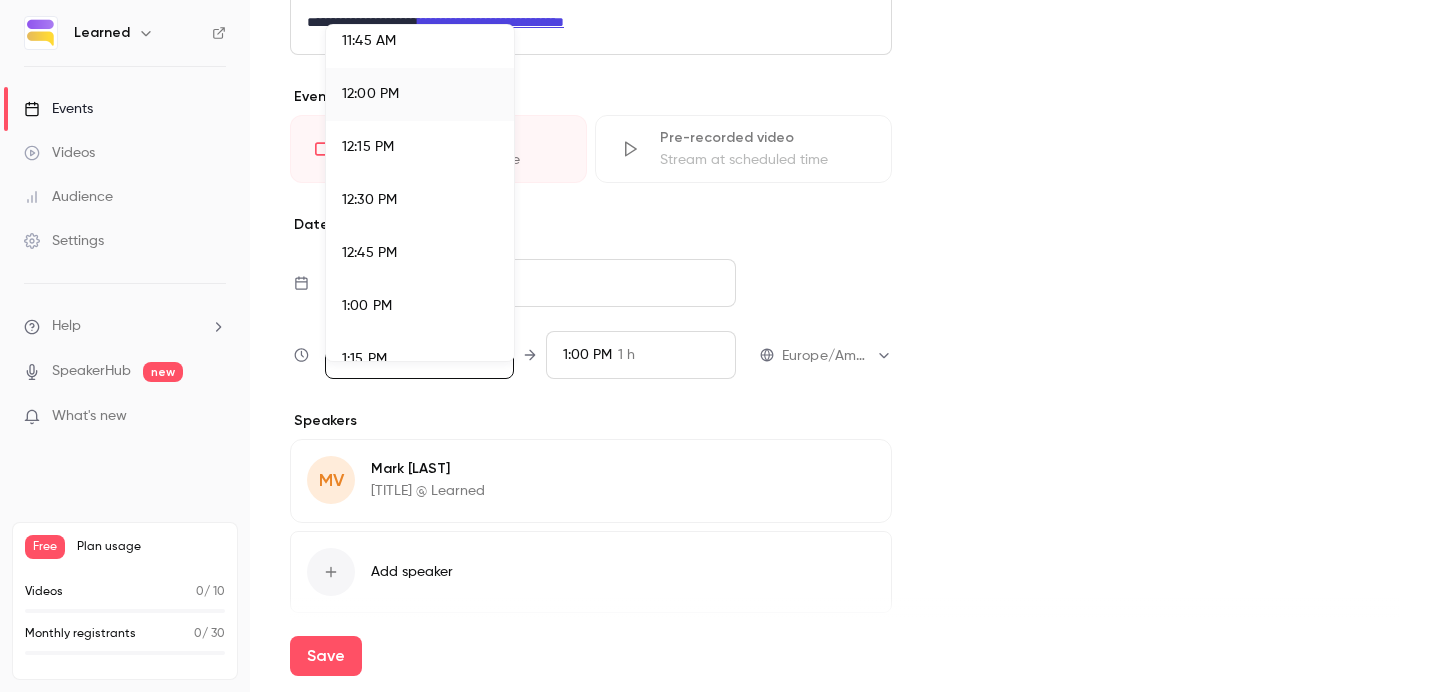 click at bounding box center (720, 346) 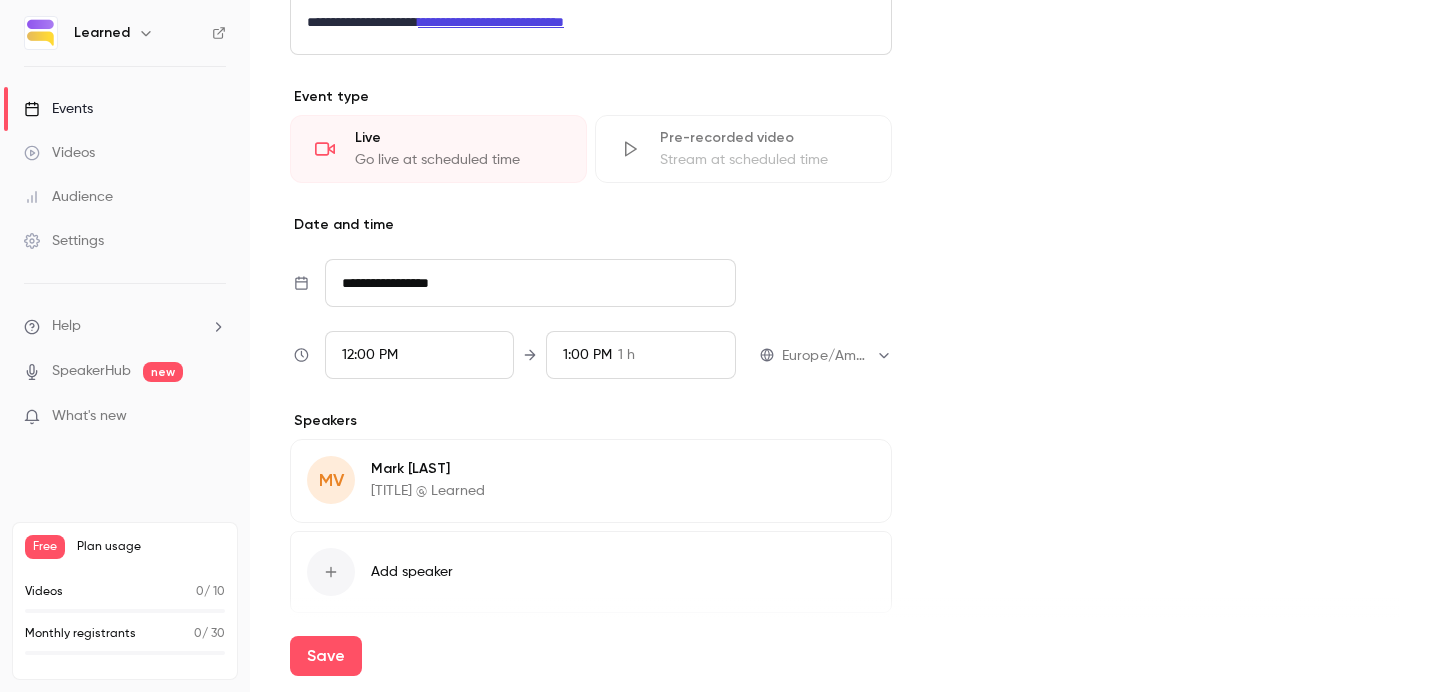 click on "1:00 PM" at bounding box center (587, 355) 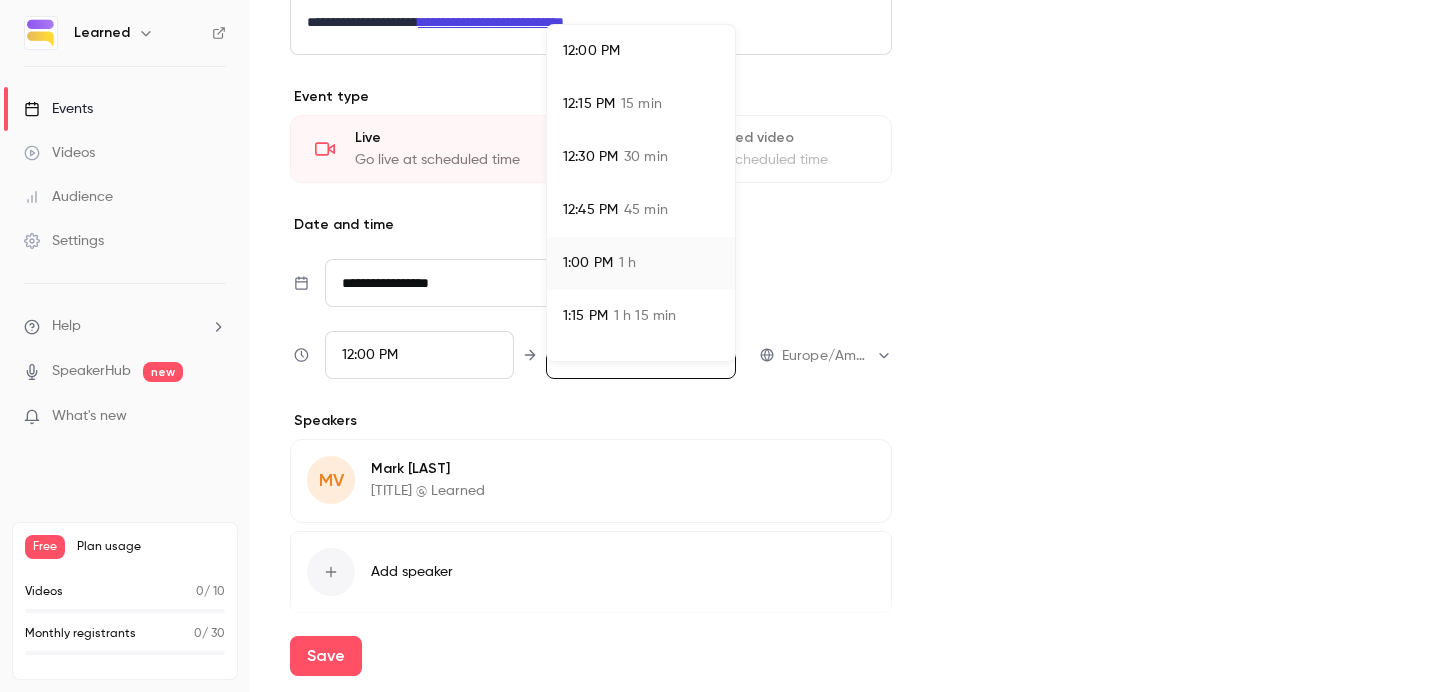 click on "12:45 PM" at bounding box center [590, 210] 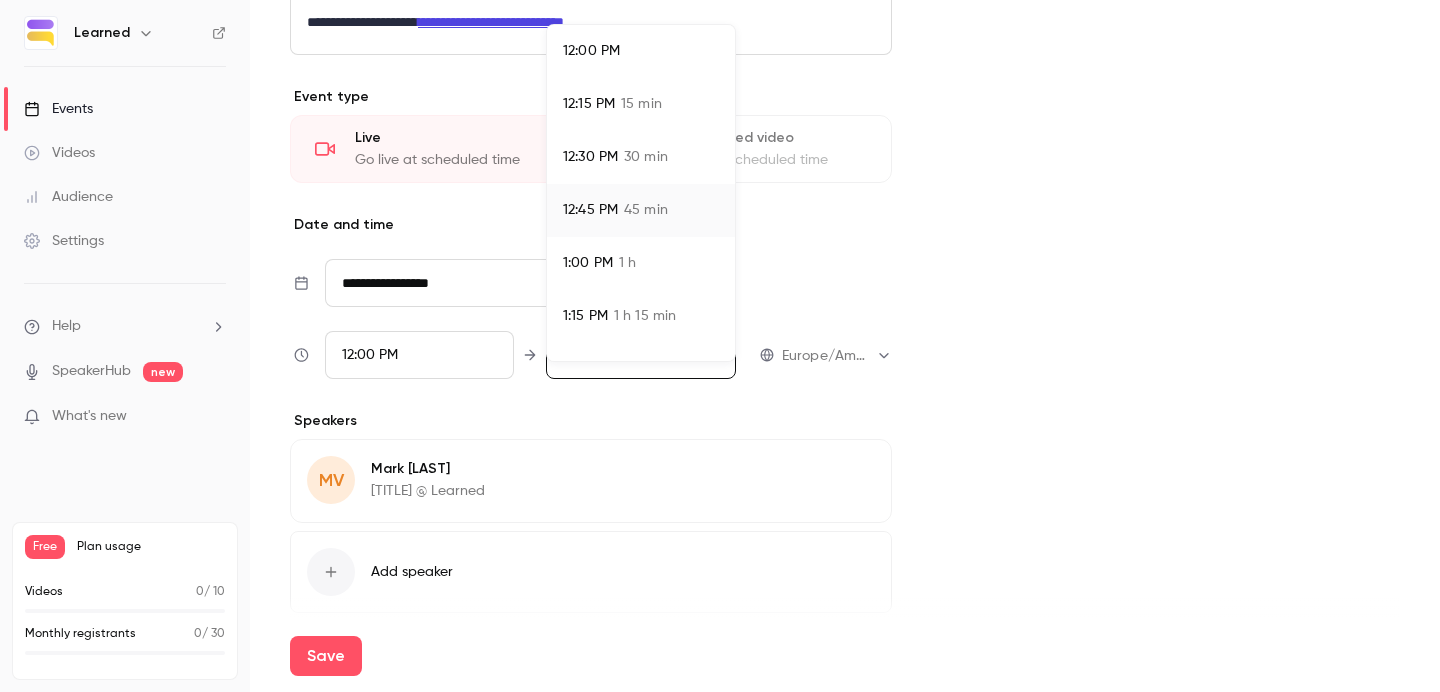 click at bounding box center [720, 346] 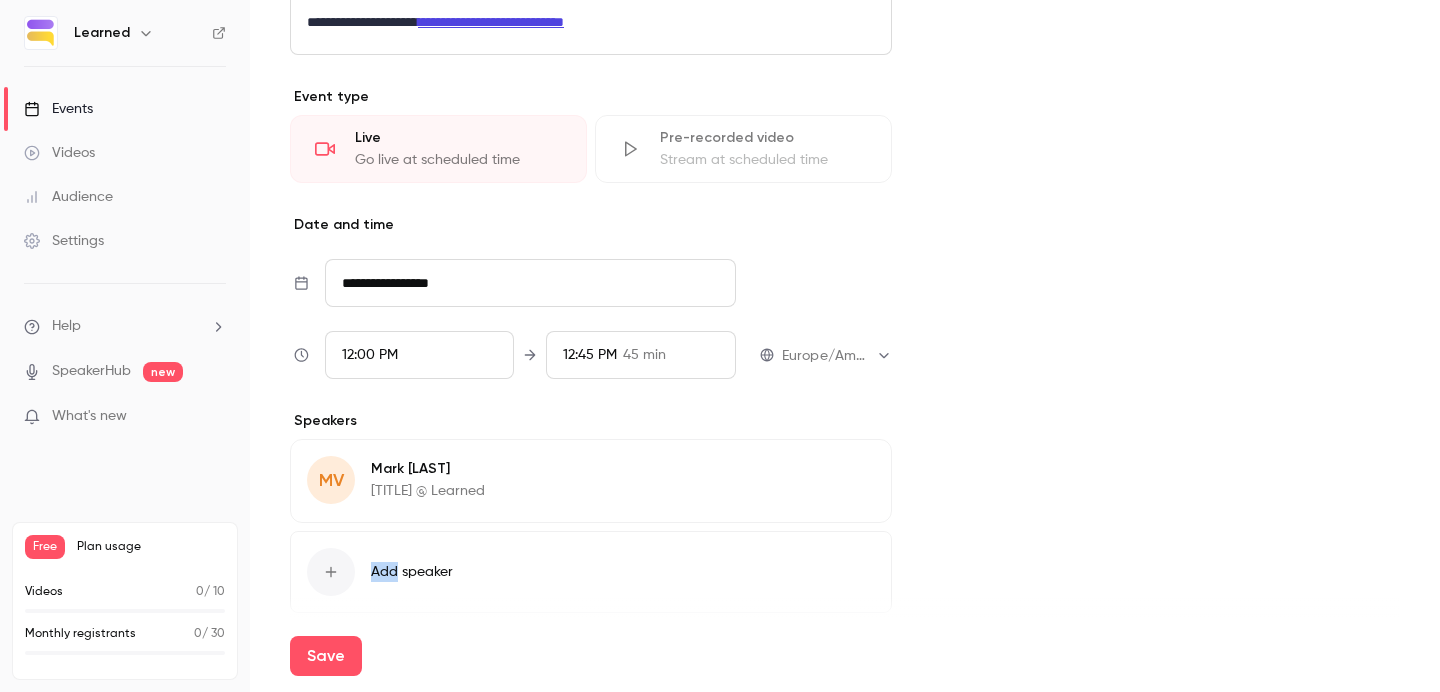 click at bounding box center [331, 572] 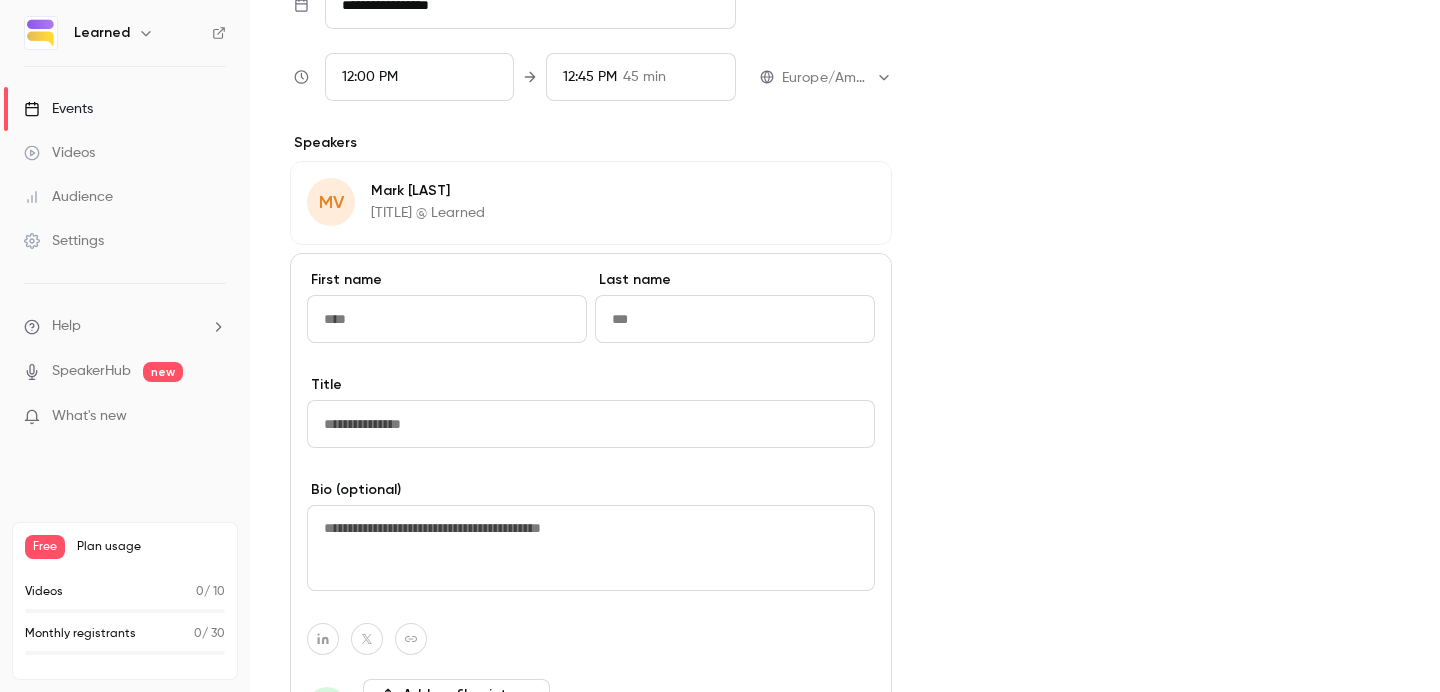 scroll, scrollTop: 925, scrollLeft: 0, axis: vertical 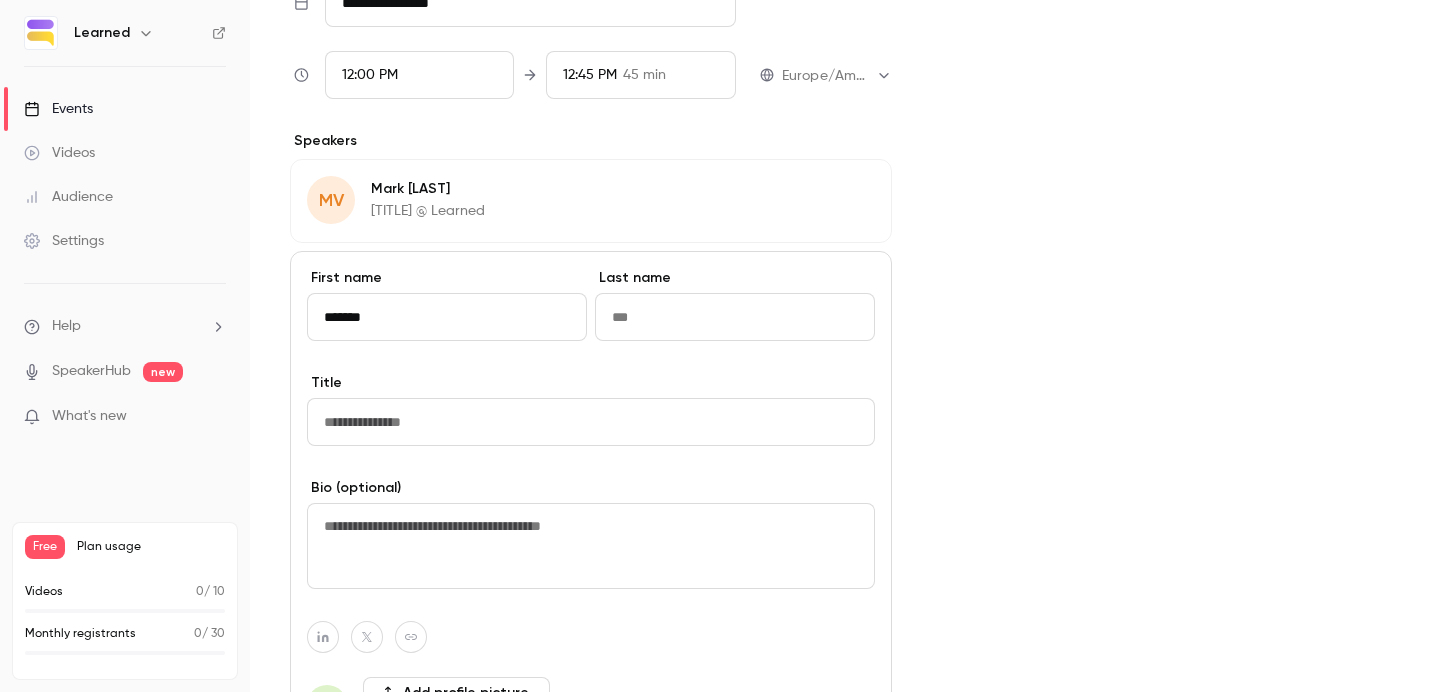 type on "*******" 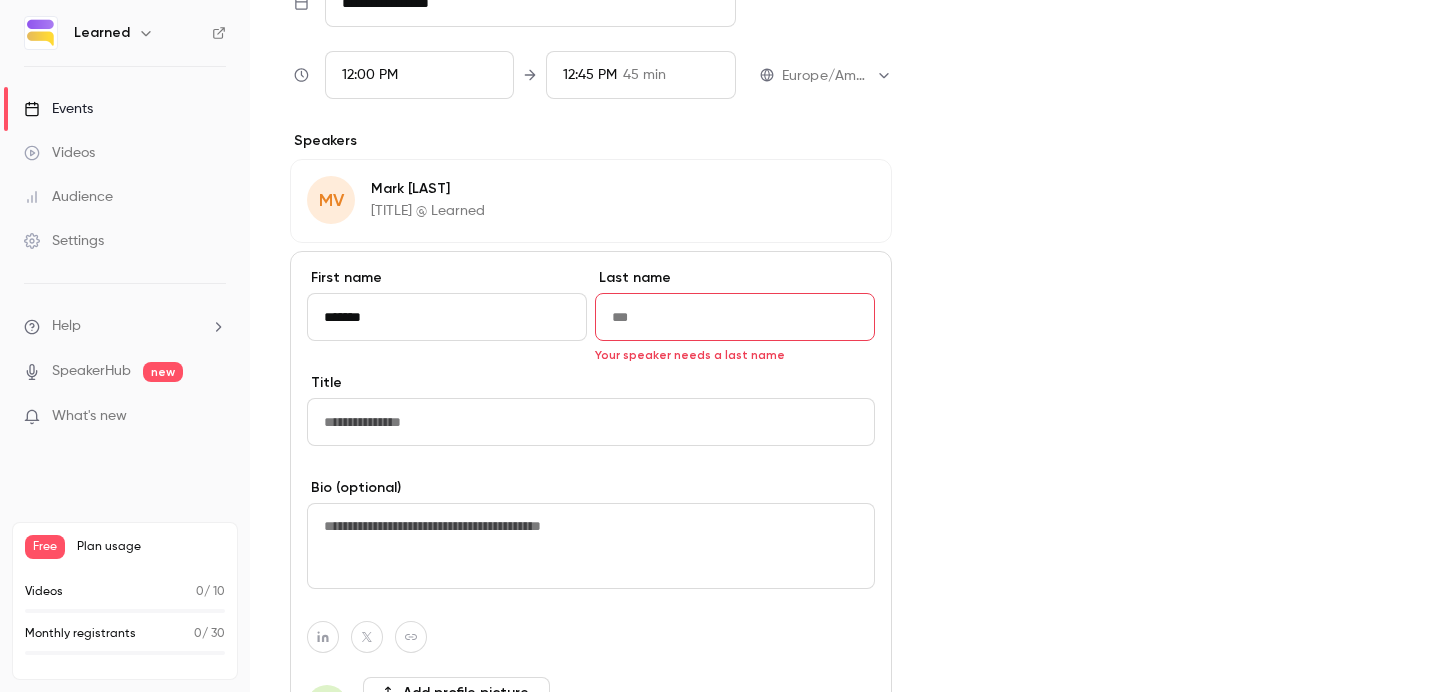 click on "*******" at bounding box center [447, 317] 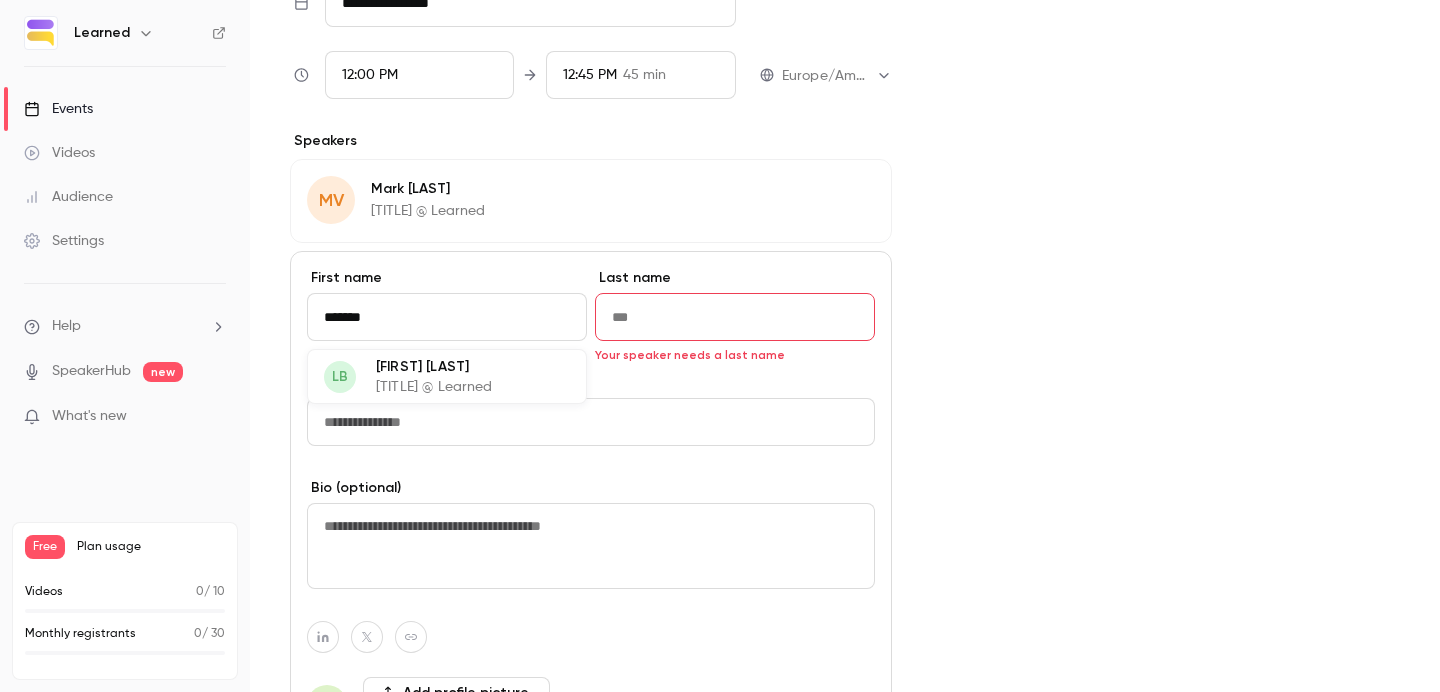 click on "[FIRST] [LAST]" at bounding box center [434, 366] 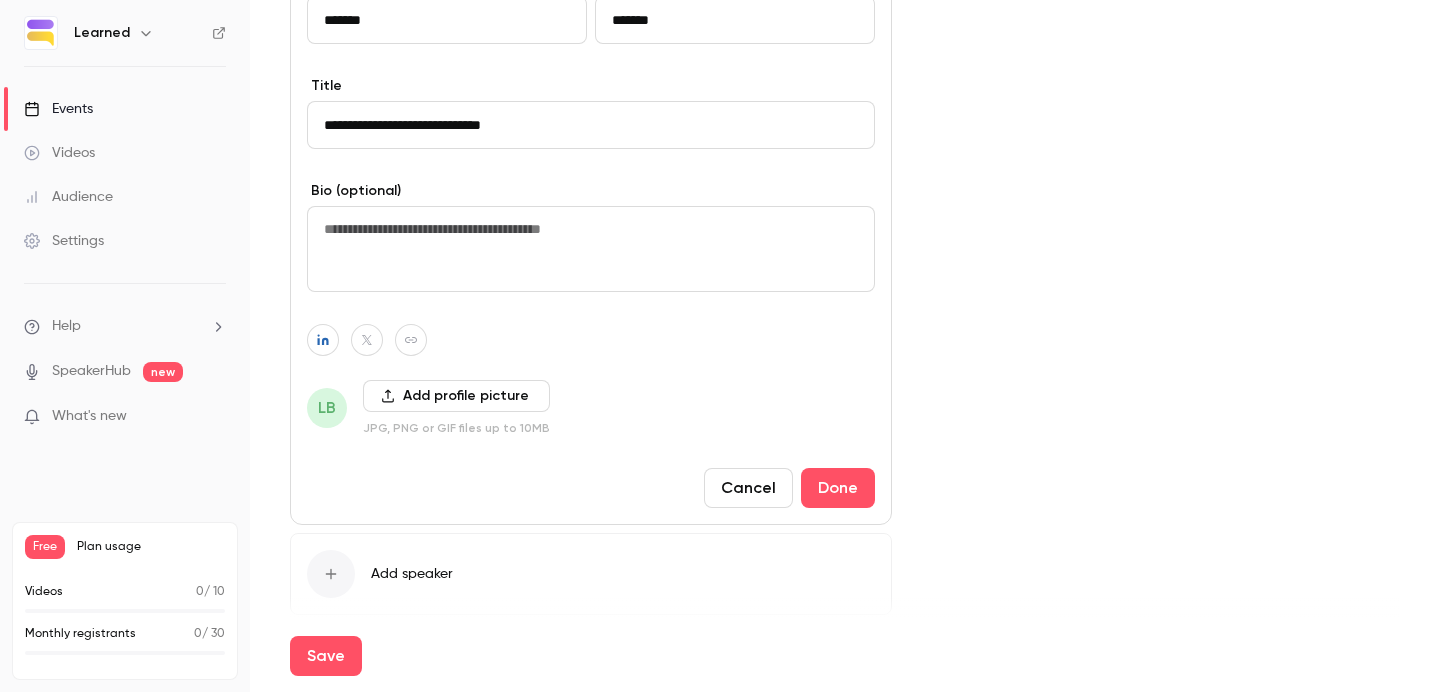 scroll, scrollTop: 1305, scrollLeft: 0, axis: vertical 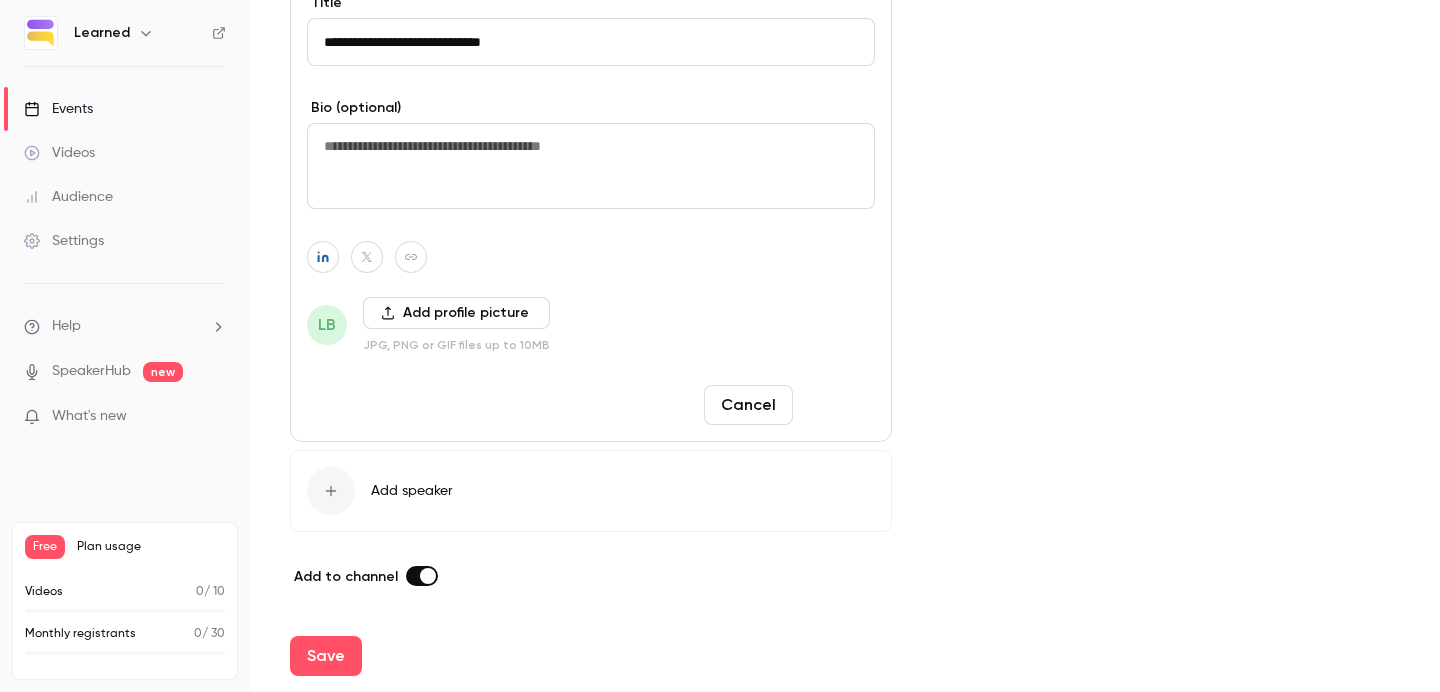 click on "Done" at bounding box center (838, 405) 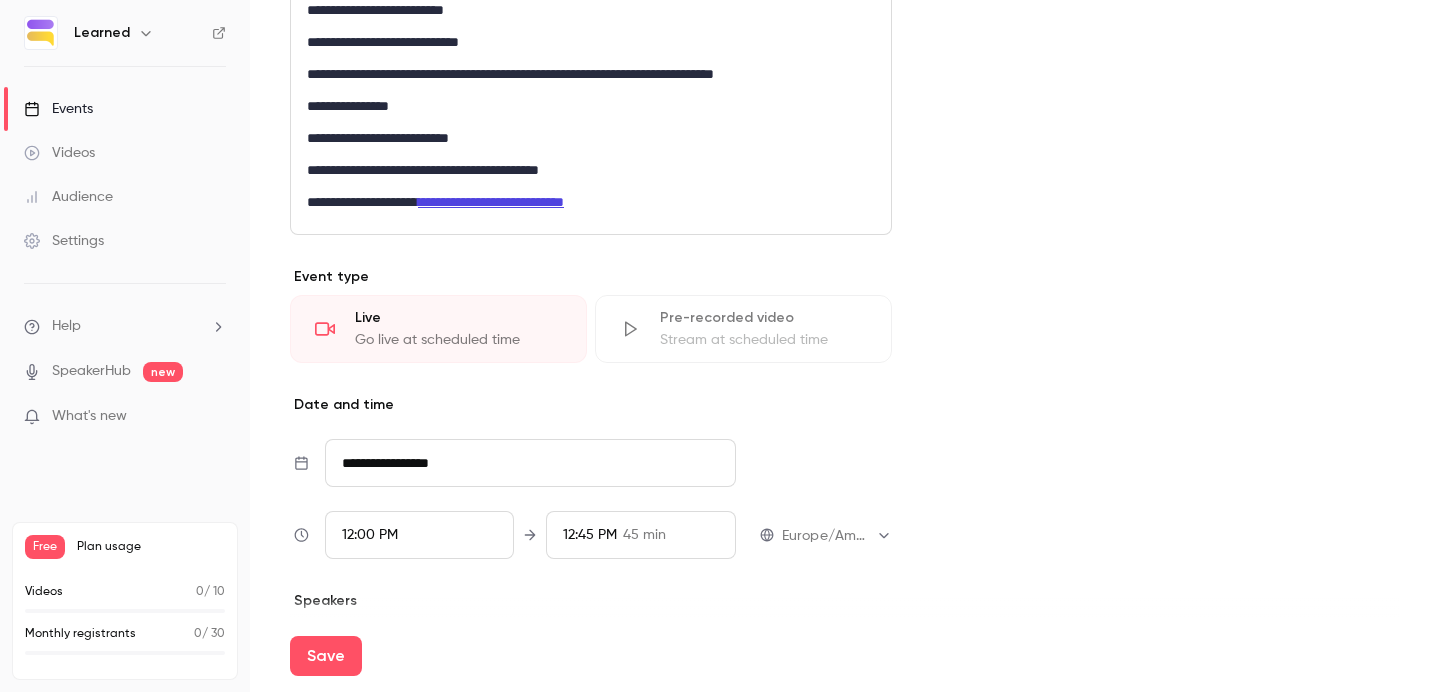 scroll, scrollTop: 818, scrollLeft: 0, axis: vertical 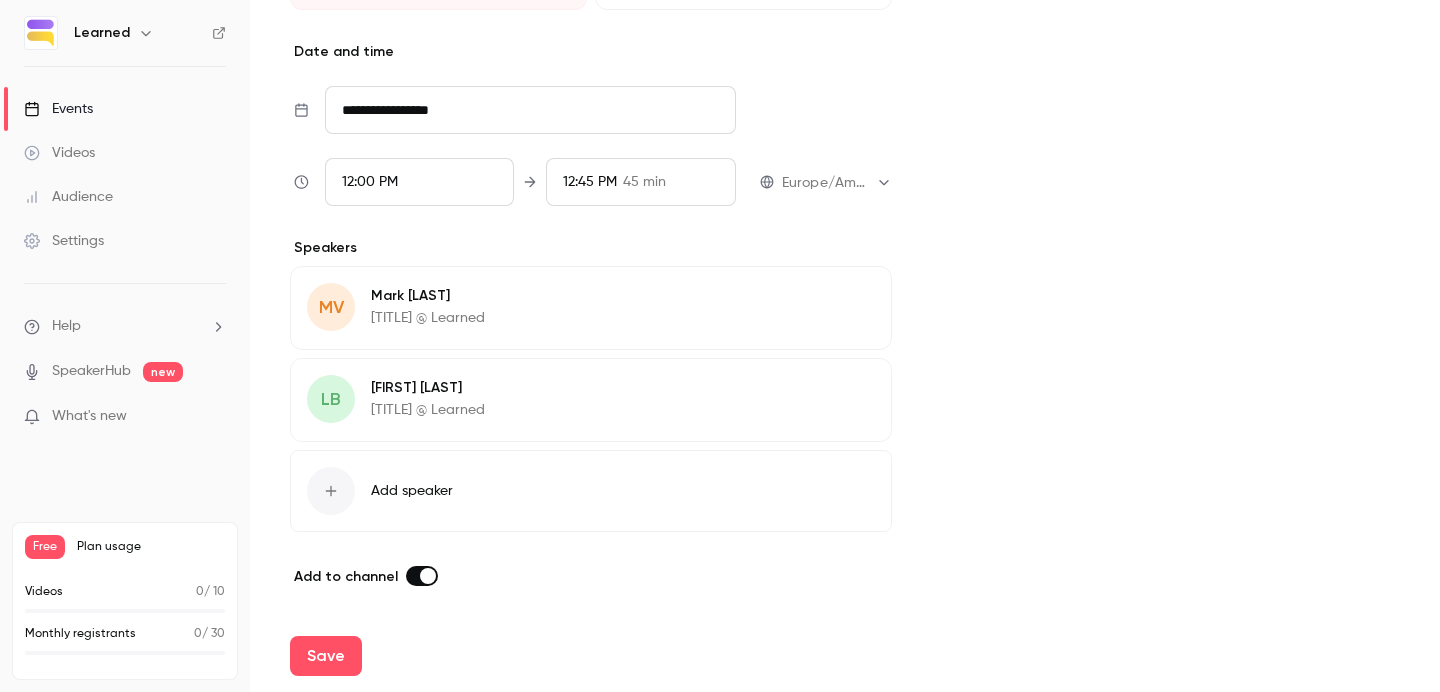 click at bounding box center (422, 576) 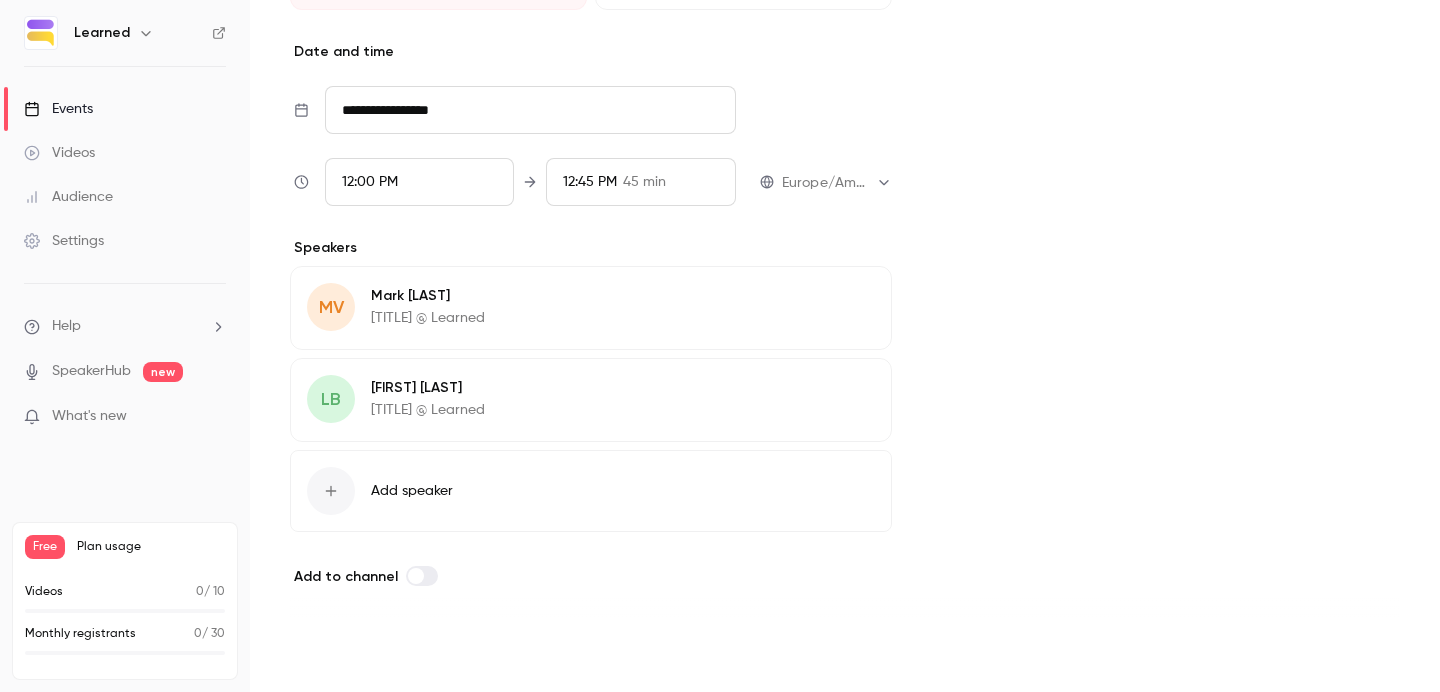 click on "Save" at bounding box center (326, 656) 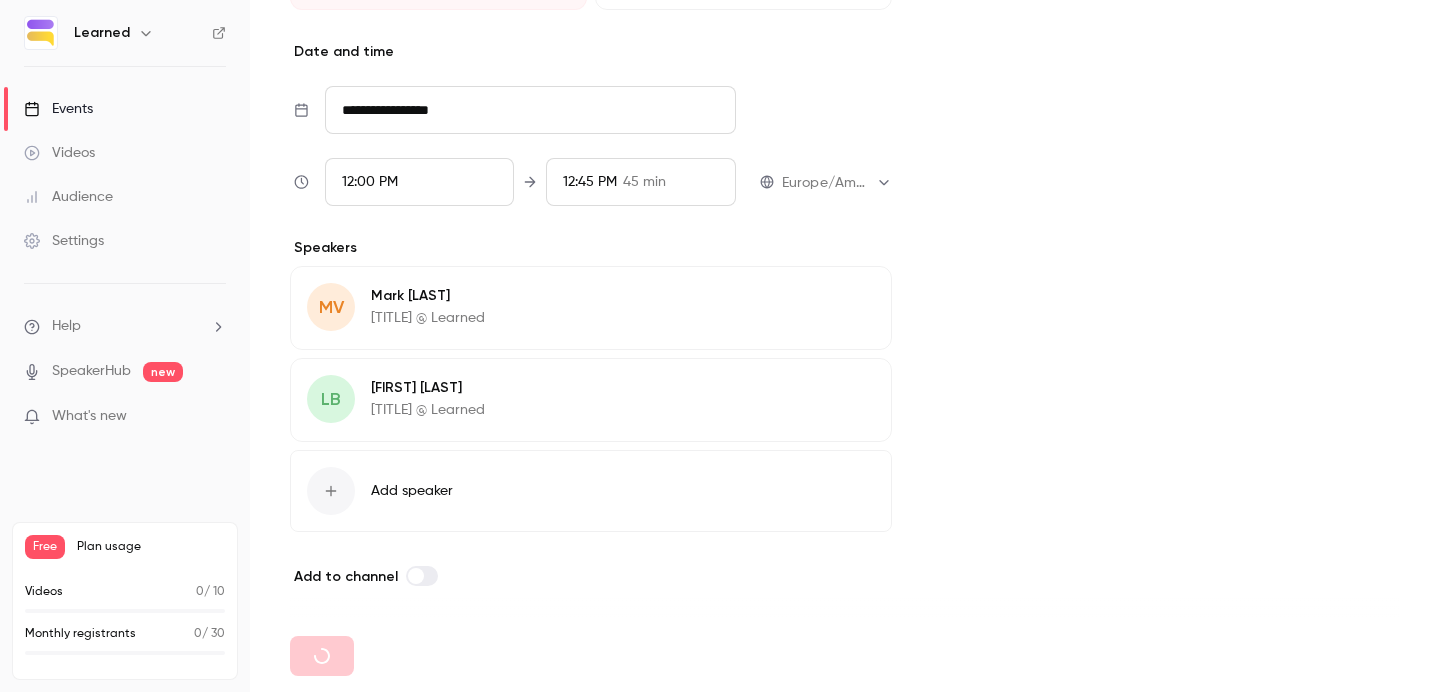 type on "**********" 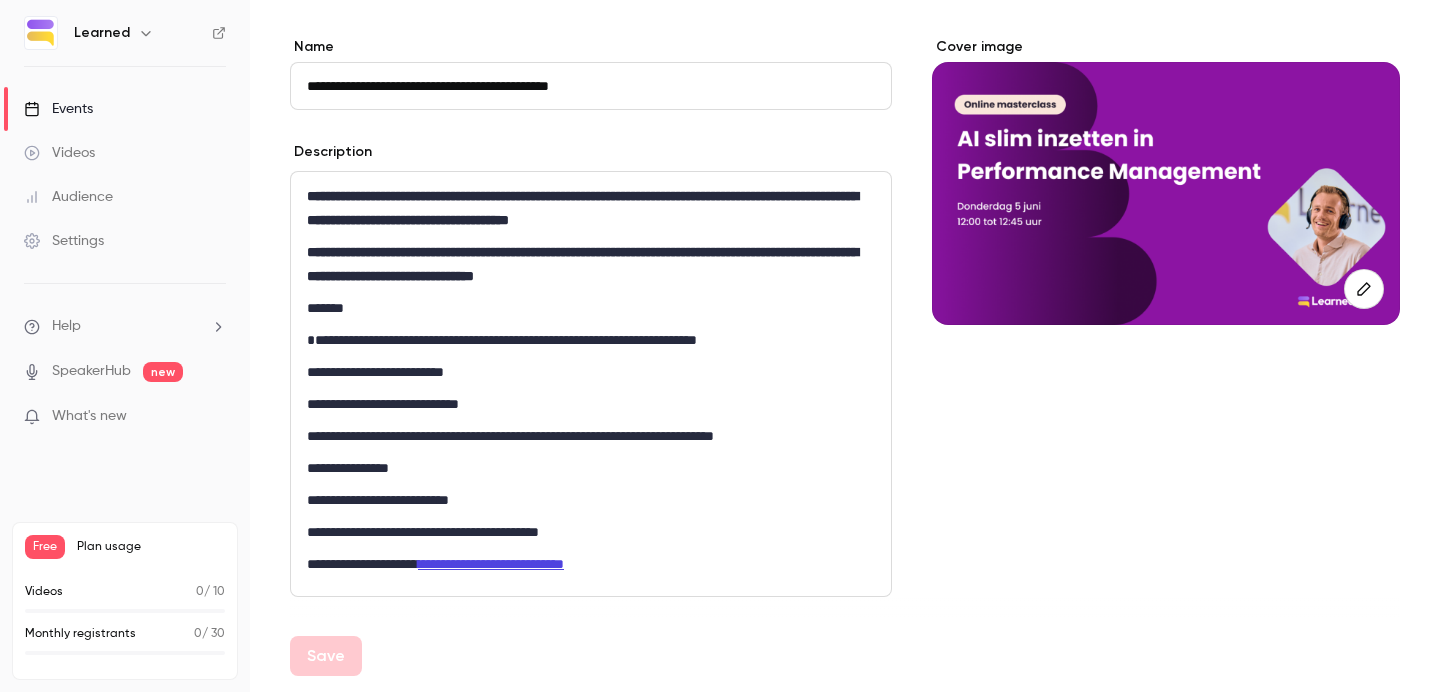 scroll, scrollTop: 246, scrollLeft: 0, axis: vertical 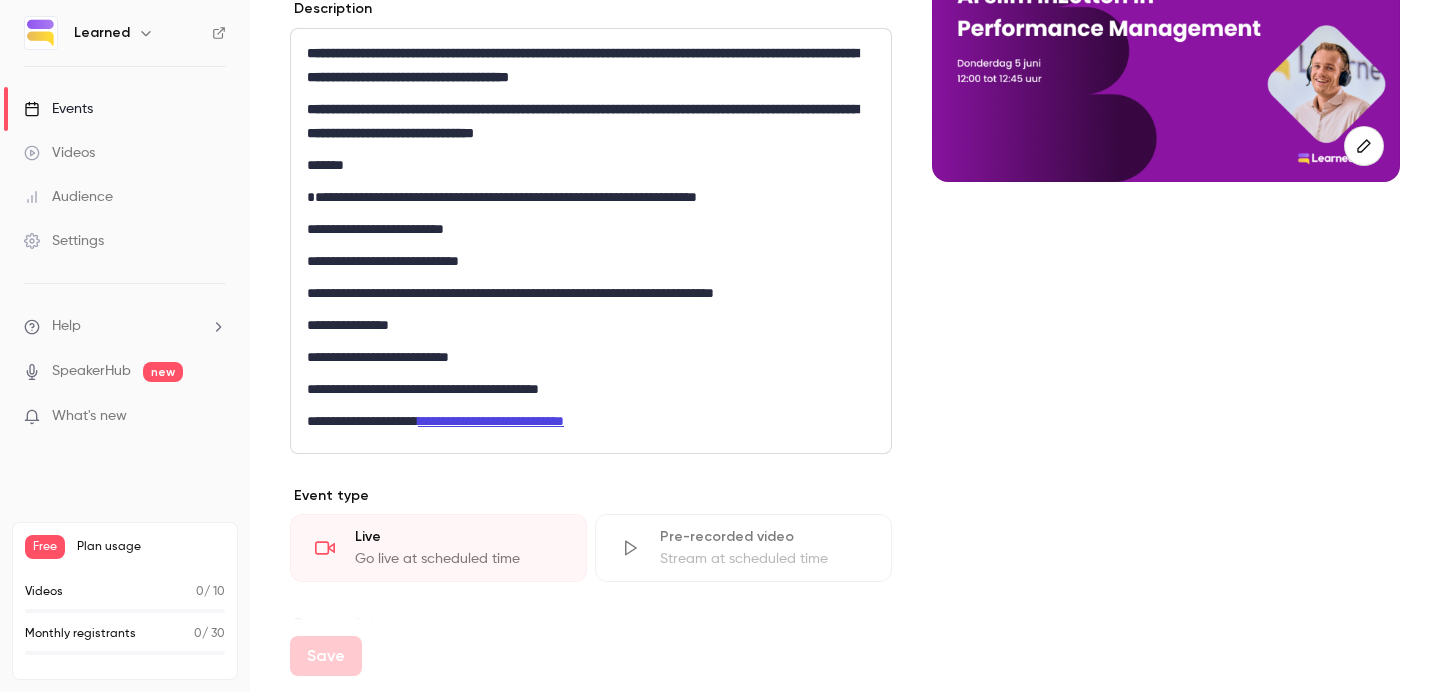 click on "**********" at bounding box center (591, 325) 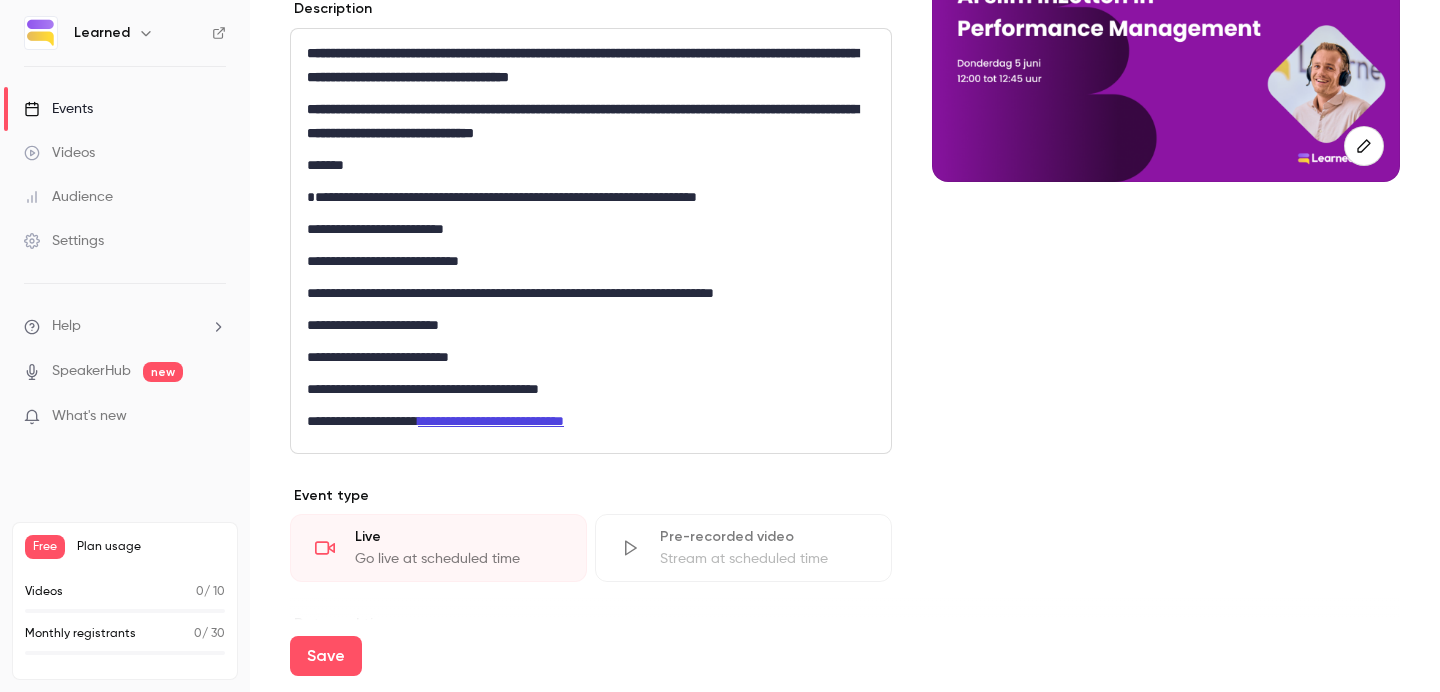 click on "**********" at bounding box center [591, 325] 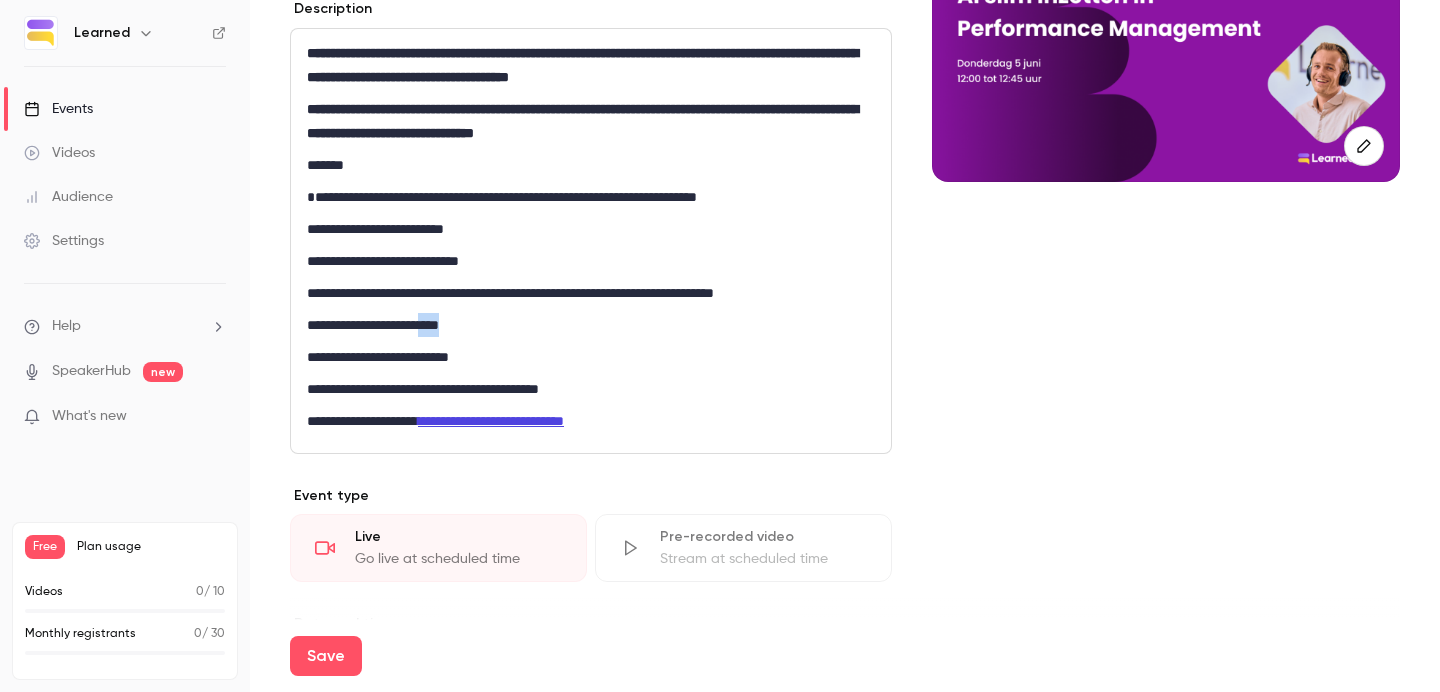click on "**********" at bounding box center [591, 325] 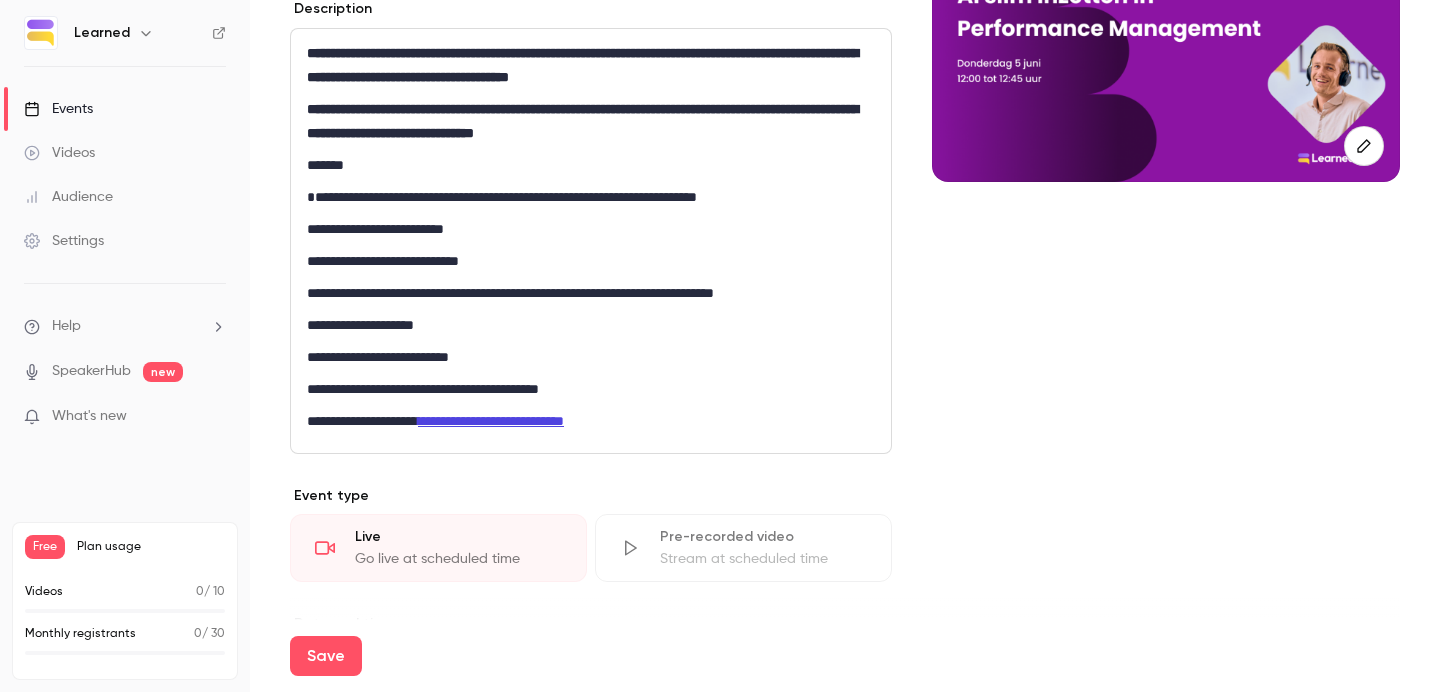 scroll, scrollTop: 6, scrollLeft: 0, axis: vertical 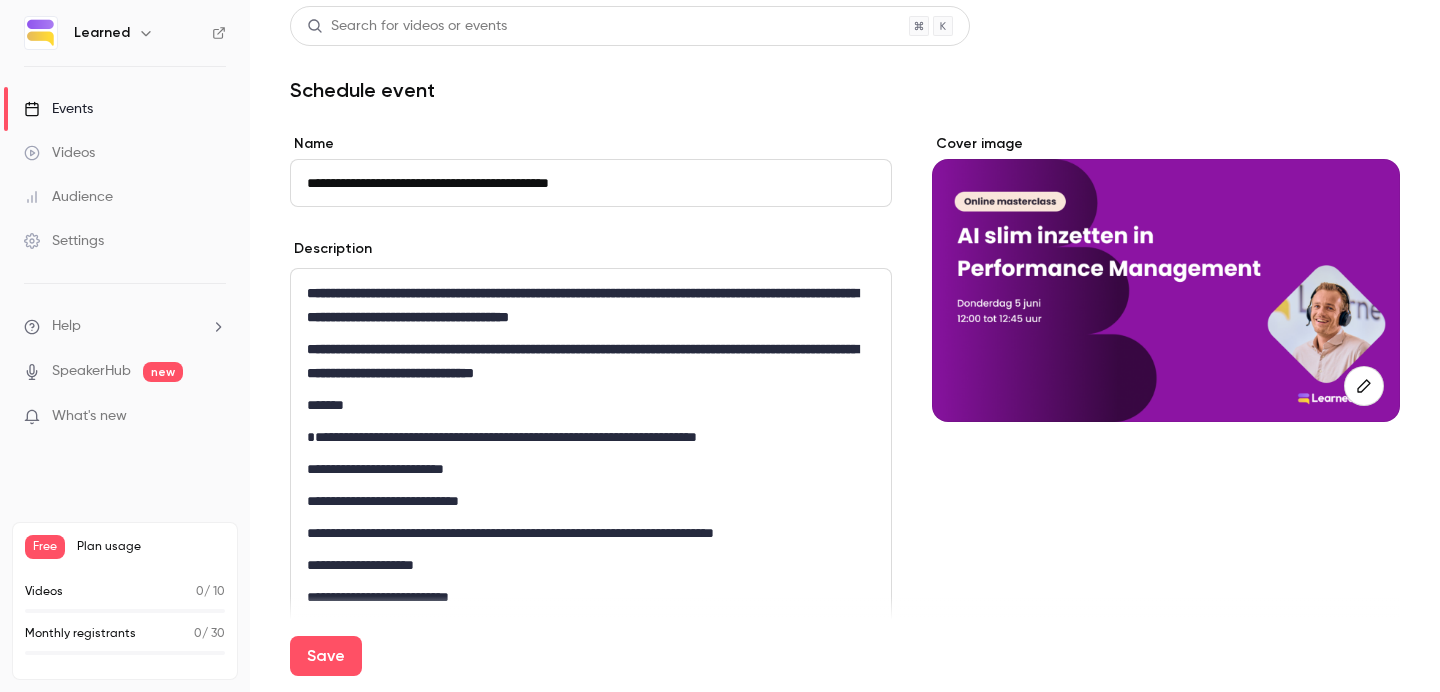 drag, startPoint x: 365, startPoint y: 186, endPoint x: 277, endPoint y: 183, distance: 88.051125 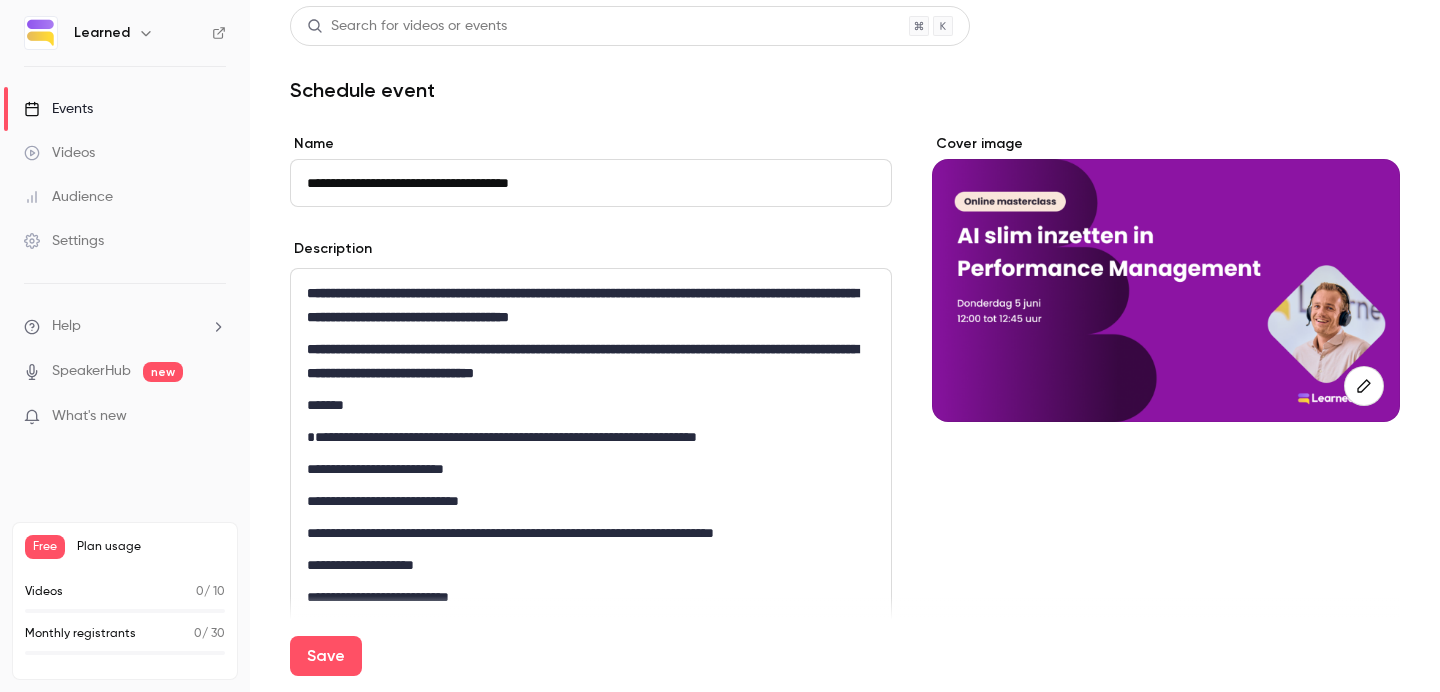 drag, startPoint x: 385, startPoint y: 181, endPoint x: 650, endPoint y: 190, distance: 265.15277 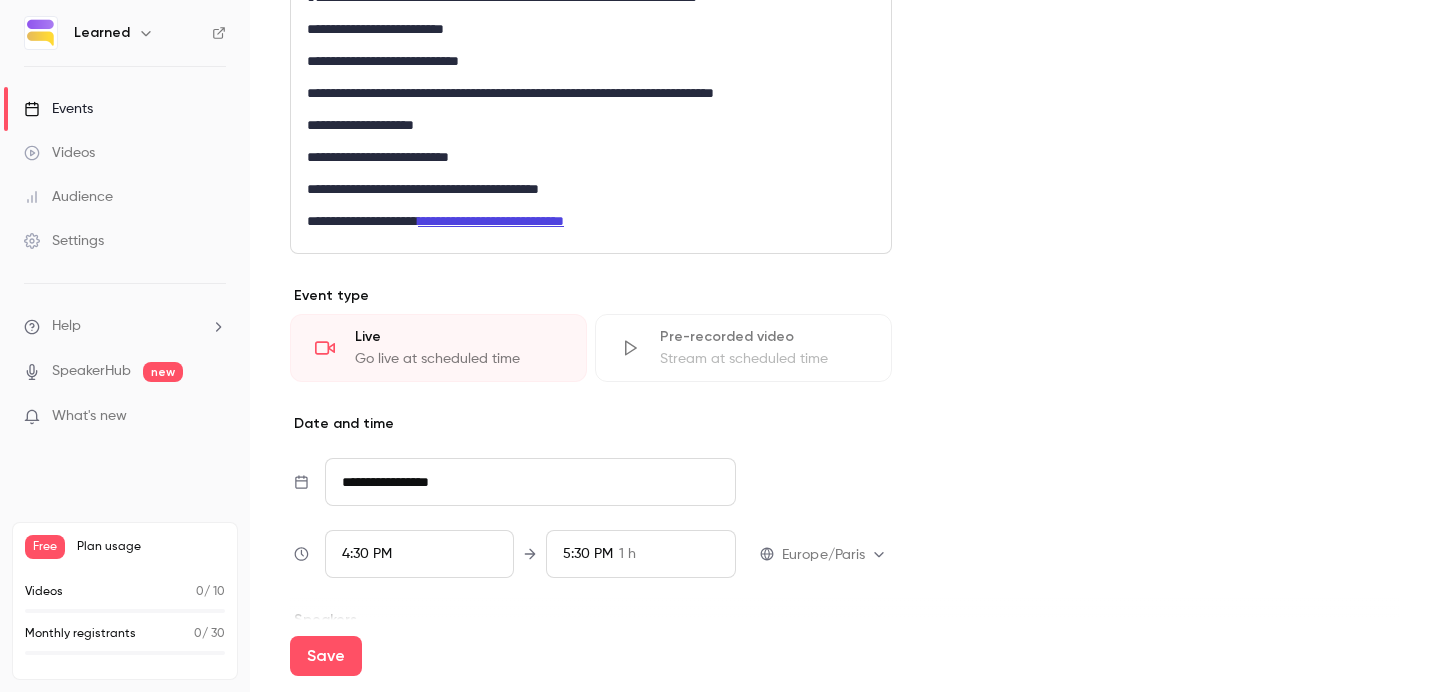 scroll, scrollTop: 451, scrollLeft: 0, axis: vertical 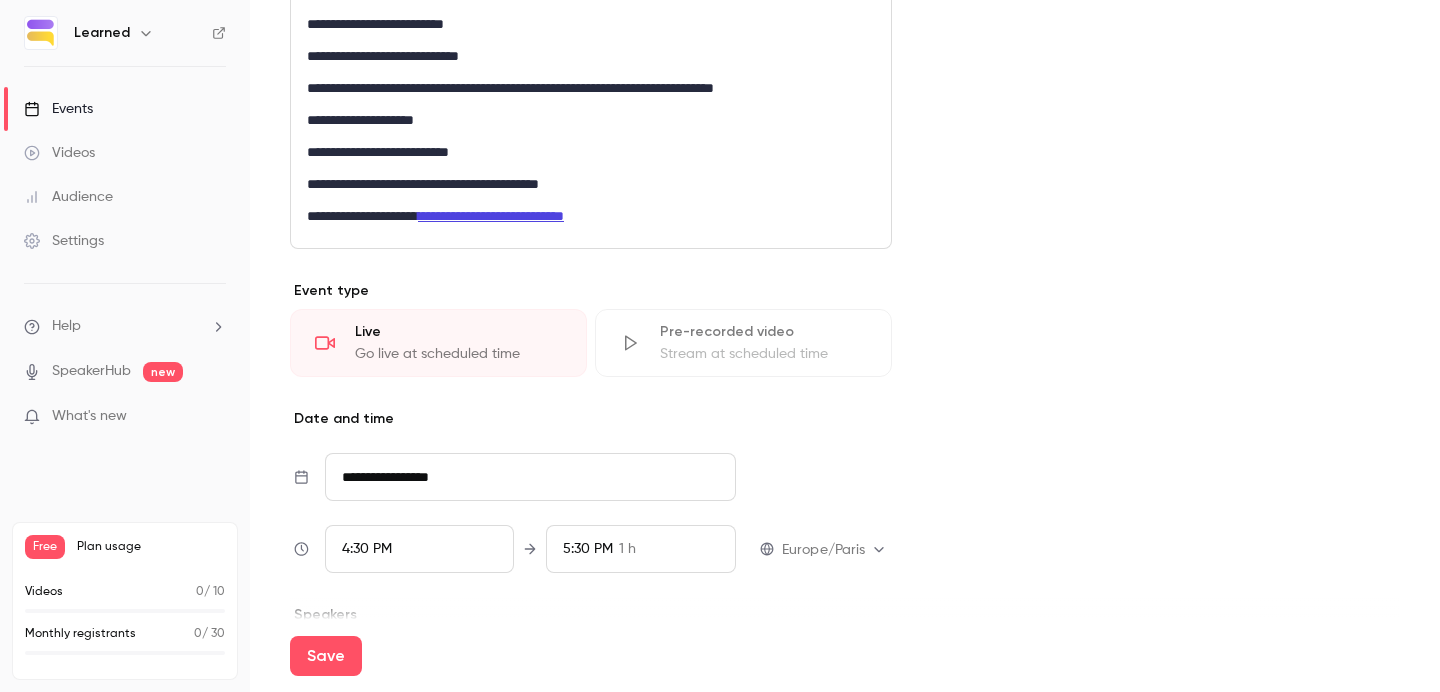 type on "**********" 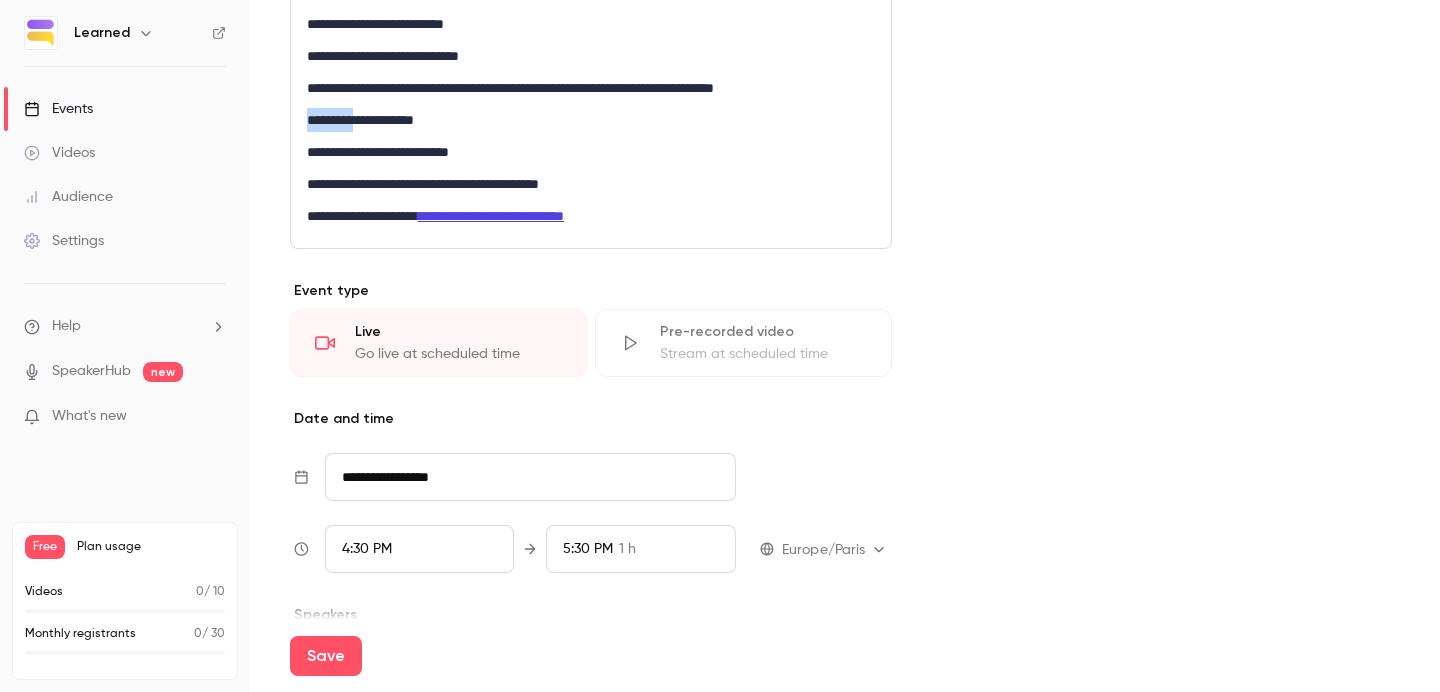 click on "**********" at bounding box center [591, 120] 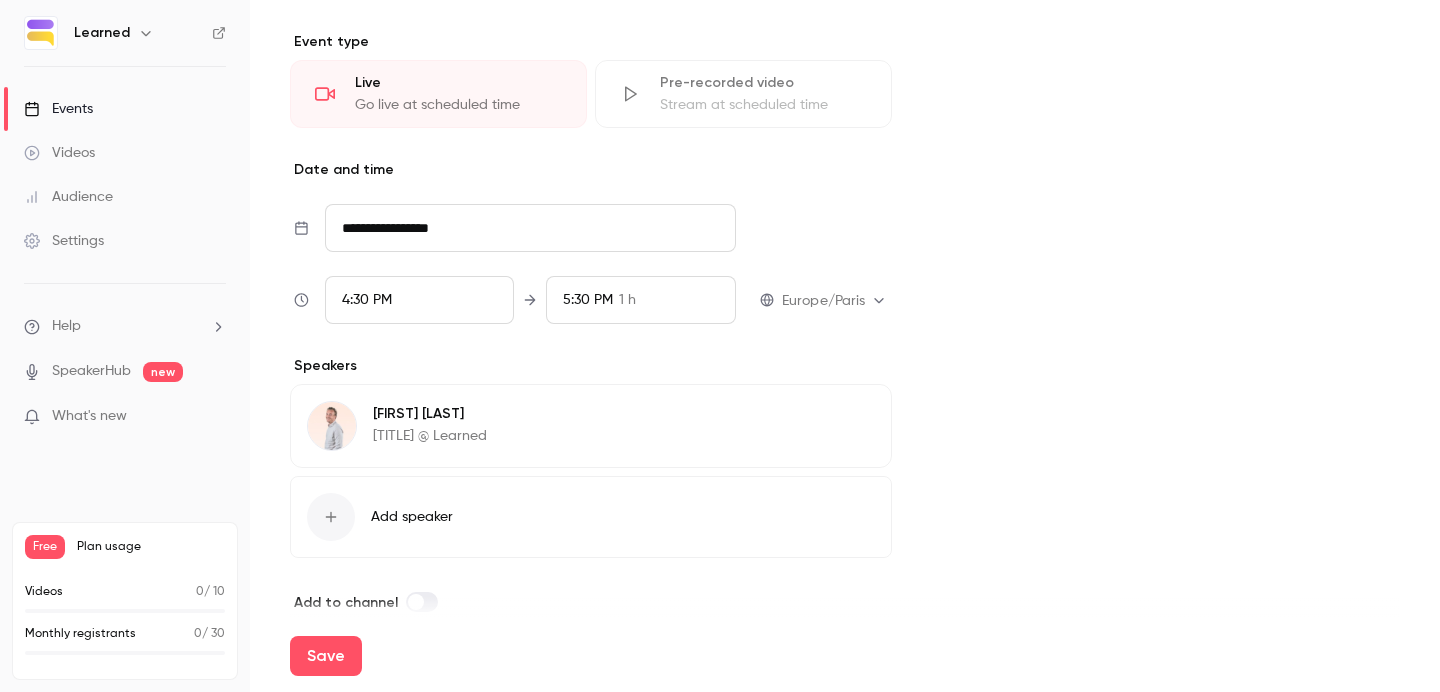 scroll, scrollTop: 701, scrollLeft: 0, axis: vertical 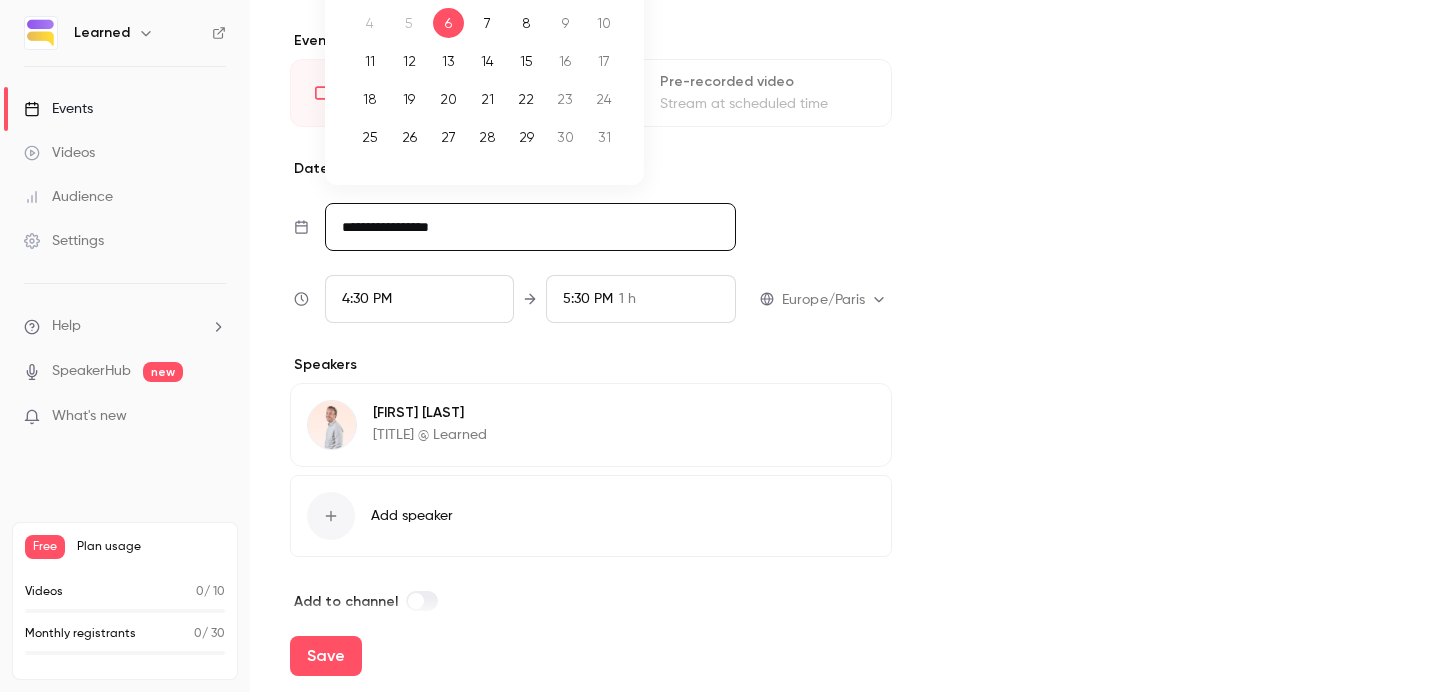 click on "**********" at bounding box center (530, 227) 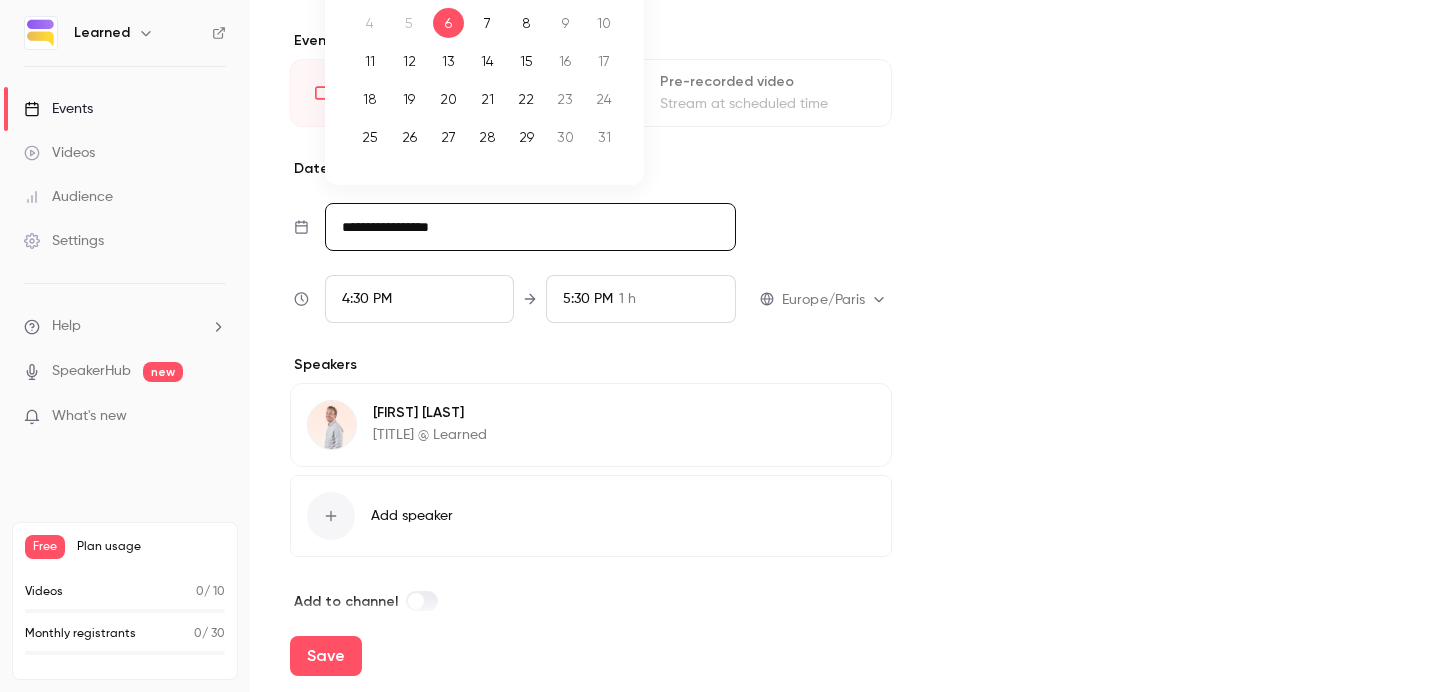 click on "26" at bounding box center [409, 137] 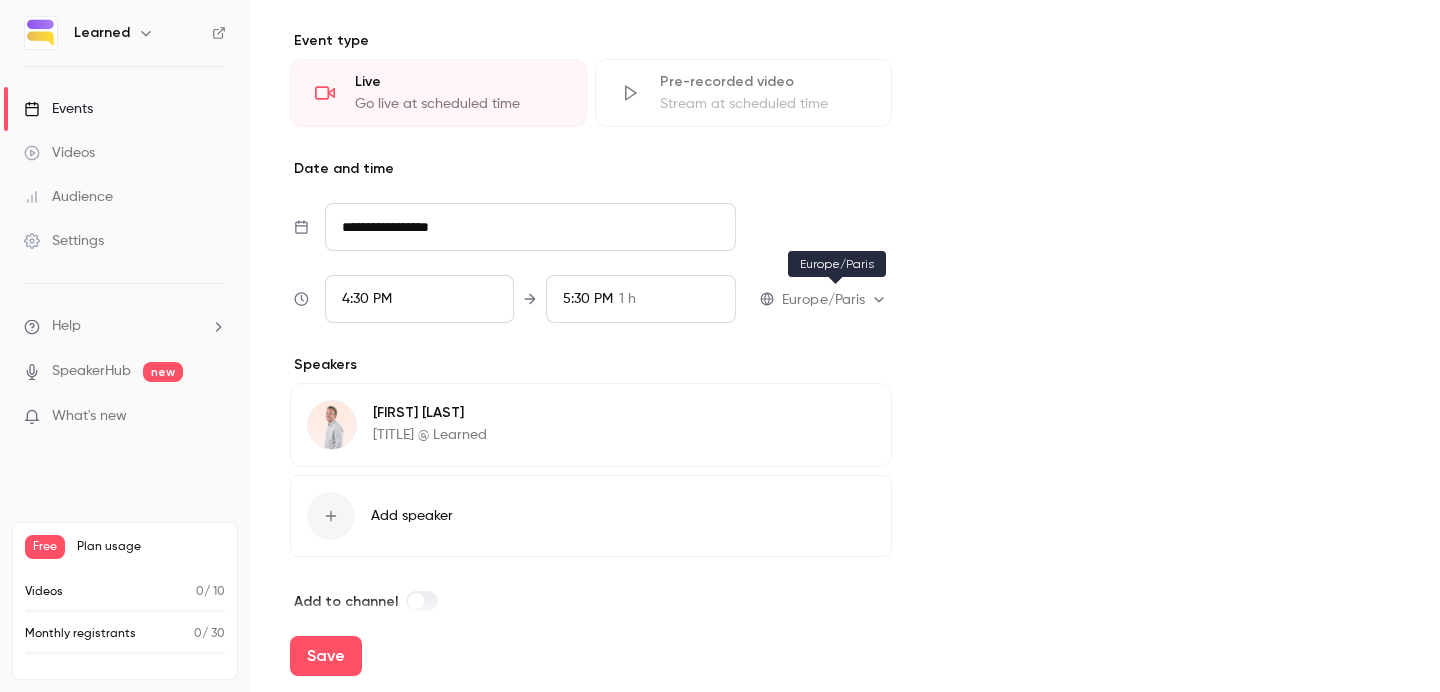 click on "**********" at bounding box center (835, 299) 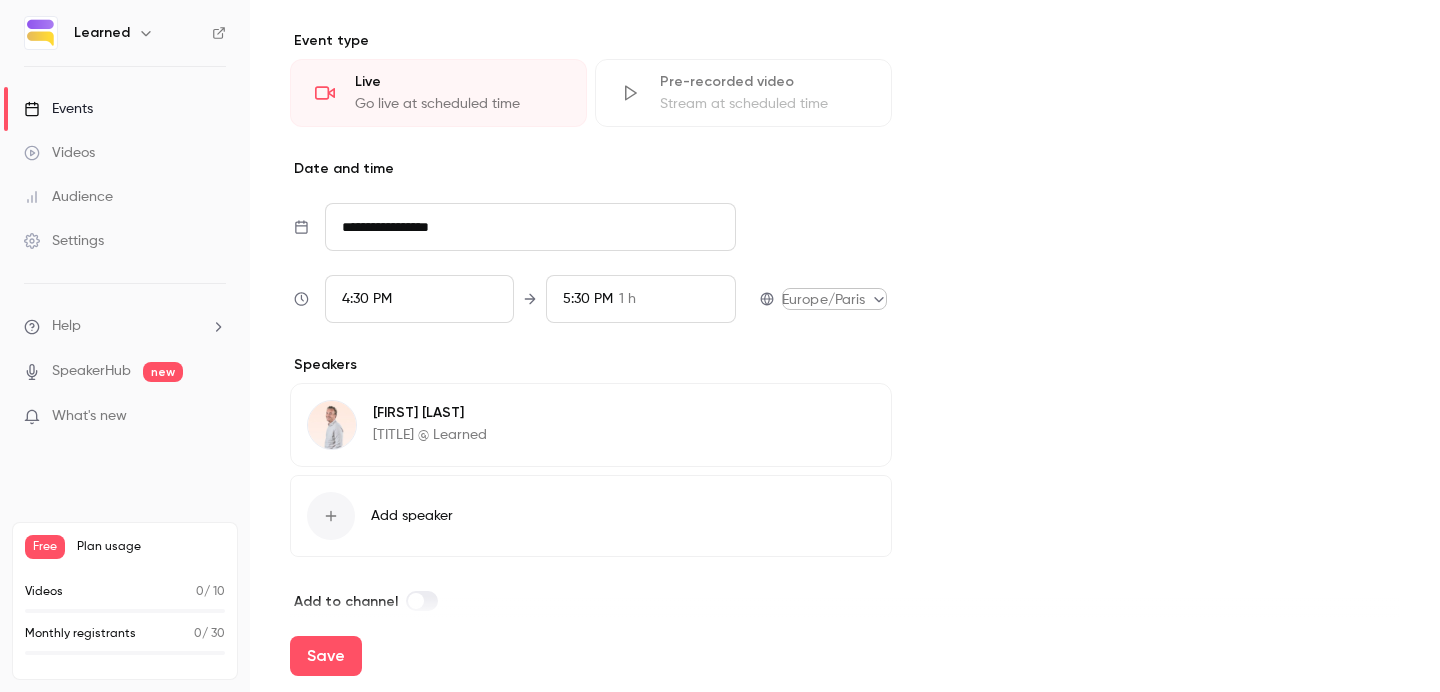 click on "**********" at bounding box center (720, 346) 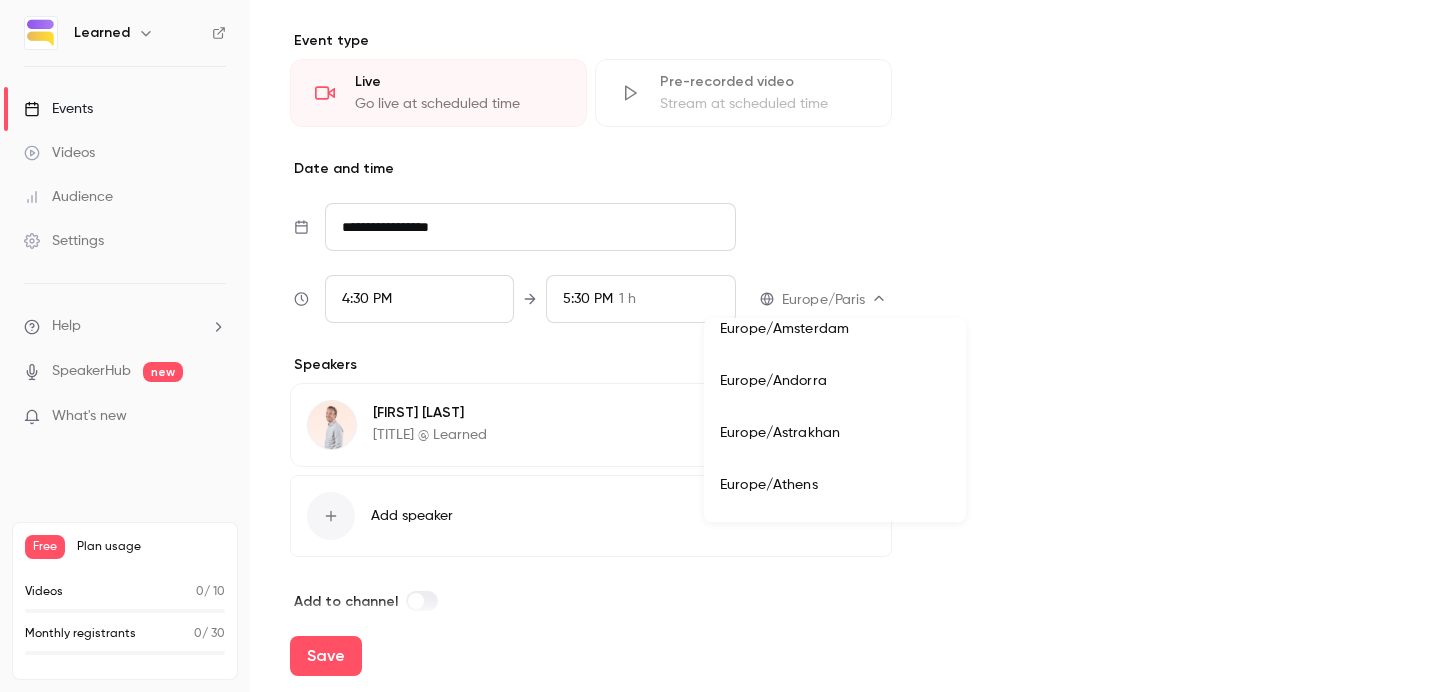 scroll, scrollTop: 16193, scrollLeft: 0, axis: vertical 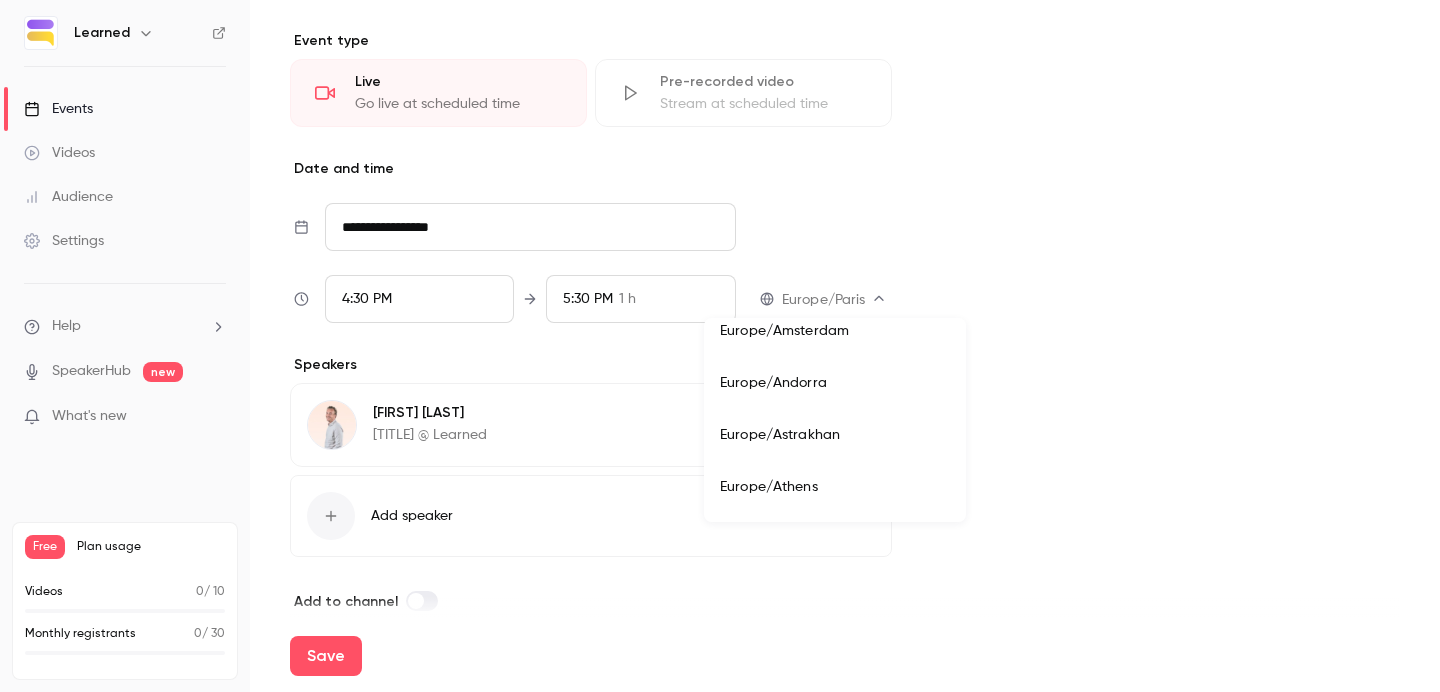 click on "Europe/Amsterdam" at bounding box center [835, 331] 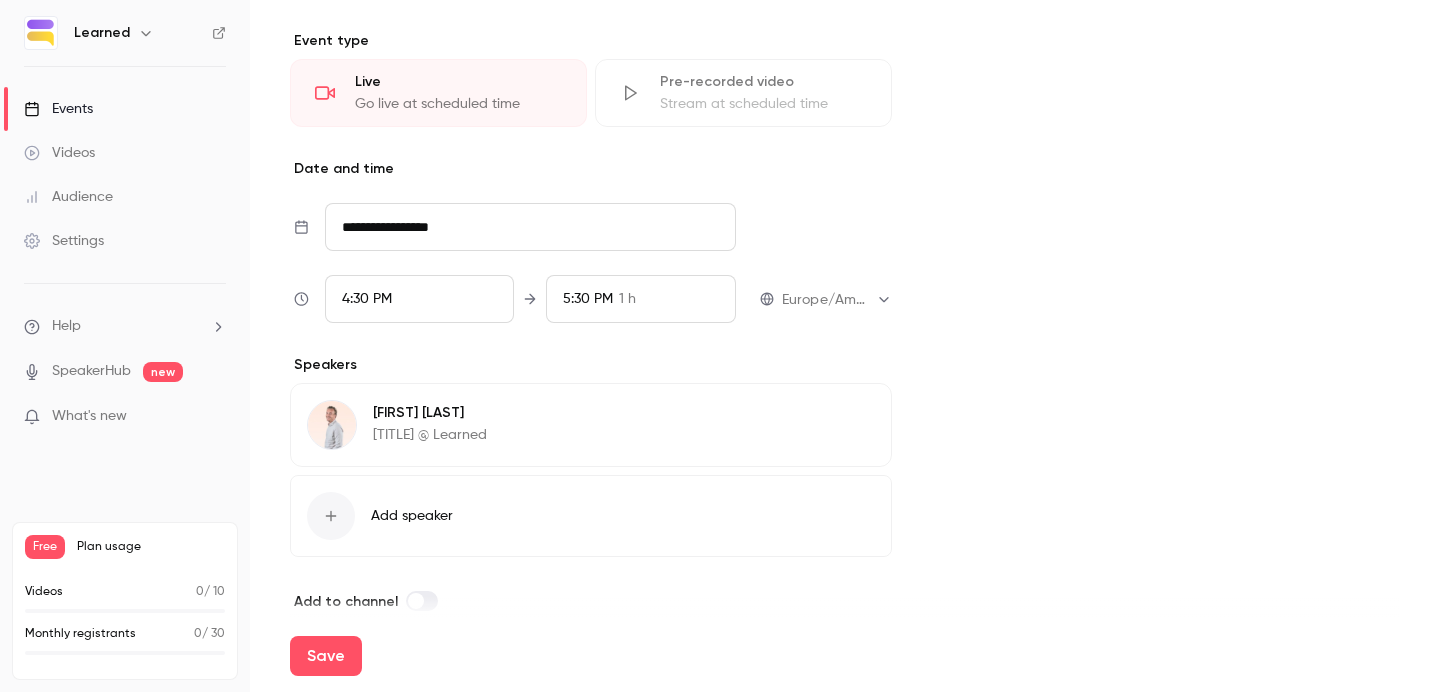 click on "4:30 PM" at bounding box center (367, 299) 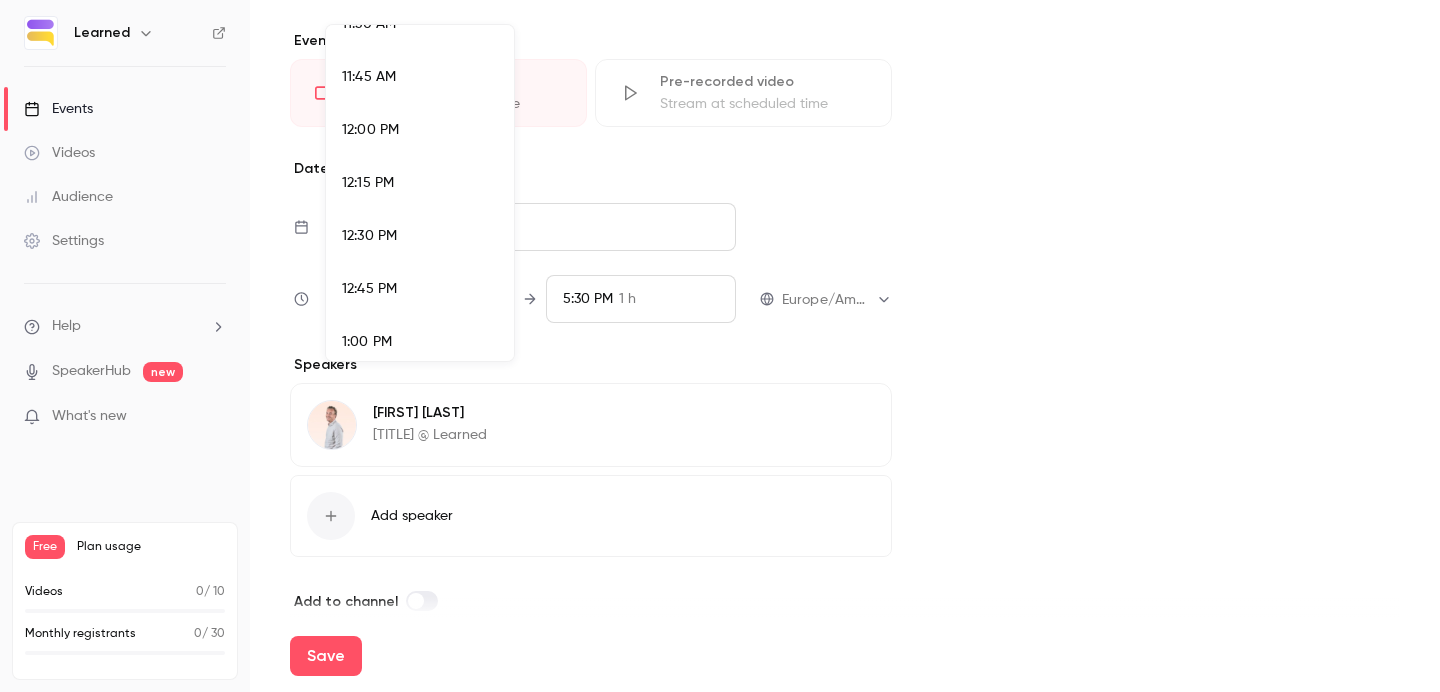 scroll, scrollTop: 2464, scrollLeft: 0, axis: vertical 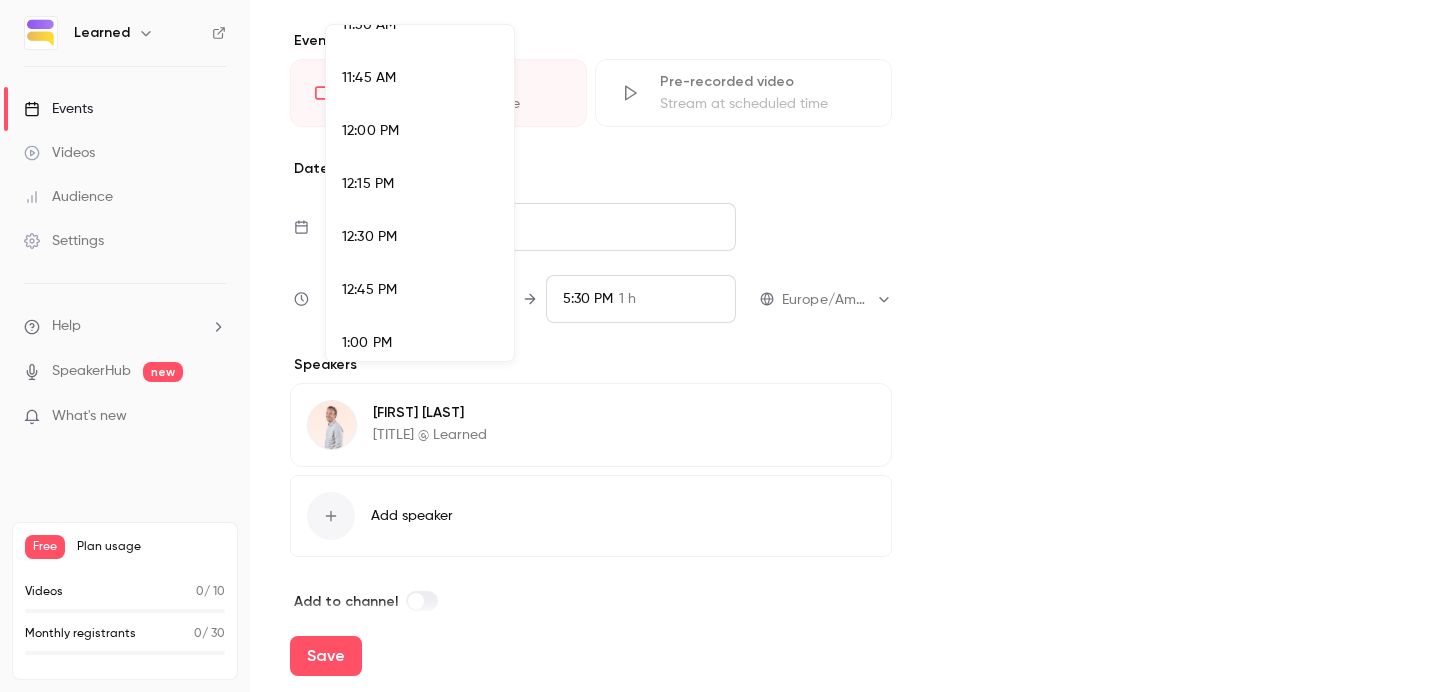 click on "12:00 PM" at bounding box center [420, 131] 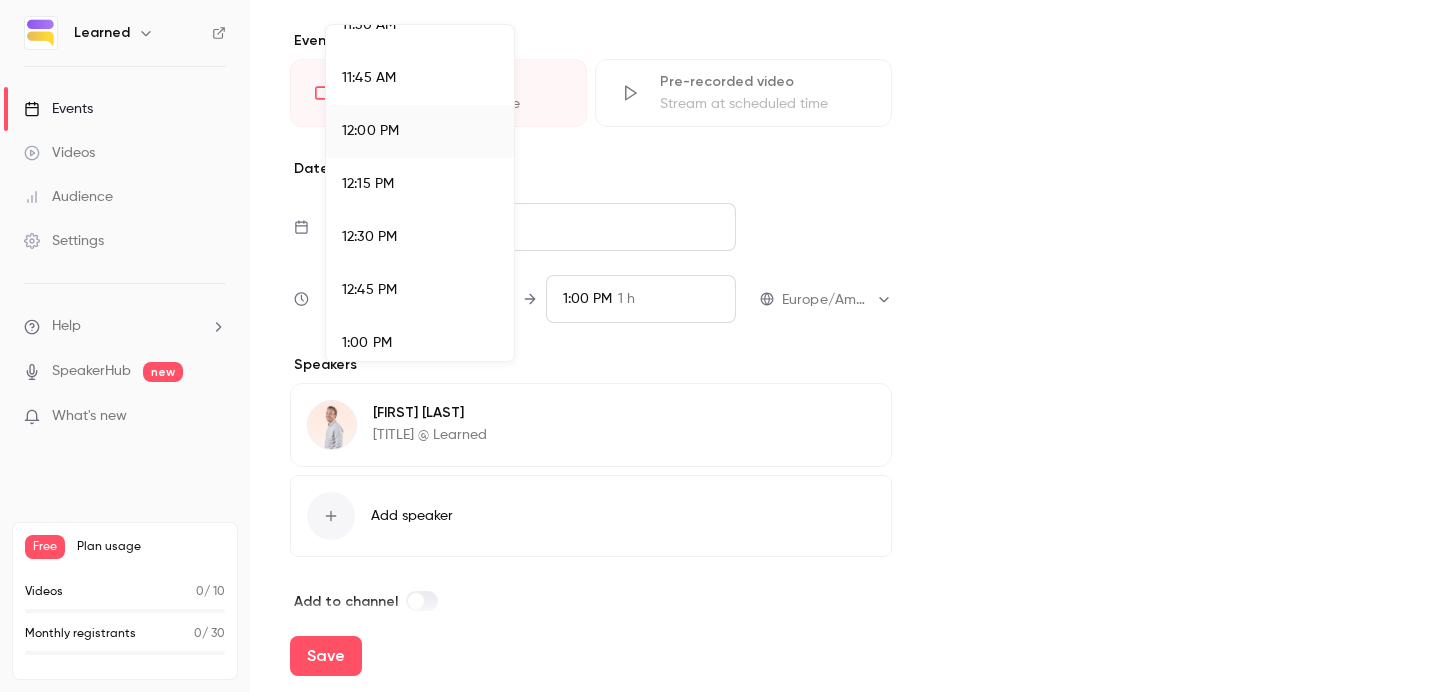 click at bounding box center [720, 346] 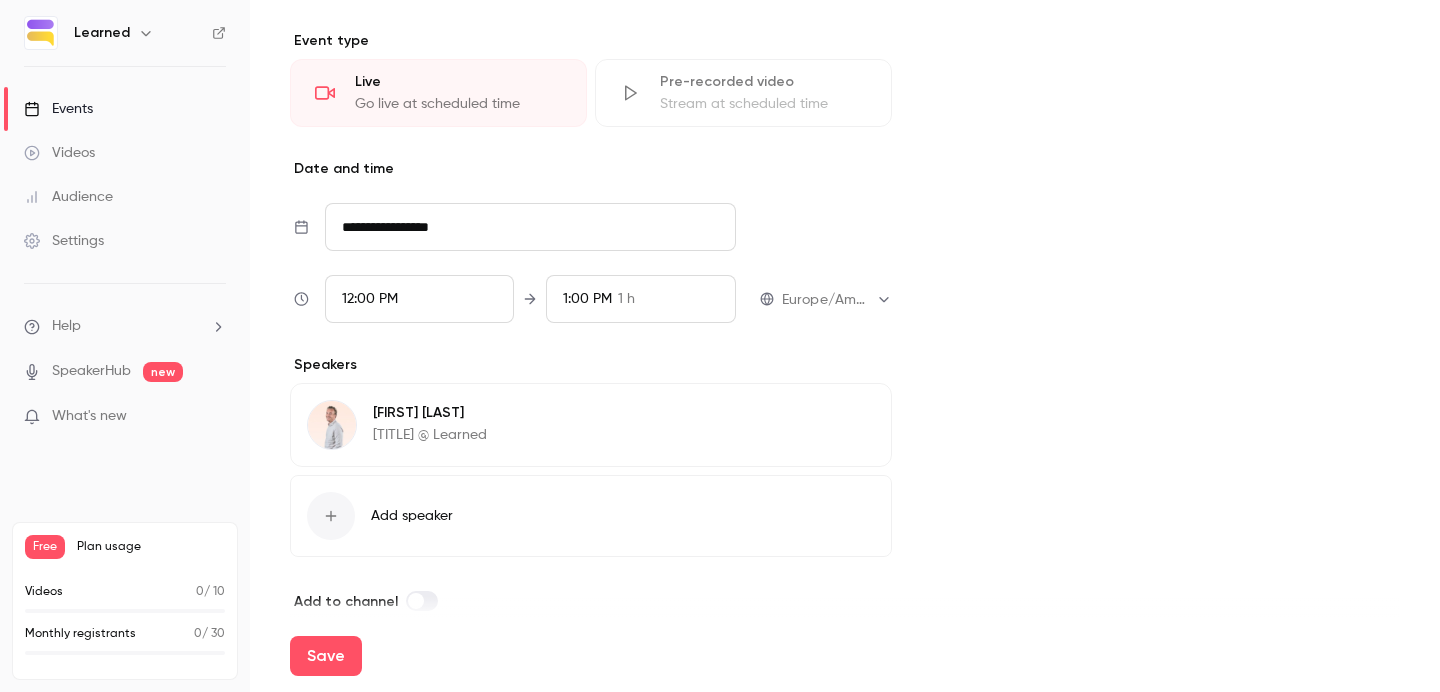 scroll, scrollTop: 3356, scrollLeft: 0, axis: vertical 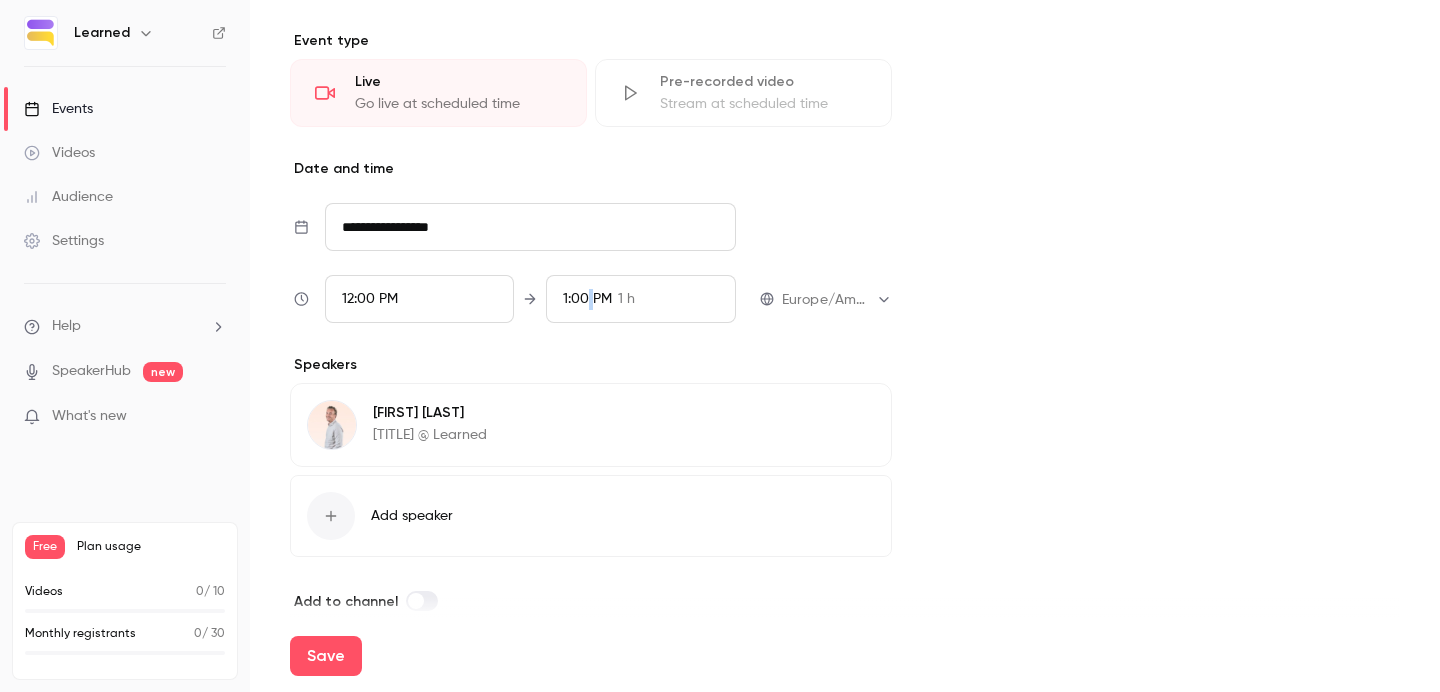 click on "1:00 PM" at bounding box center [587, 299] 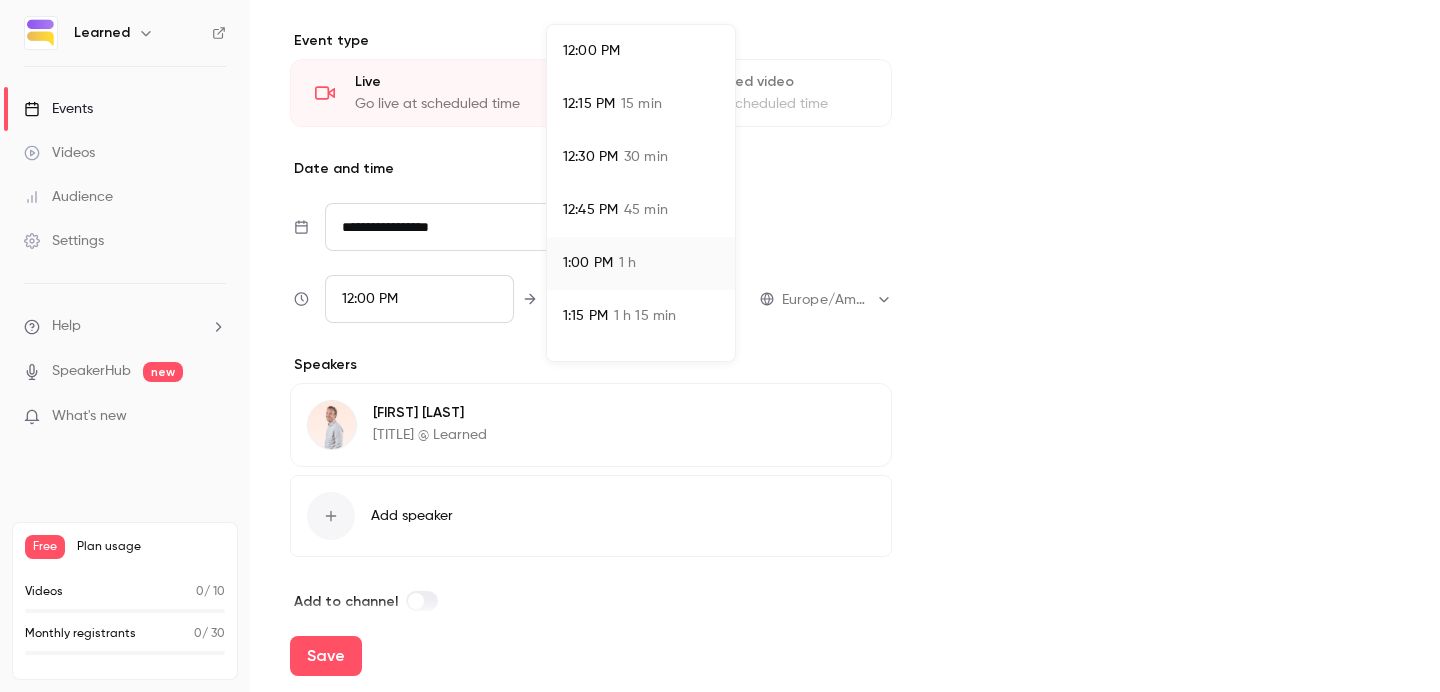 click on "12:45 PM 45 min" at bounding box center [641, 210] 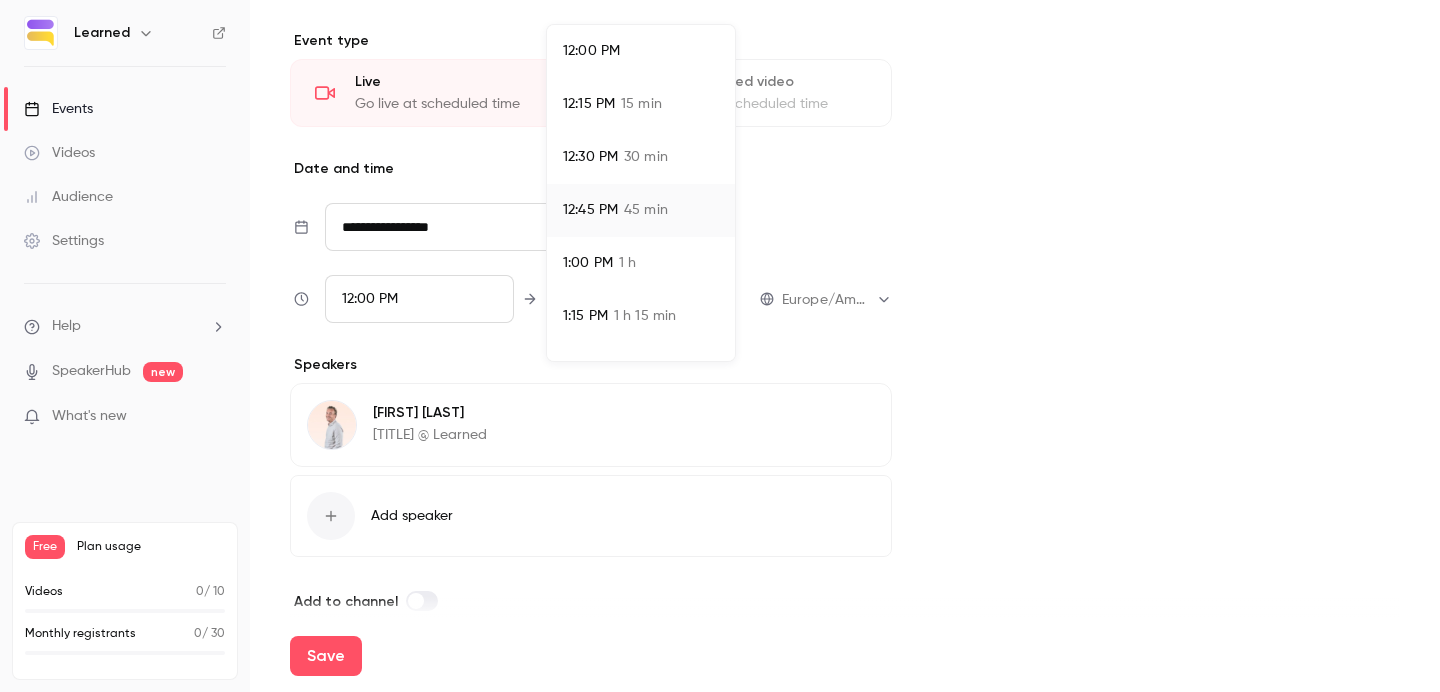 click at bounding box center [720, 346] 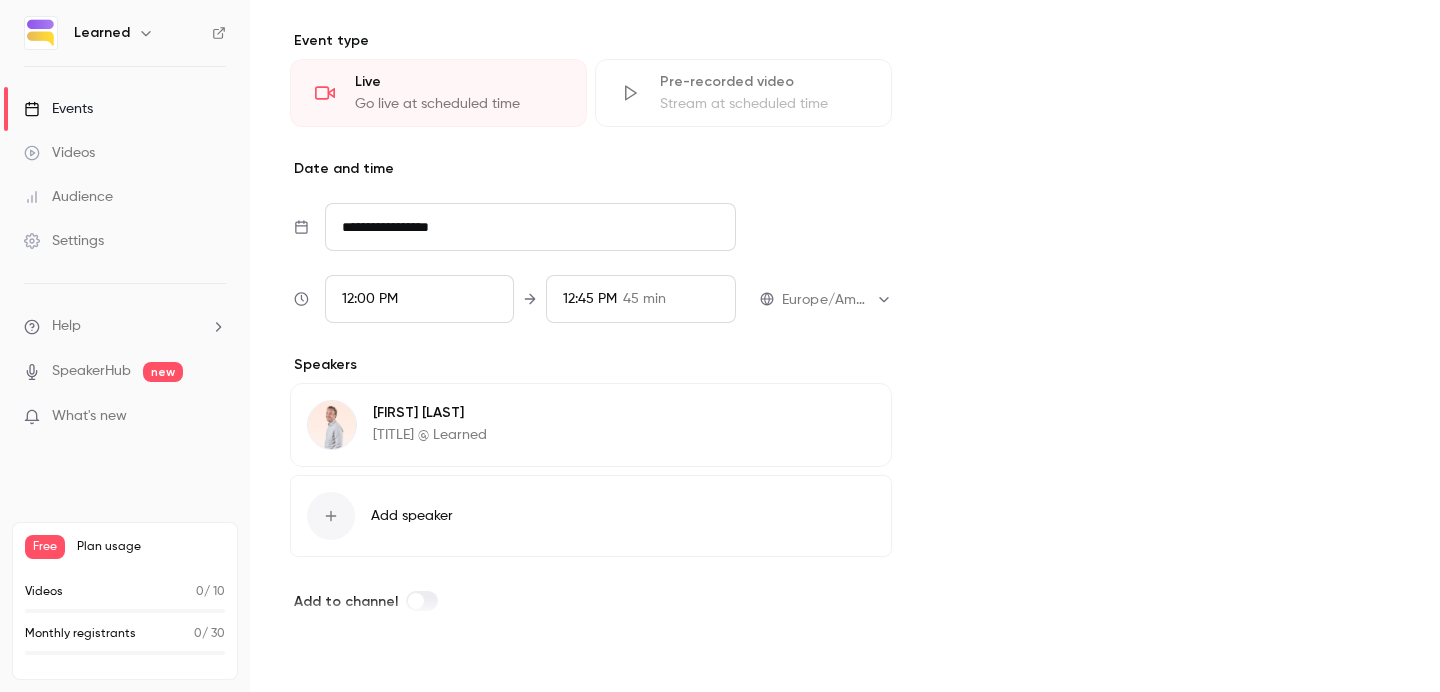 click on "Save" at bounding box center [326, 656] 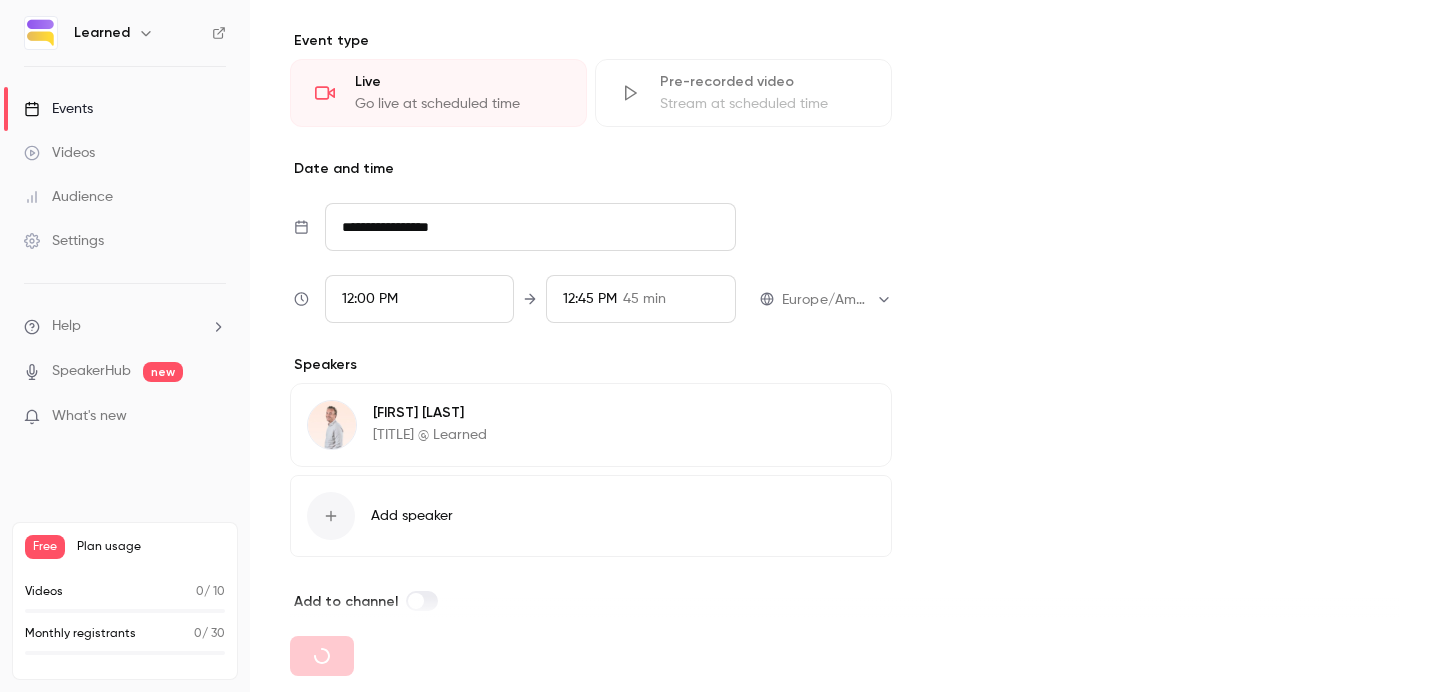 type on "**********" 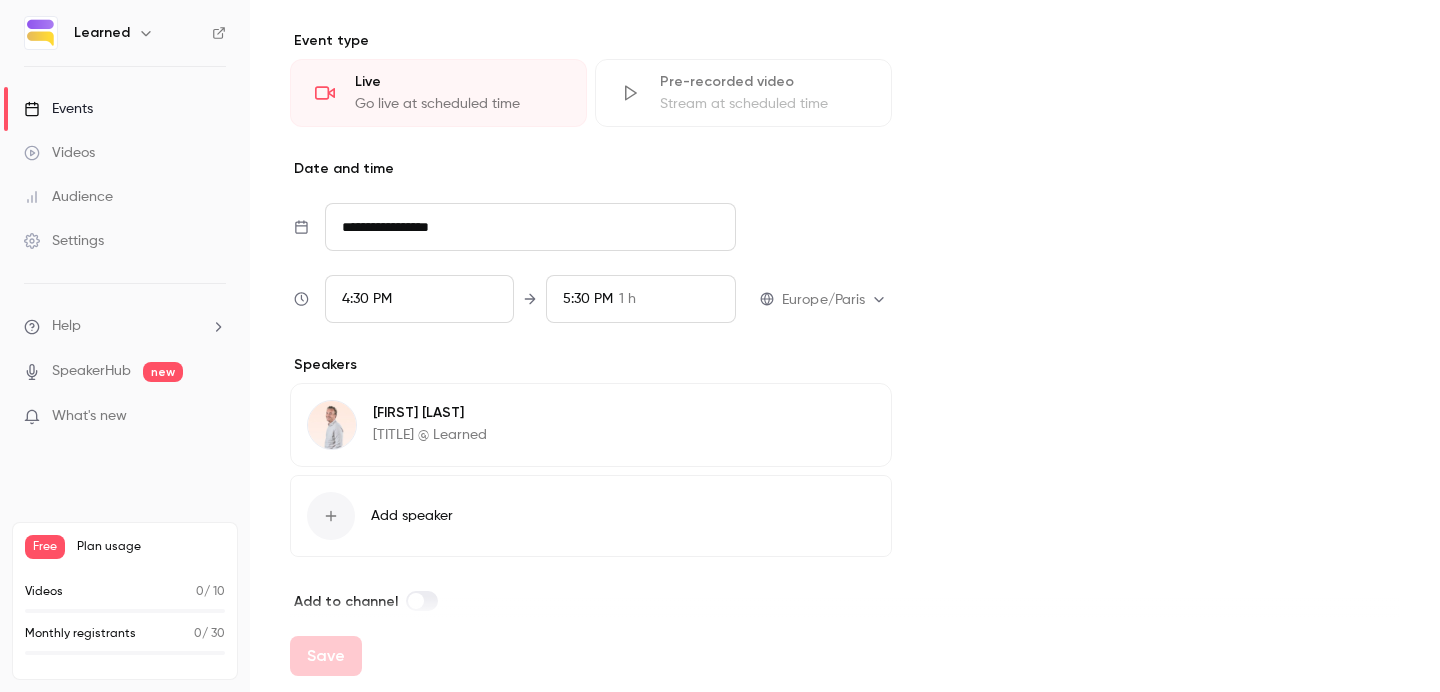 scroll, scrollTop: 0, scrollLeft: 0, axis: both 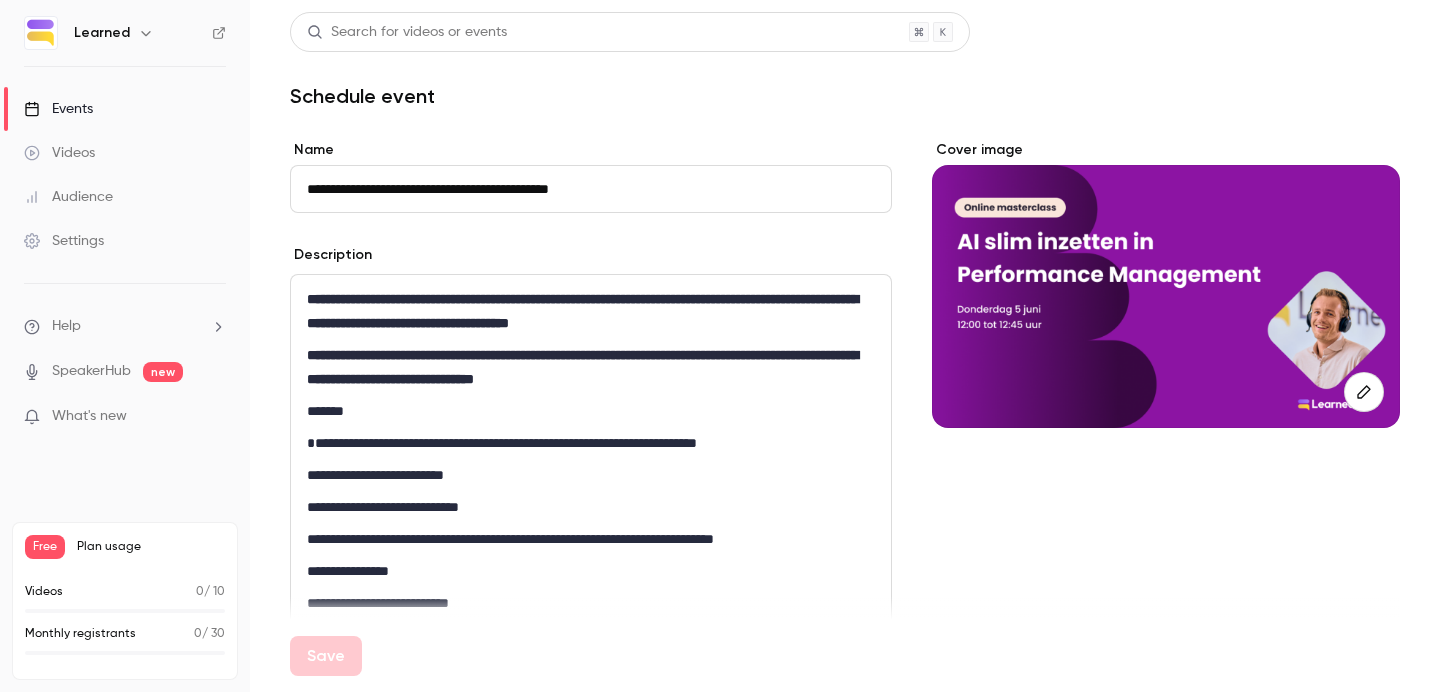 click on "Videos" at bounding box center [125, 153] 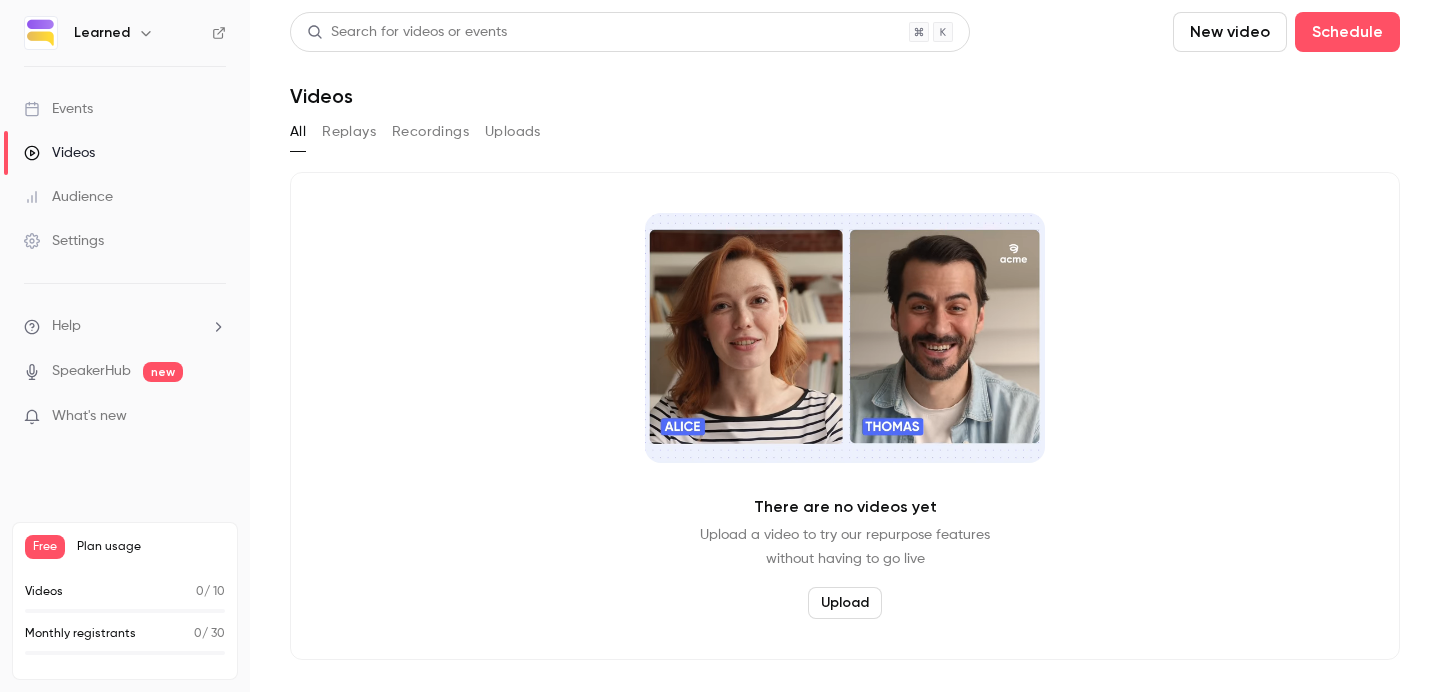 click on "Events" at bounding box center [58, 109] 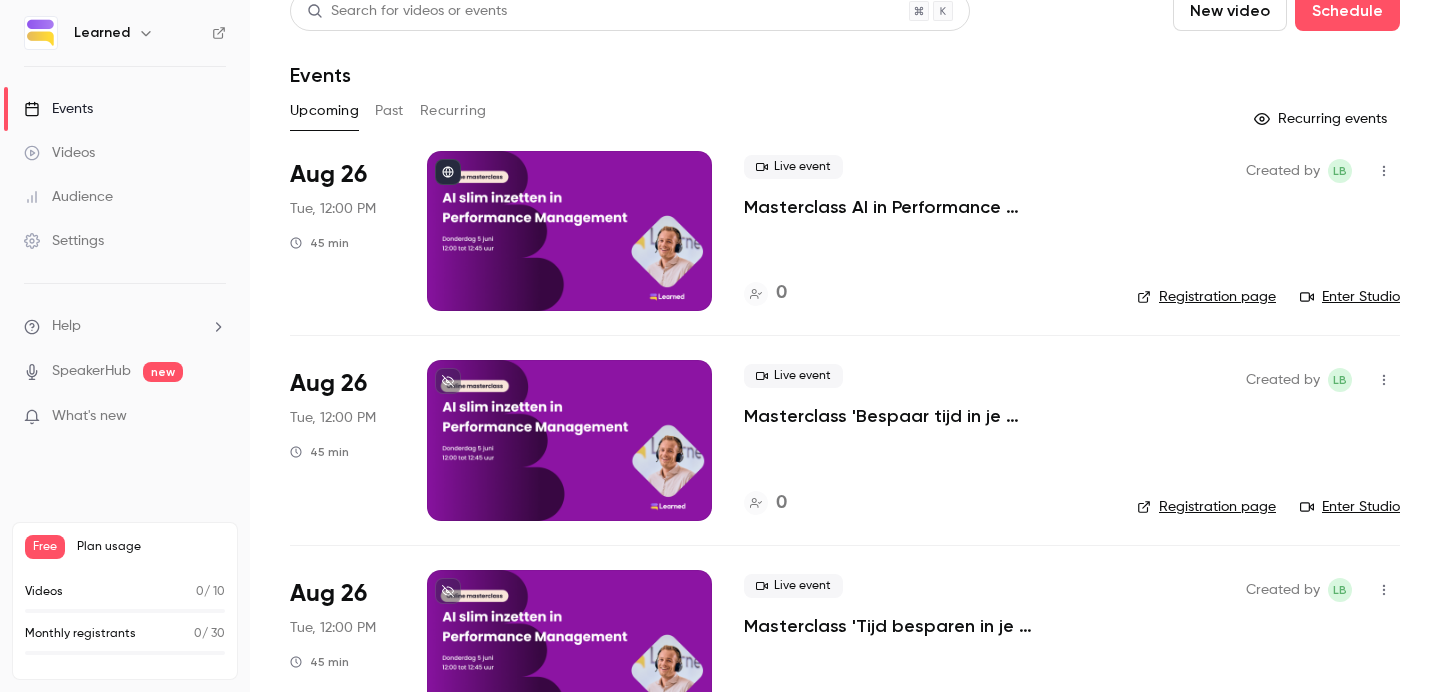 scroll, scrollTop: 20, scrollLeft: 0, axis: vertical 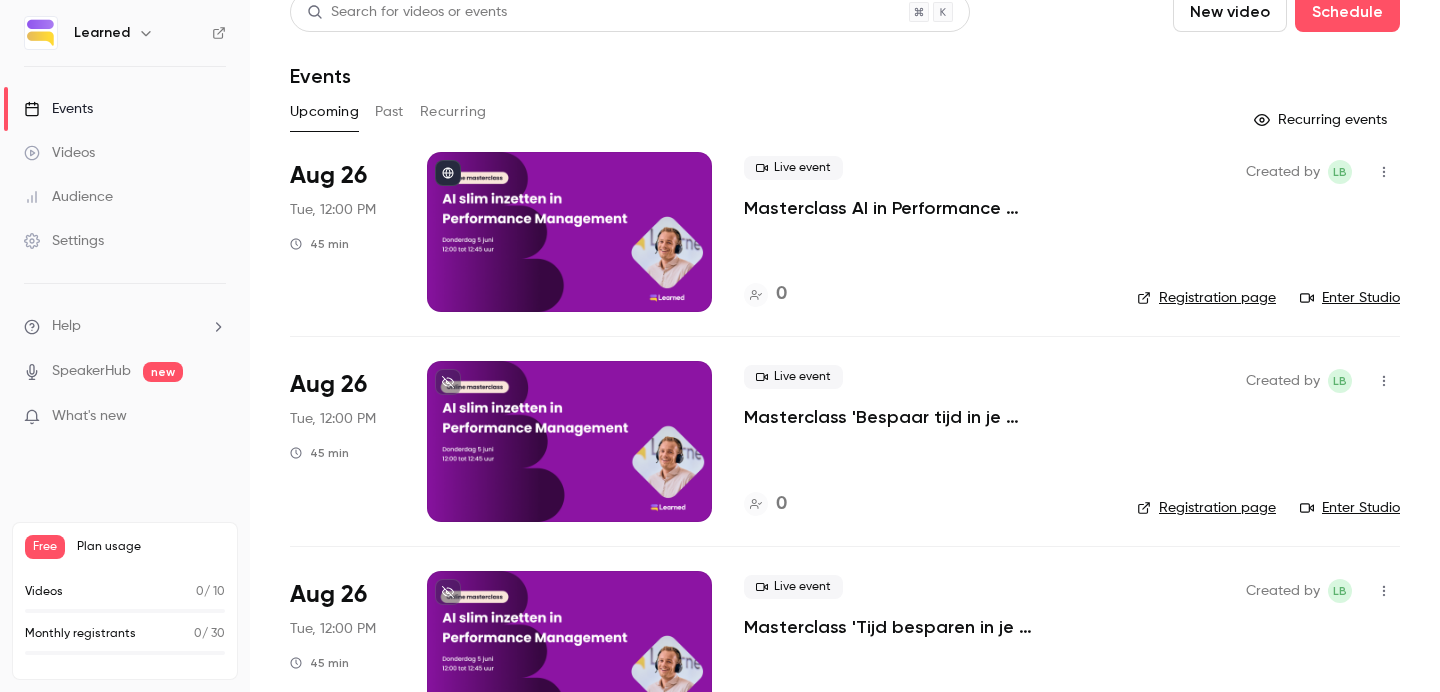 click 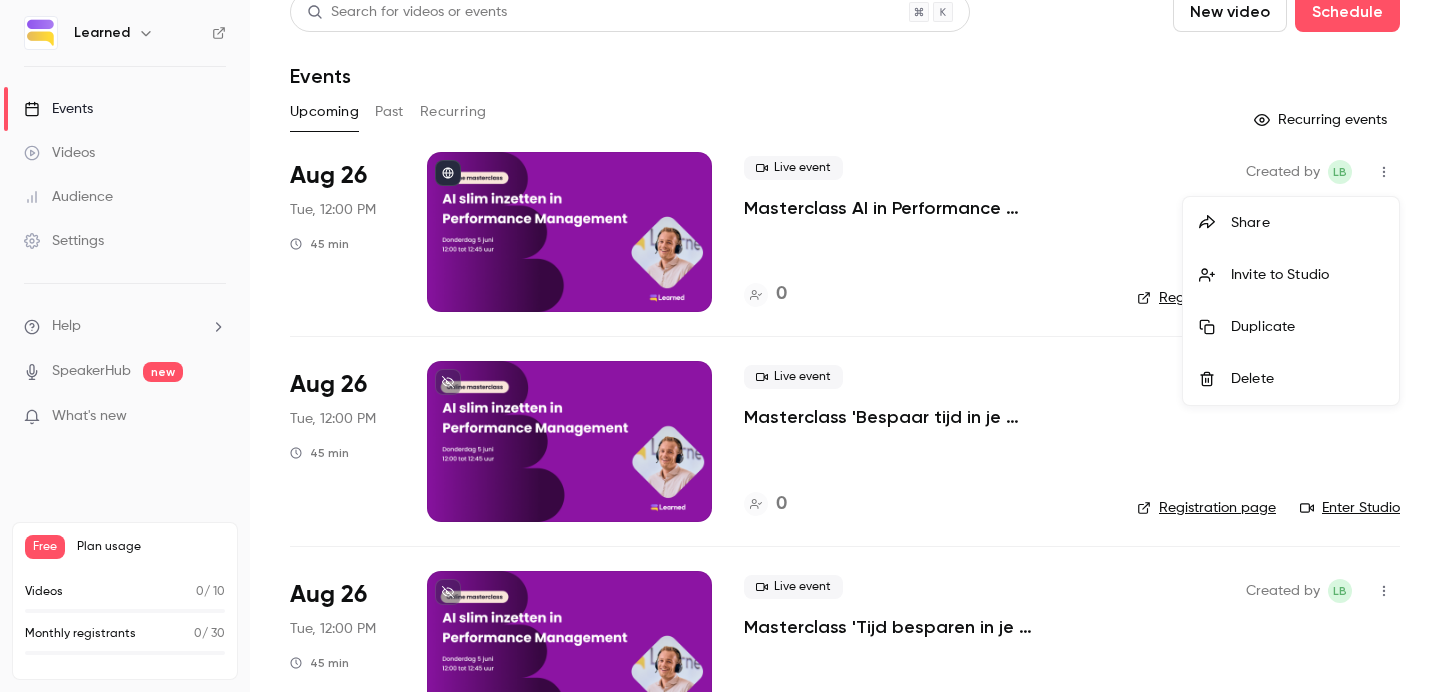 click on "Delete" at bounding box center [1291, 379] 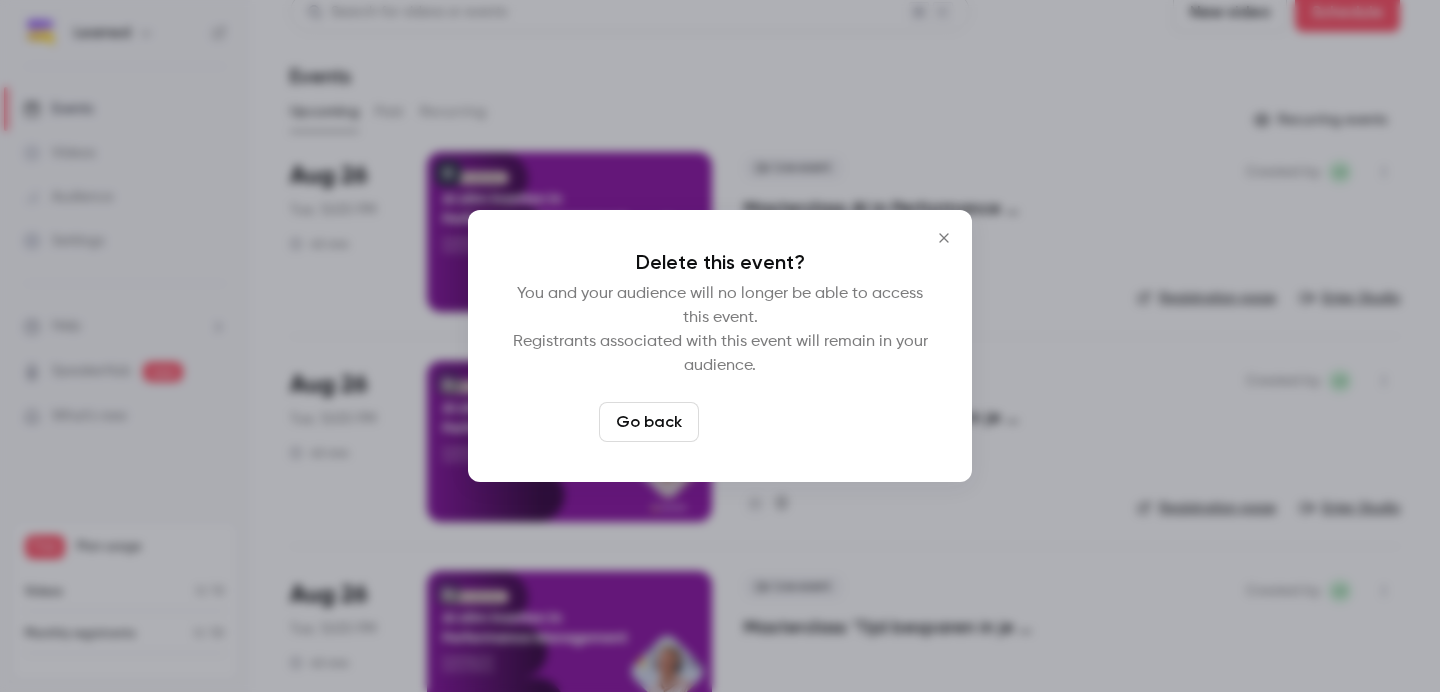 click on "Delete event" at bounding box center [774, 422] 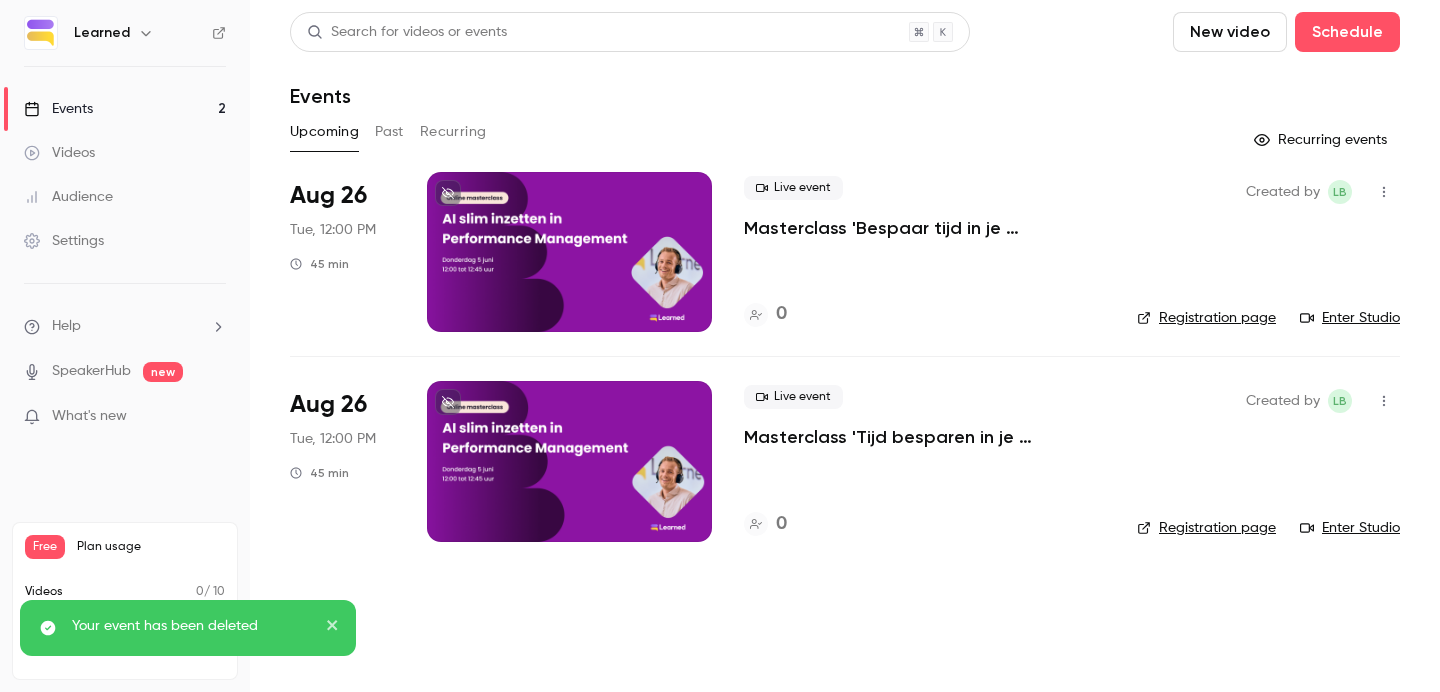 scroll, scrollTop: 0, scrollLeft: 0, axis: both 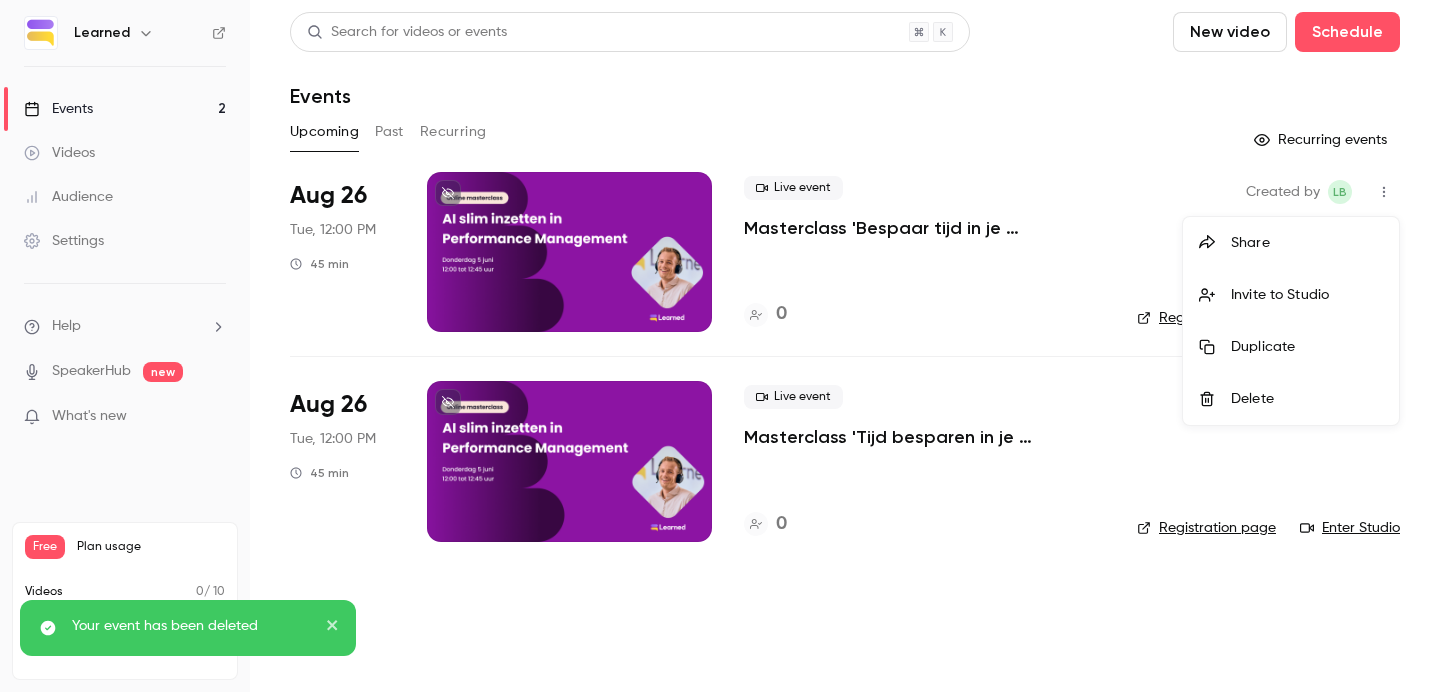 click on "Delete" at bounding box center (1307, 399) 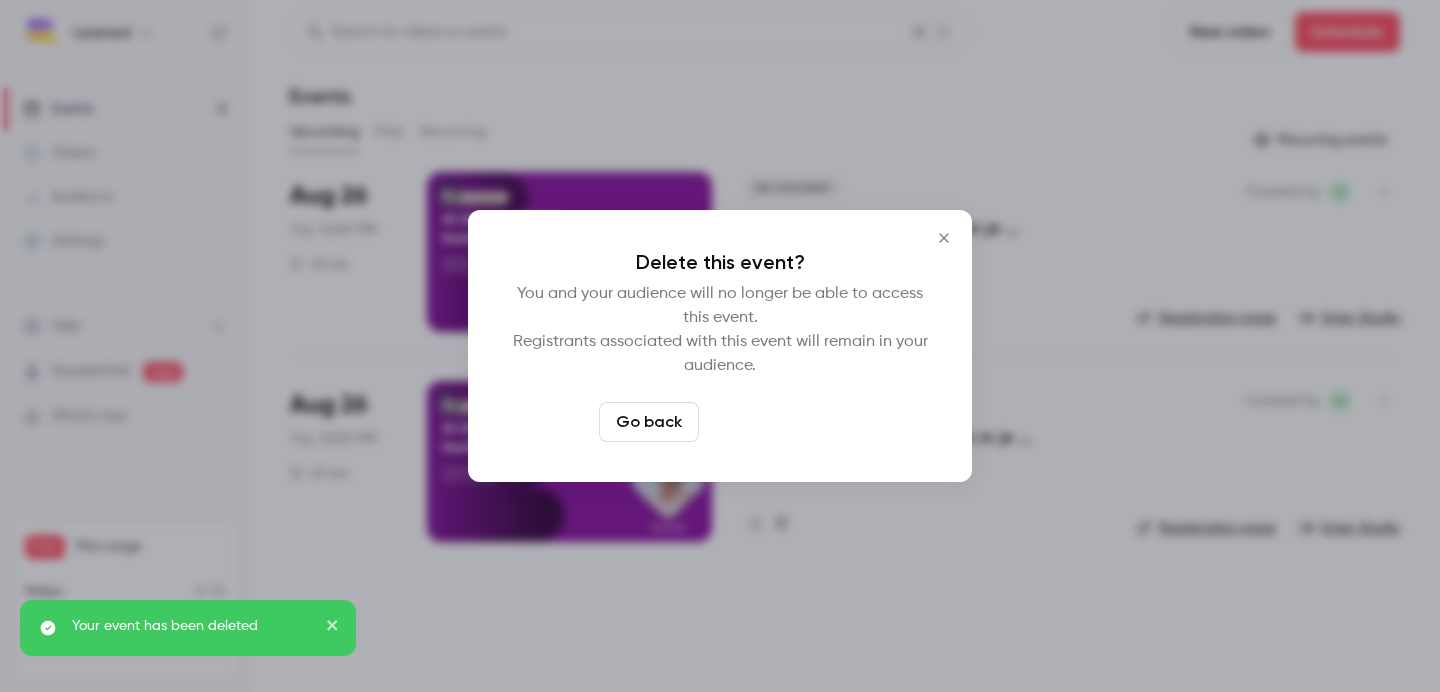 click on "Delete event" at bounding box center [774, 422] 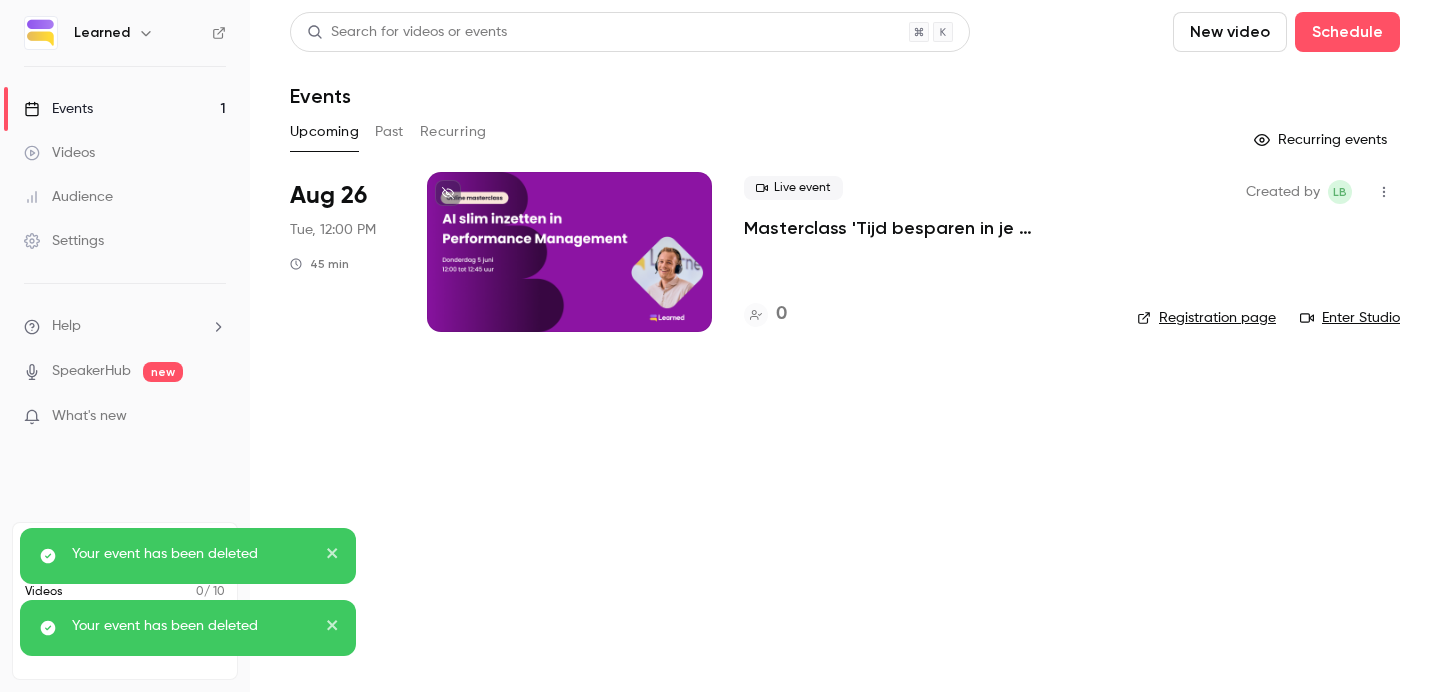 click on "Masterclass 'Tijd besparen in je evaluatieproces met AI'" at bounding box center [924, 228] 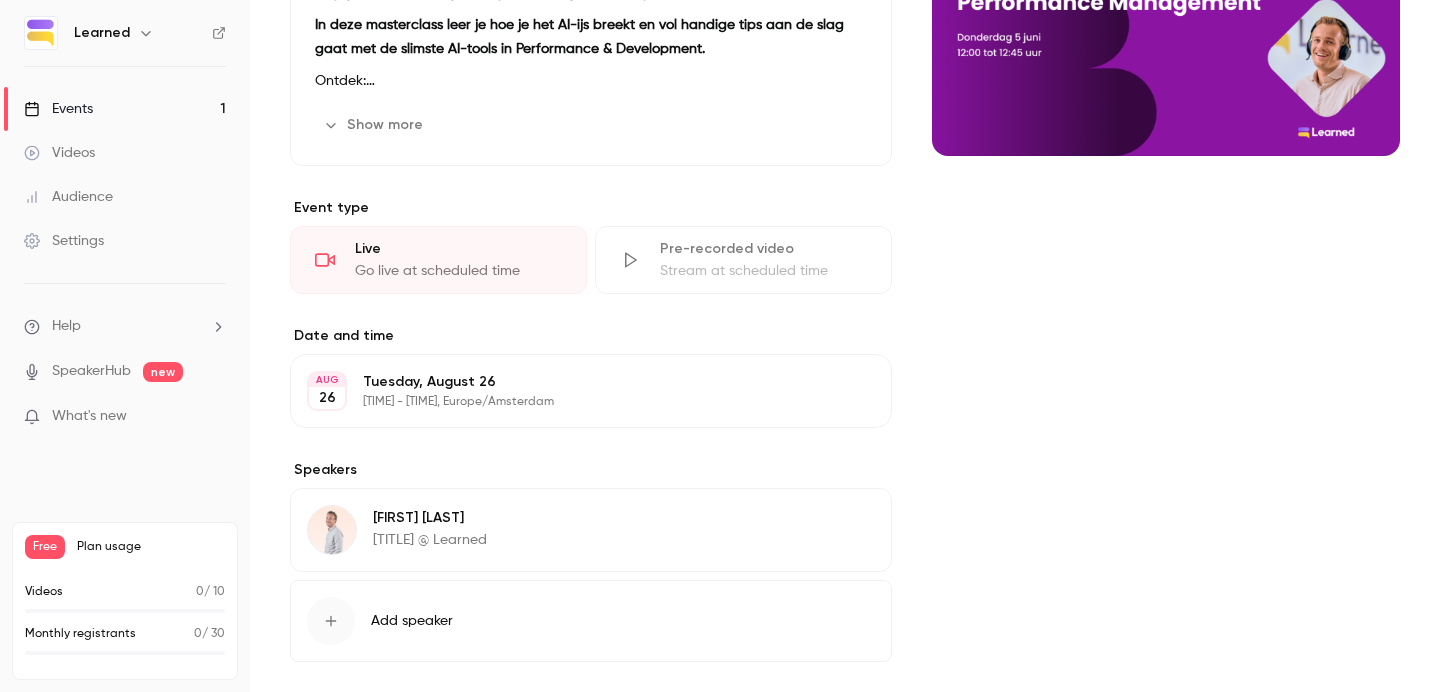 scroll, scrollTop: 610, scrollLeft: 0, axis: vertical 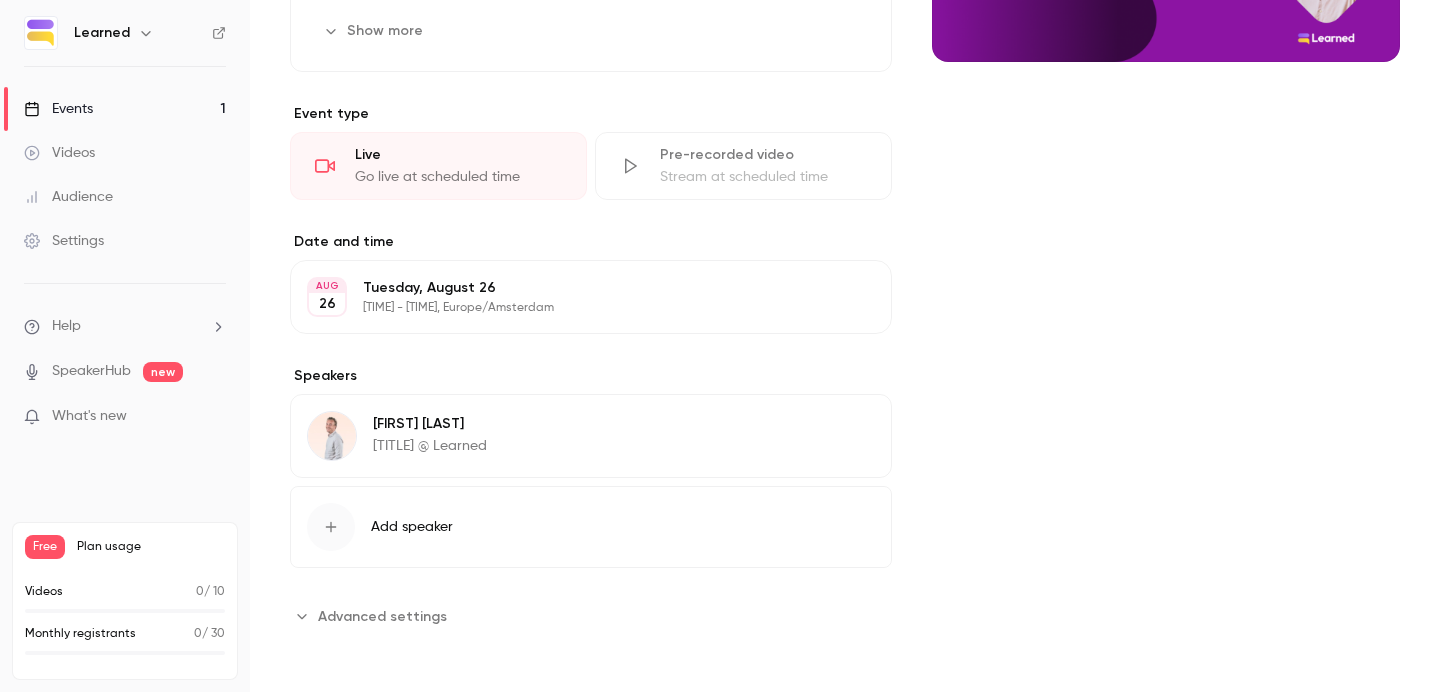 click on "Advanced settings" at bounding box center [374, 616] 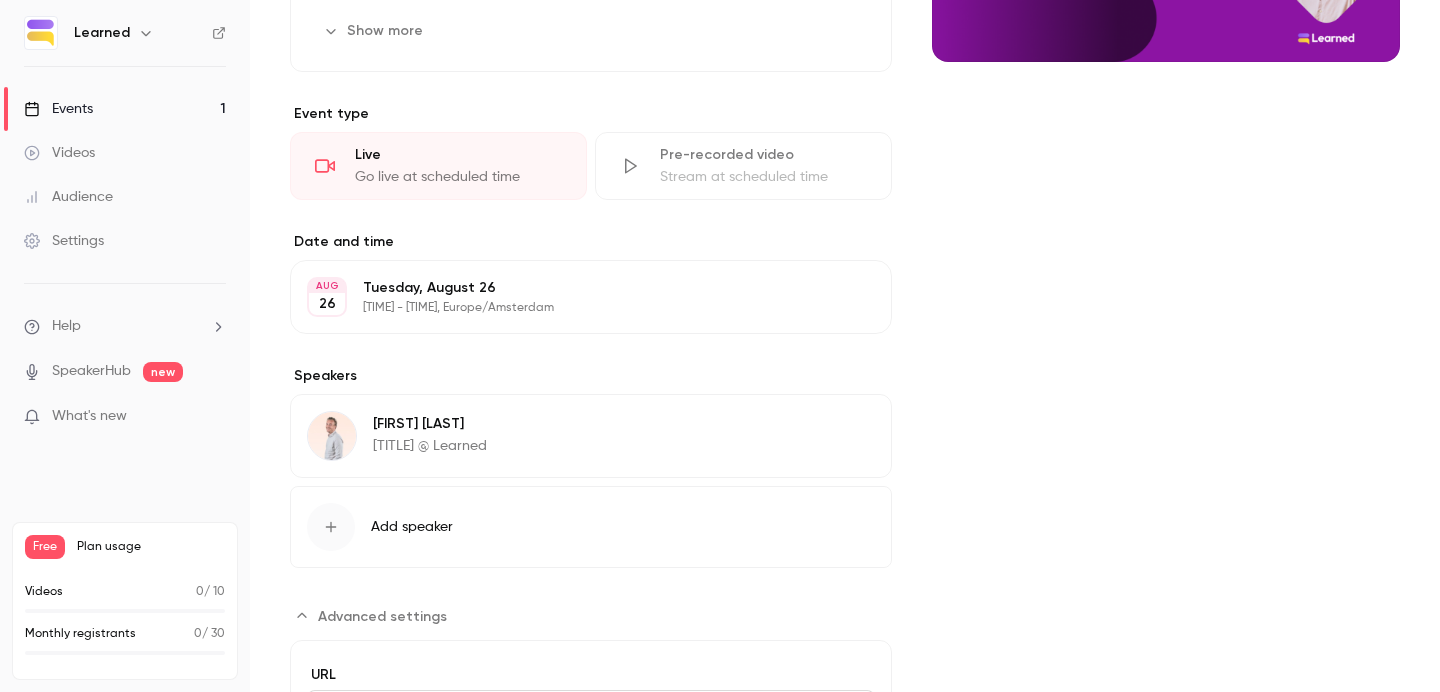 scroll, scrollTop: 794, scrollLeft: 0, axis: vertical 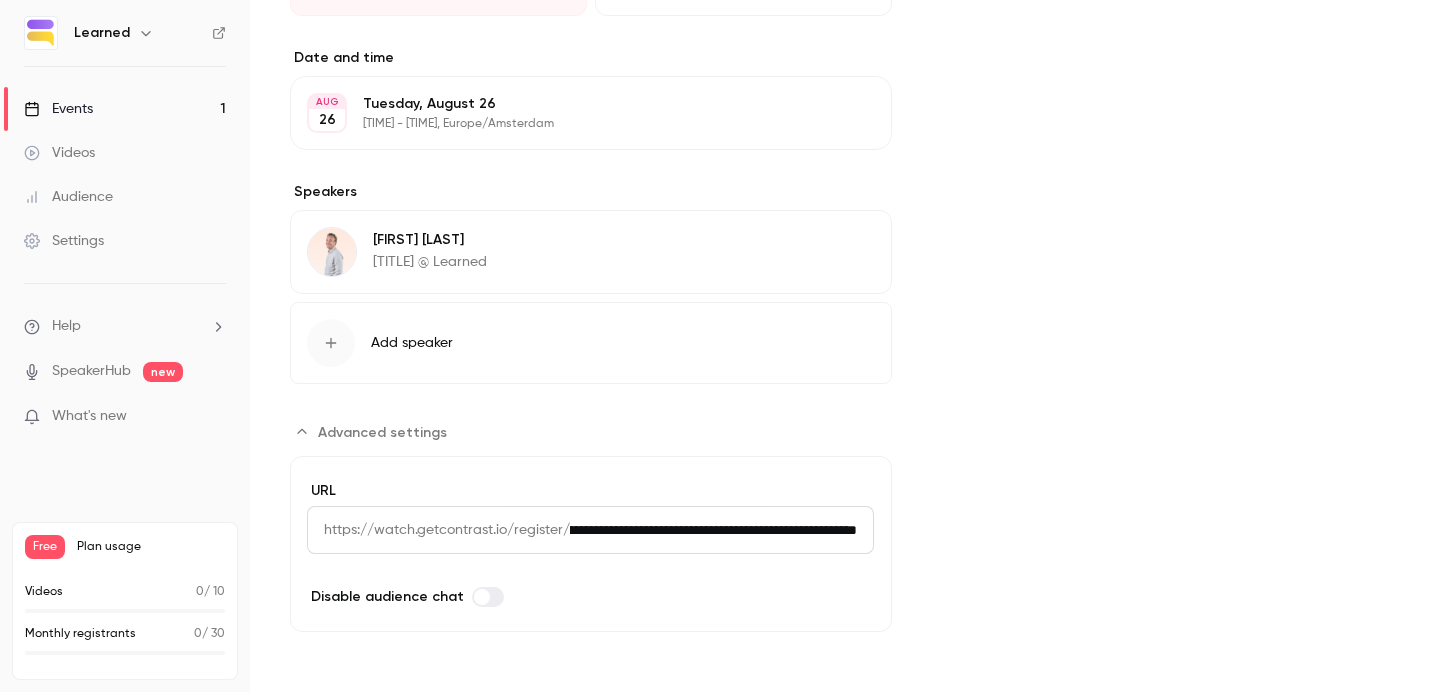 drag, startPoint x: 723, startPoint y: 542, endPoint x: 902, endPoint y: 542, distance: 179 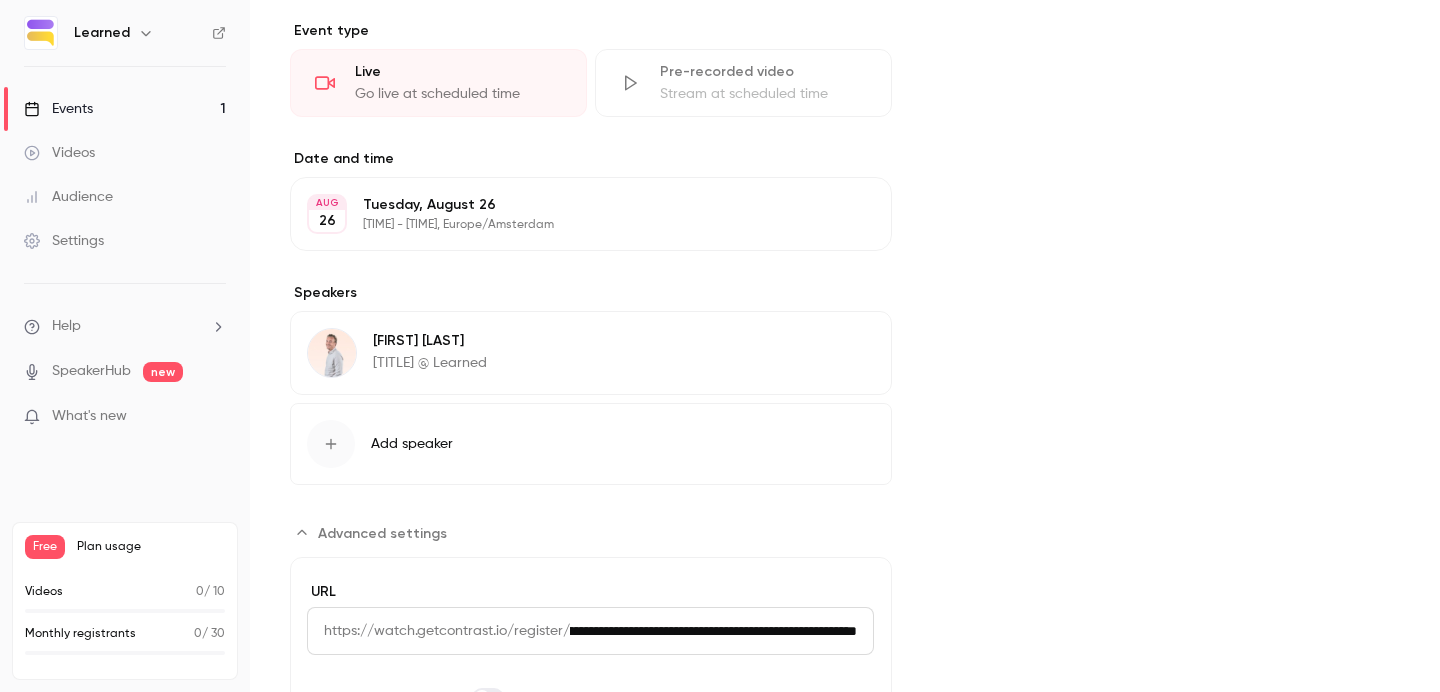 scroll, scrollTop: 691, scrollLeft: 0, axis: vertical 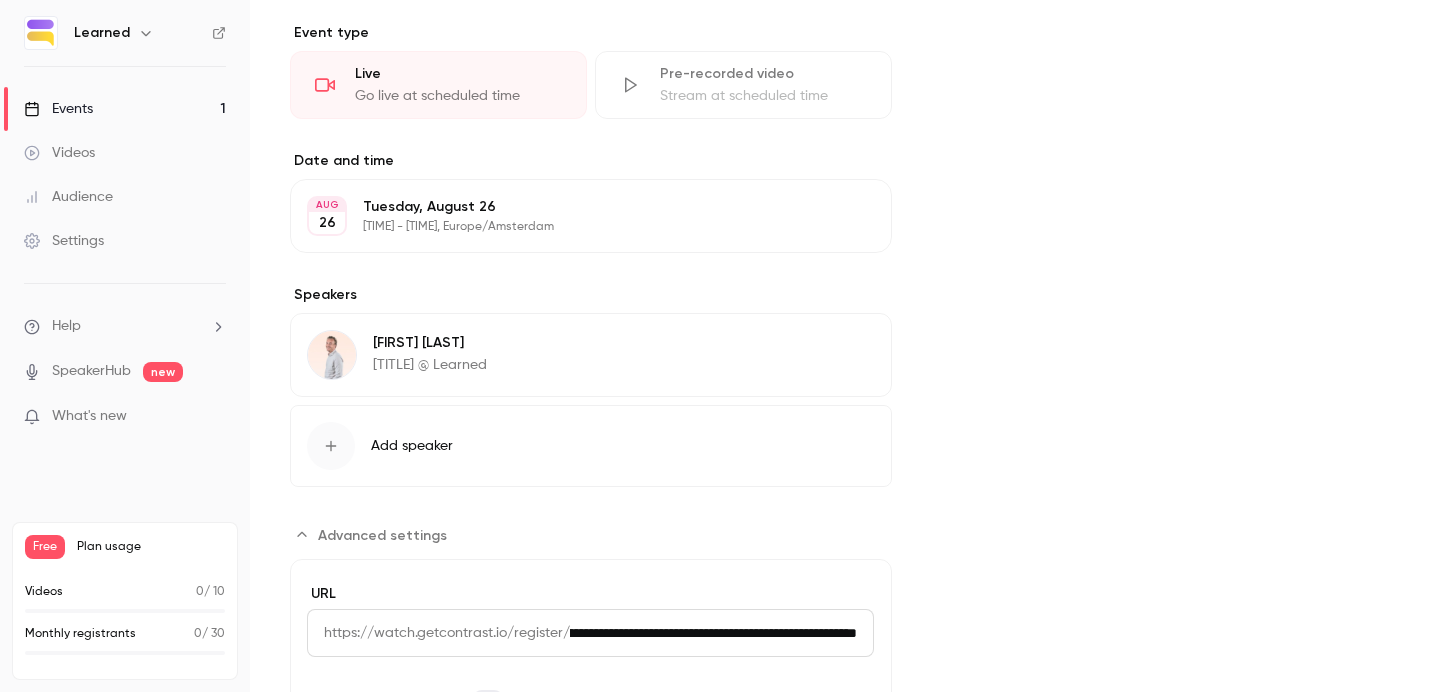 click at bounding box center (331, 446) 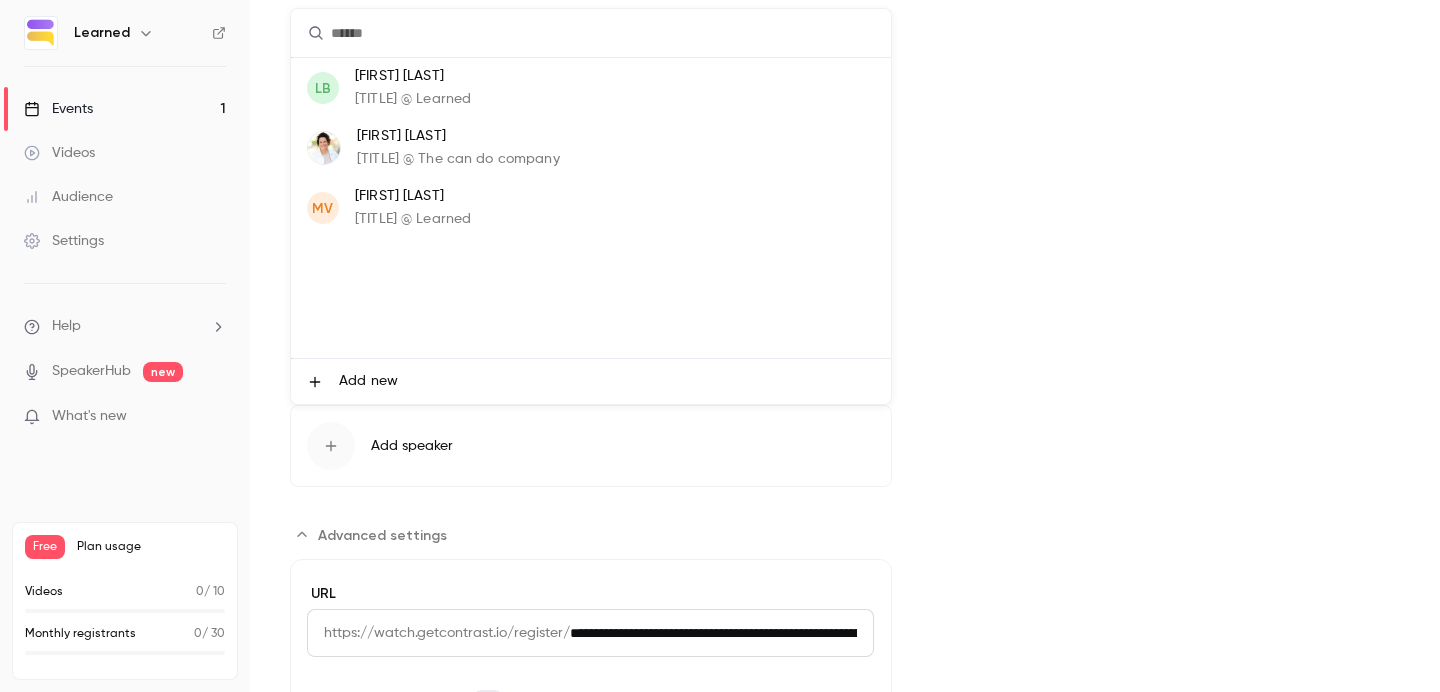 click on "[TITLE] @ Learned" at bounding box center [413, 219] 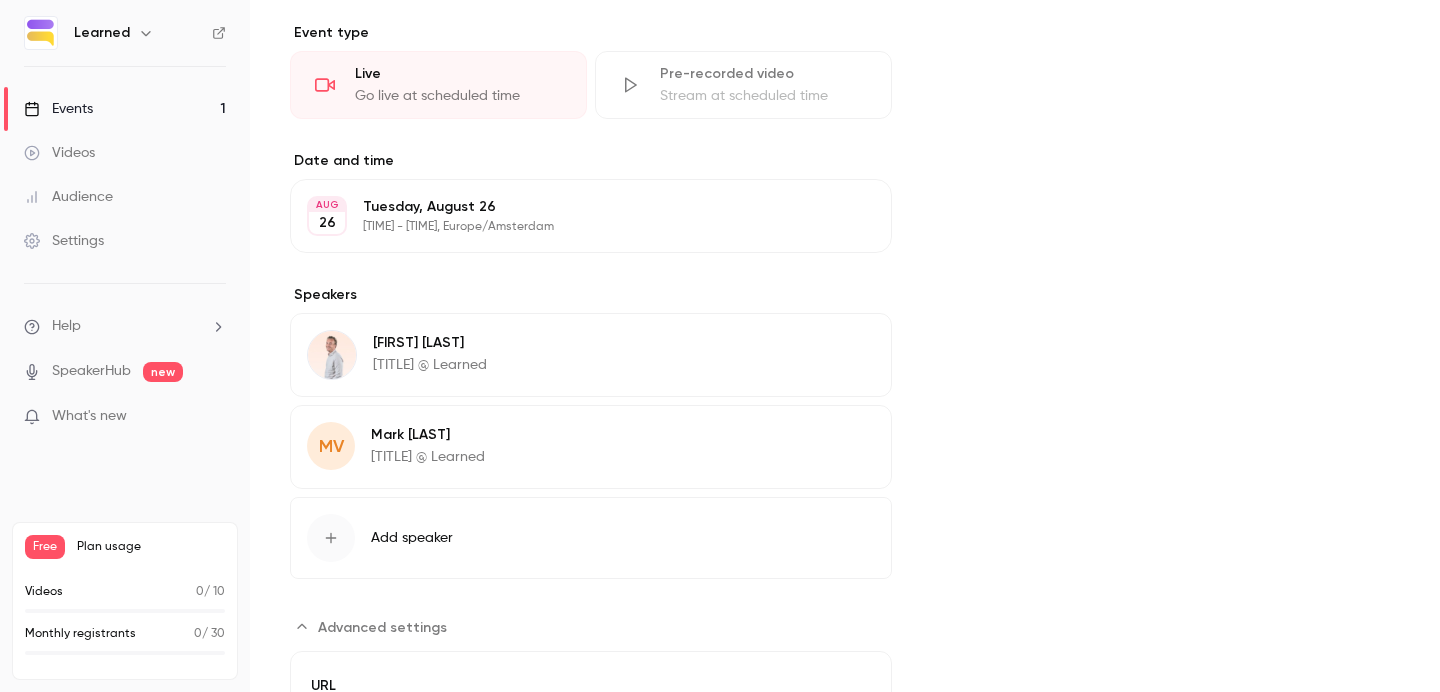 click on "Edit" at bounding box center [838, 346] 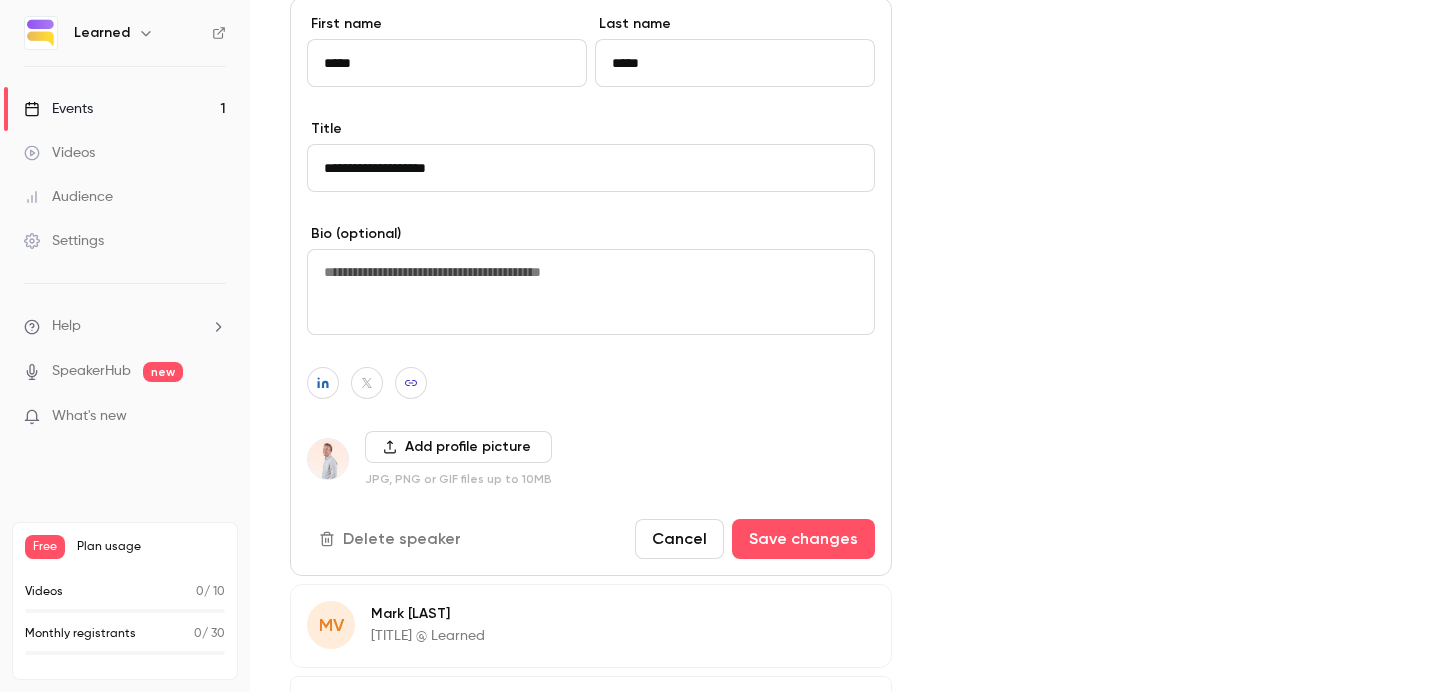scroll, scrollTop: 1012, scrollLeft: 0, axis: vertical 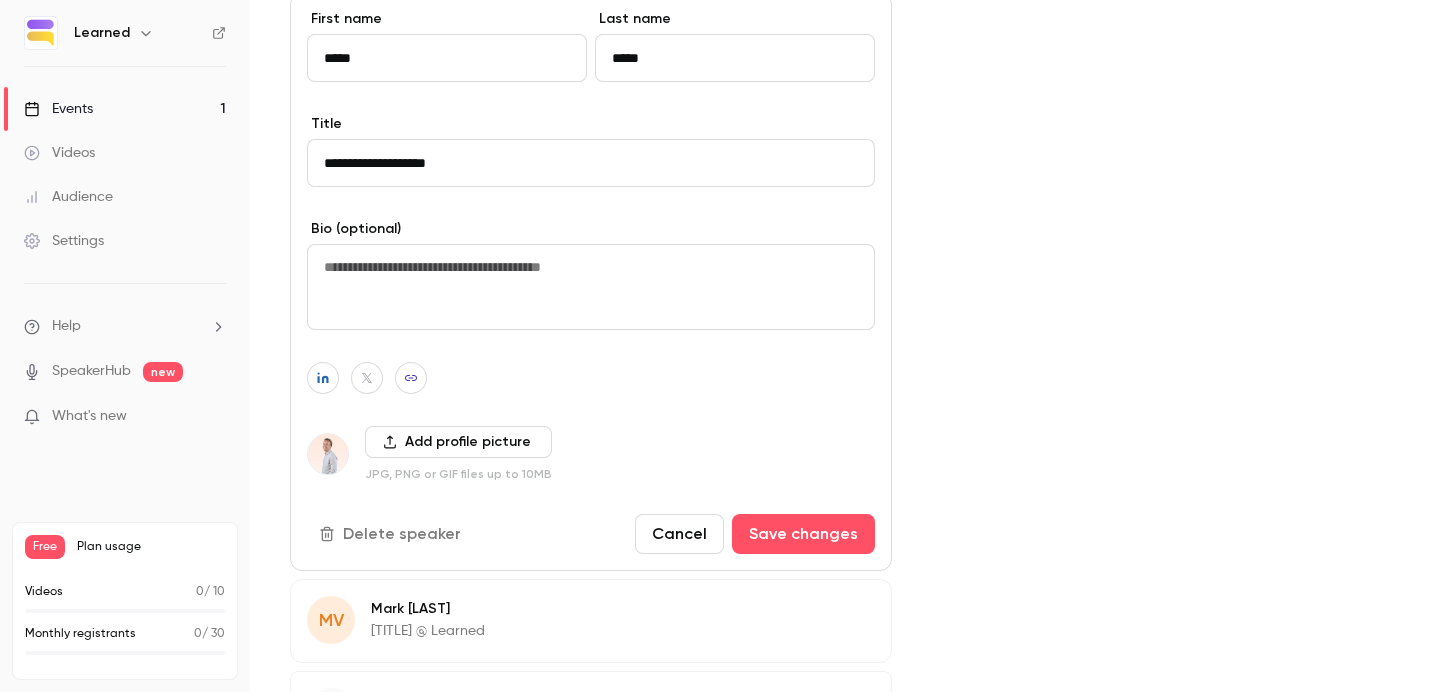 click on "Delete speaker" at bounding box center [392, 534] 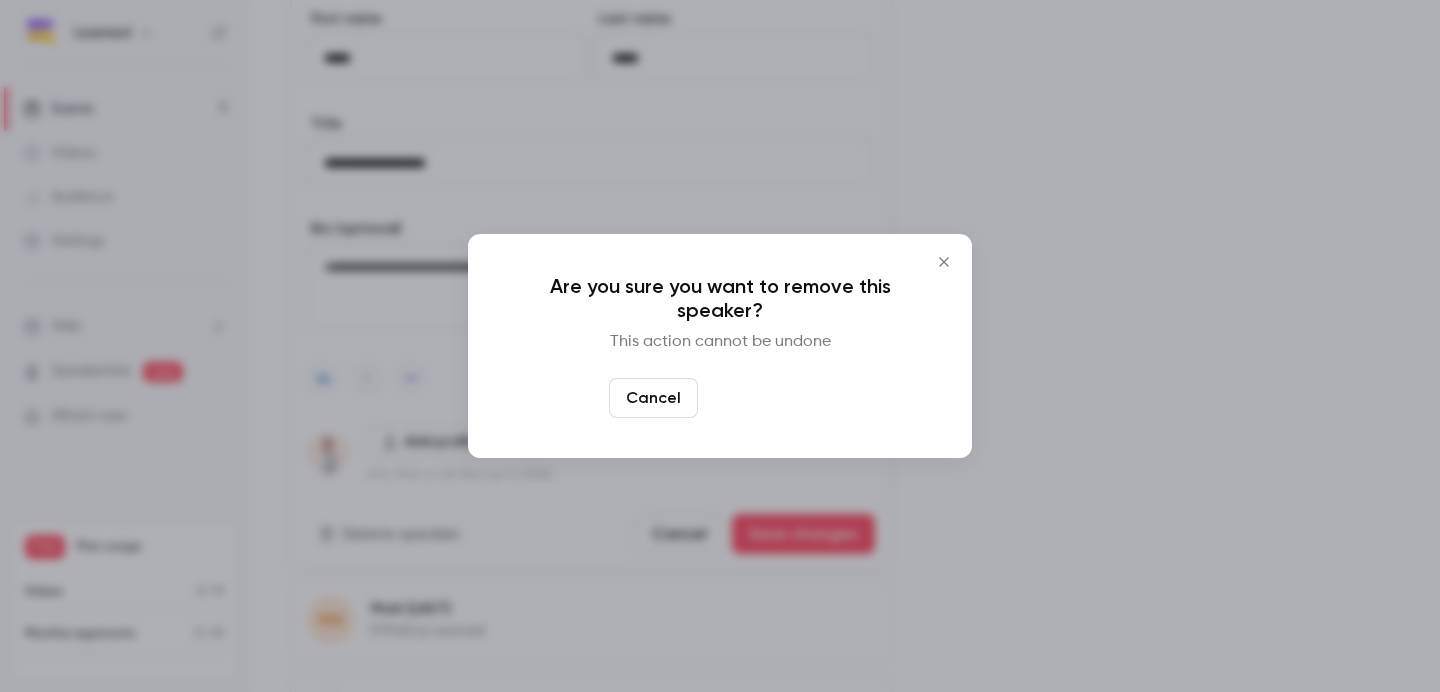 click on "Yes, remove" at bounding box center (769, 398) 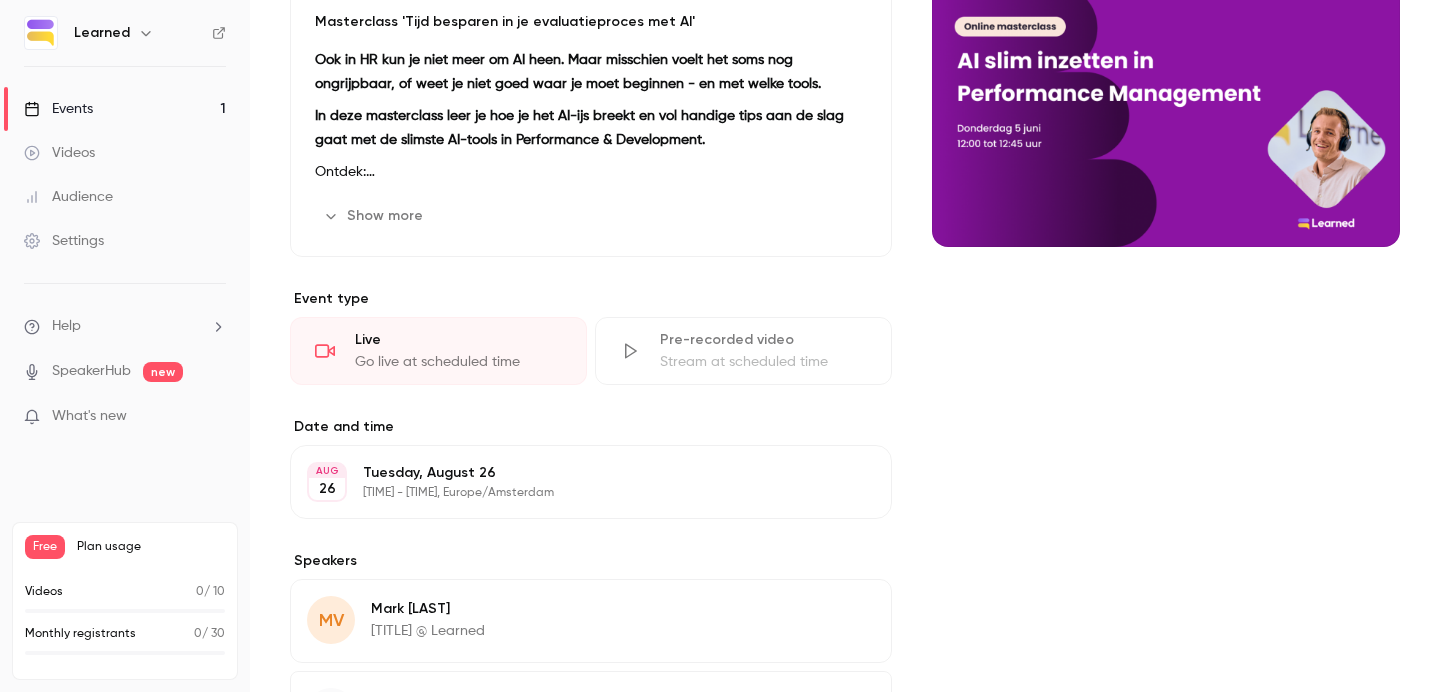 scroll, scrollTop: 593, scrollLeft: 0, axis: vertical 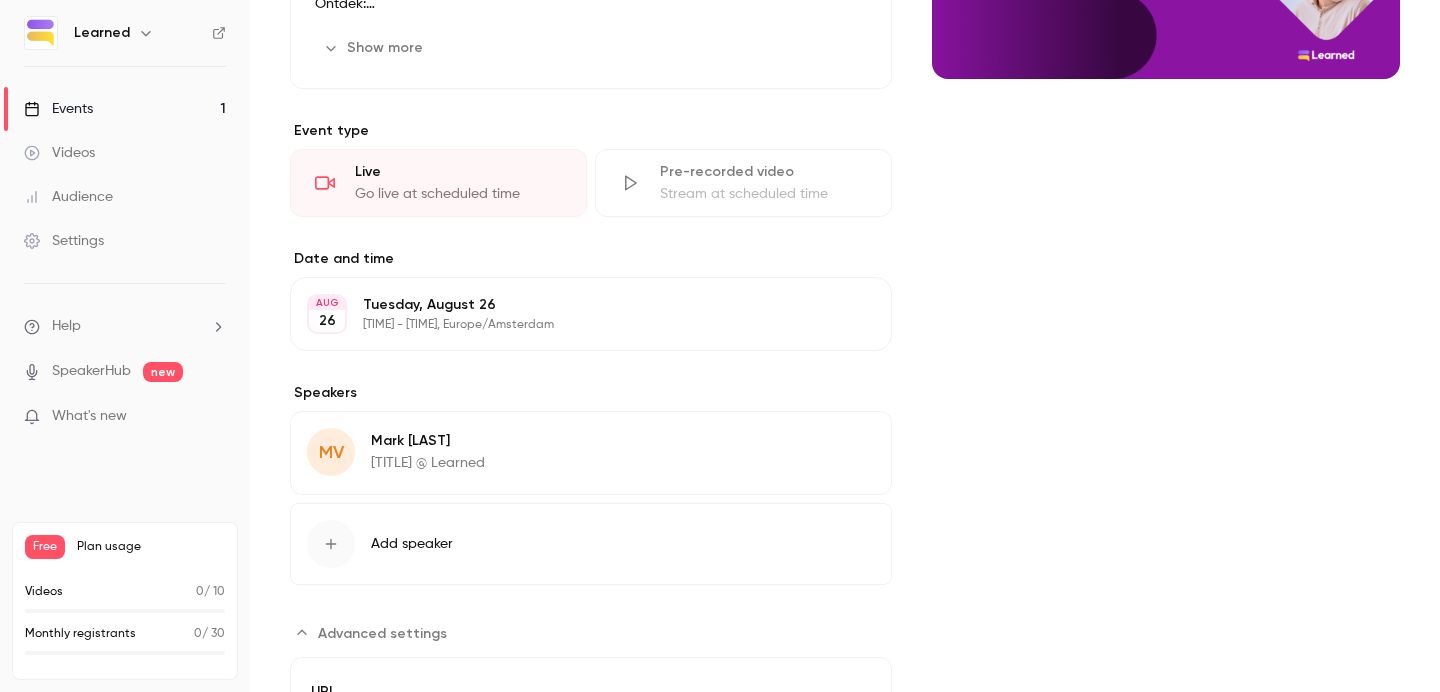 click on "Add speaker" at bounding box center [591, 544] 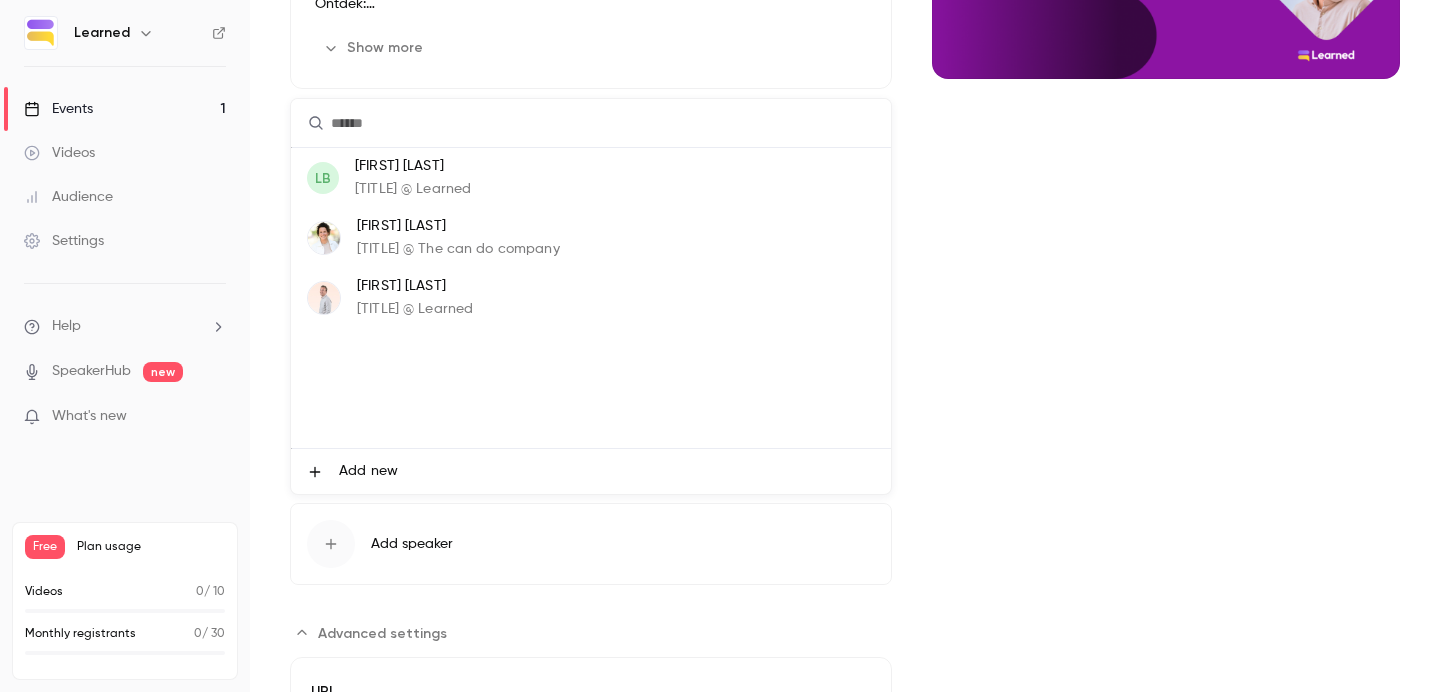 click on "[TITLE] @ Learned" at bounding box center [413, 189] 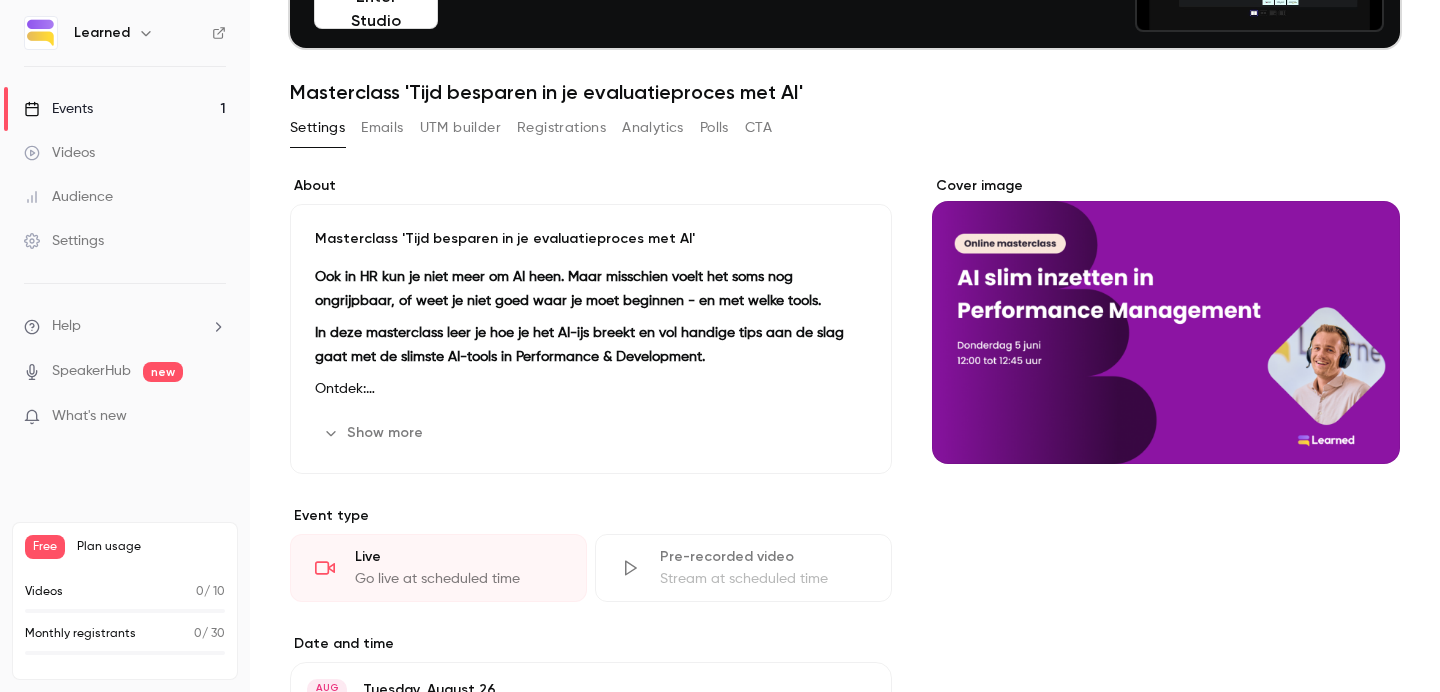 scroll, scrollTop: 176, scrollLeft: 0, axis: vertical 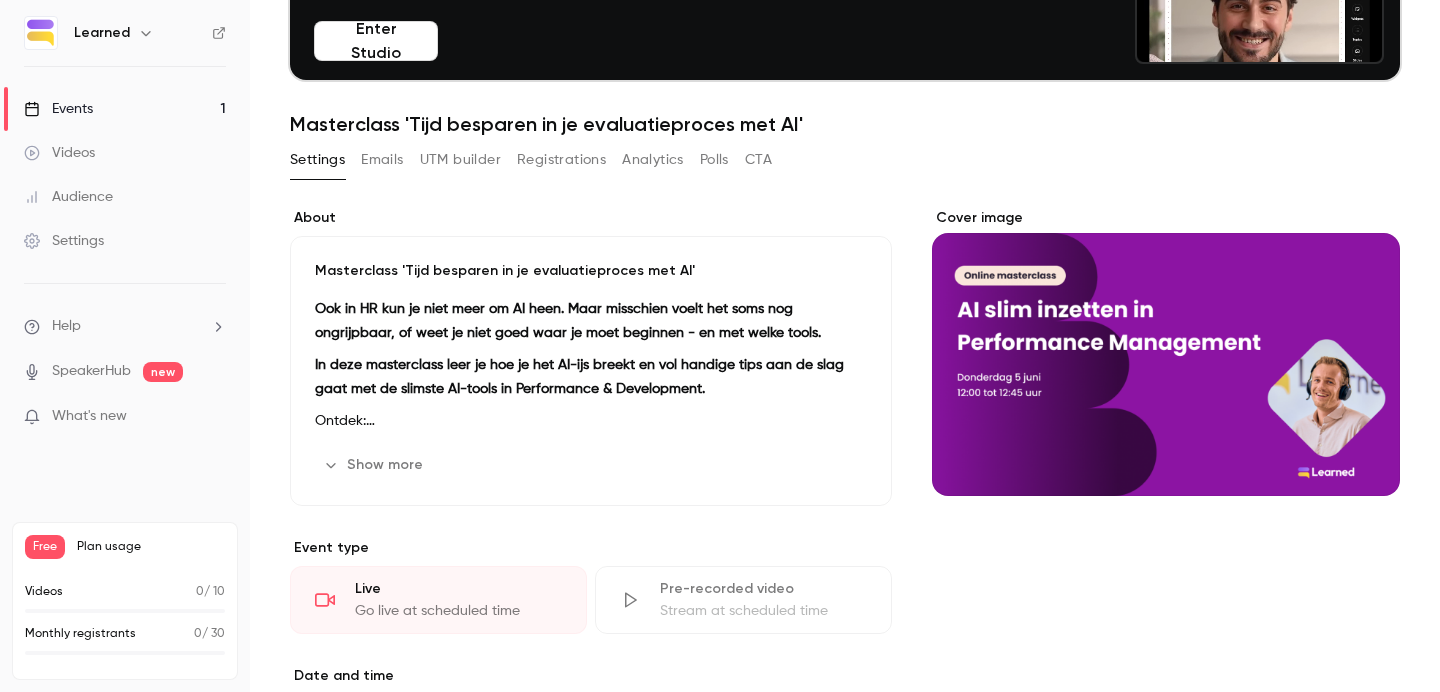 click on "Emails" at bounding box center [382, 160] 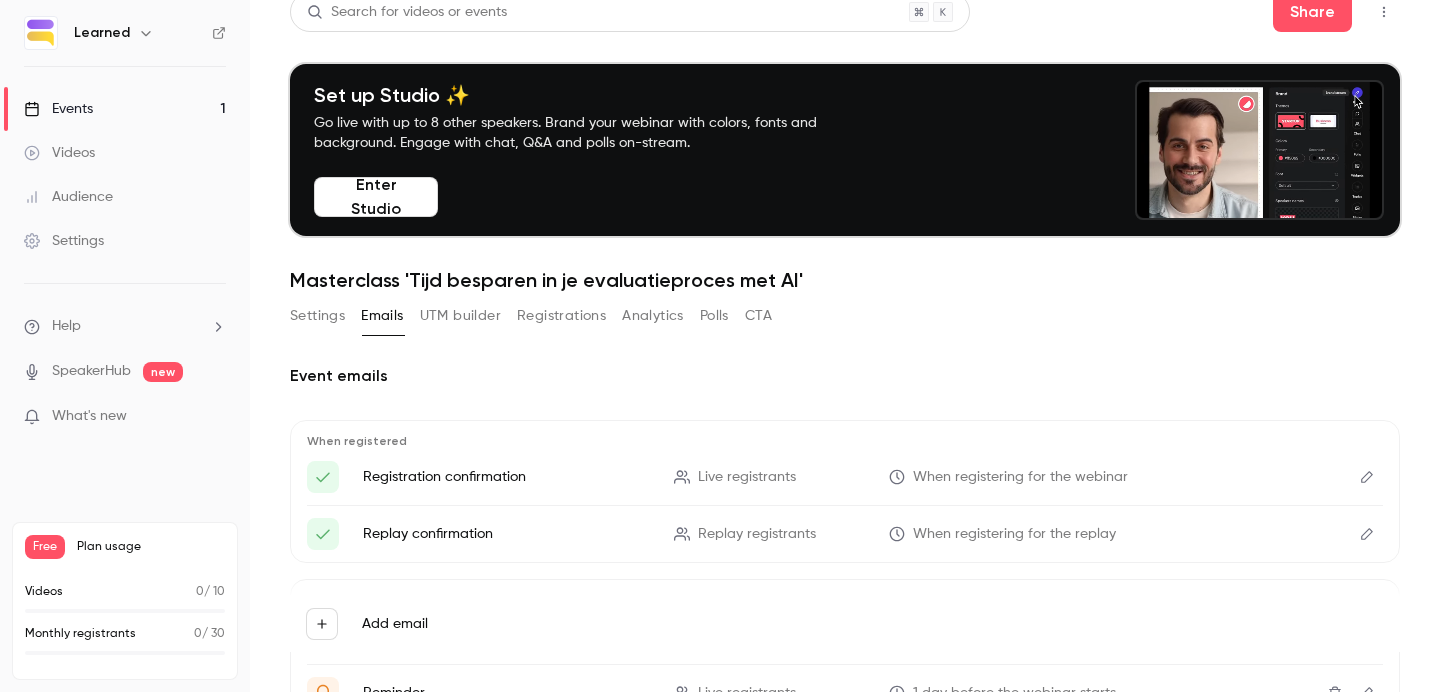 scroll, scrollTop: 344, scrollLeft: 0, axis: vertical 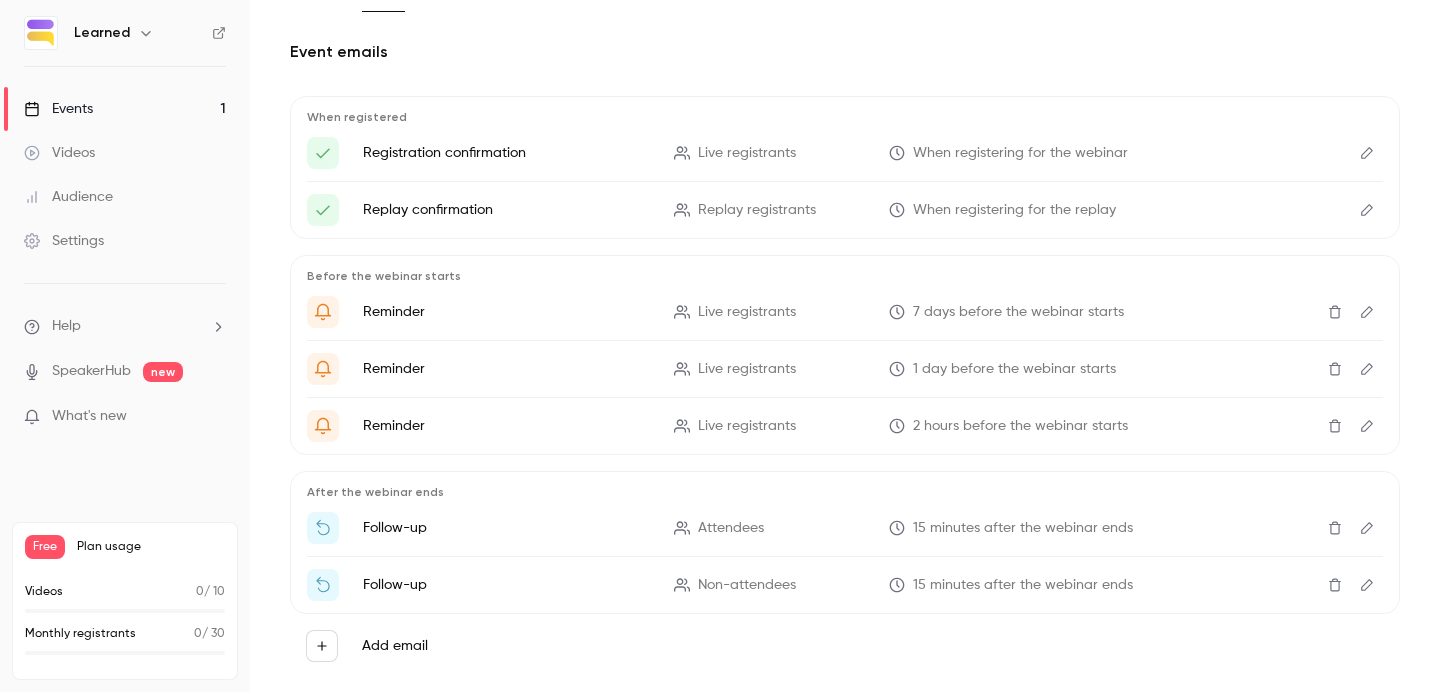 click on "Videos" at bounding box center (125, 153) 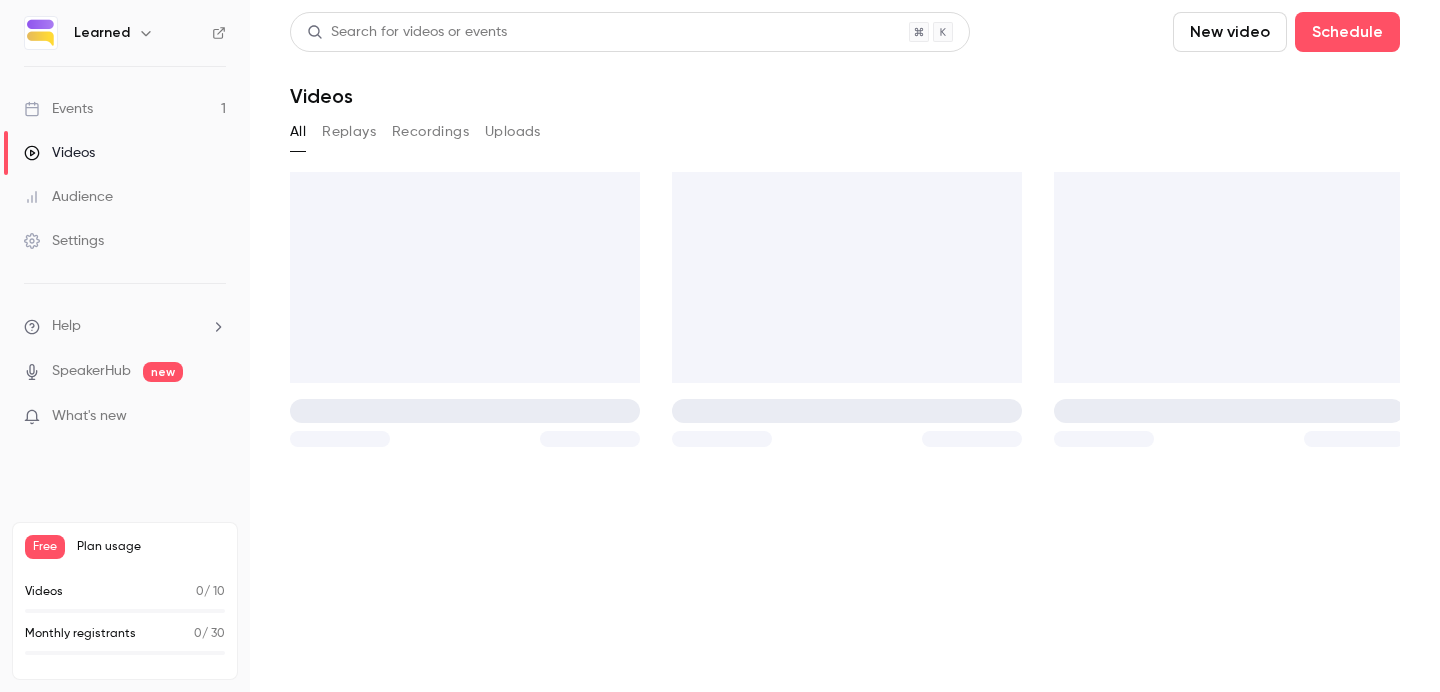 click on "Events" at bounding box center [58, 109] 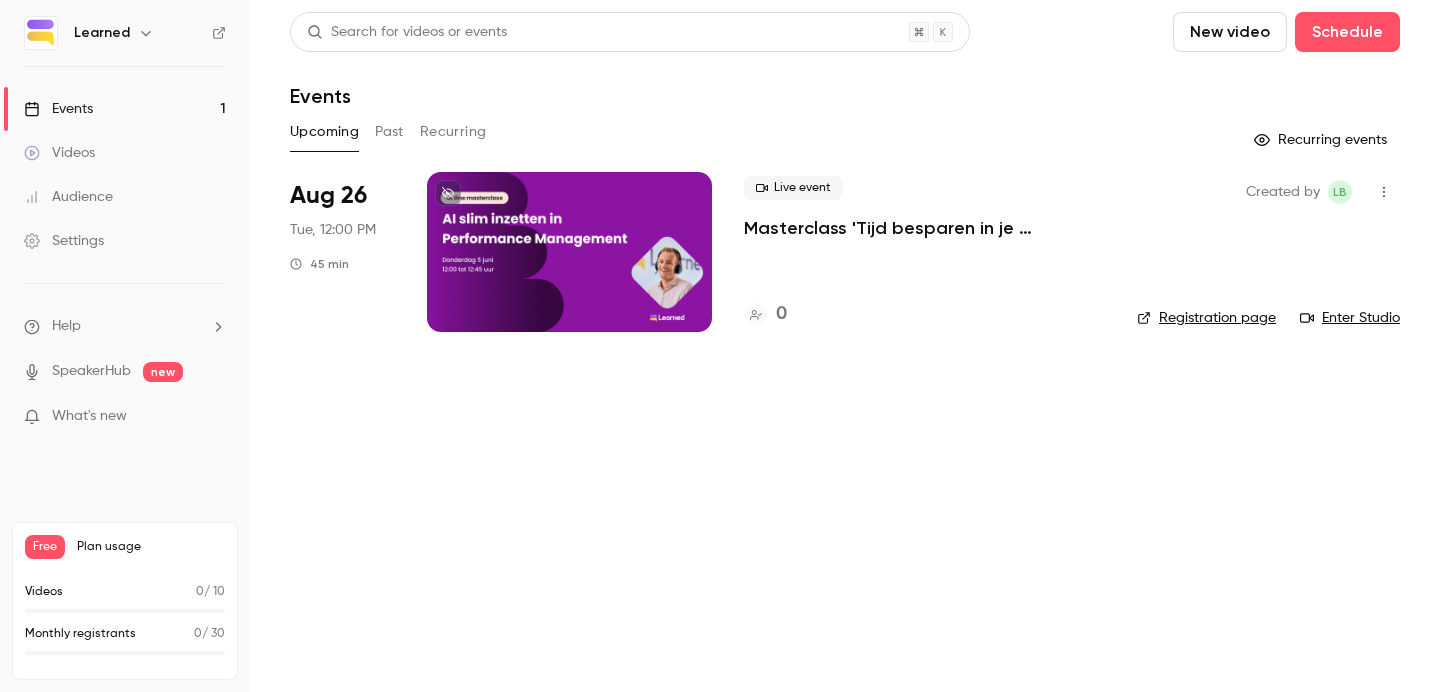 click at bounding box center [569, 252] 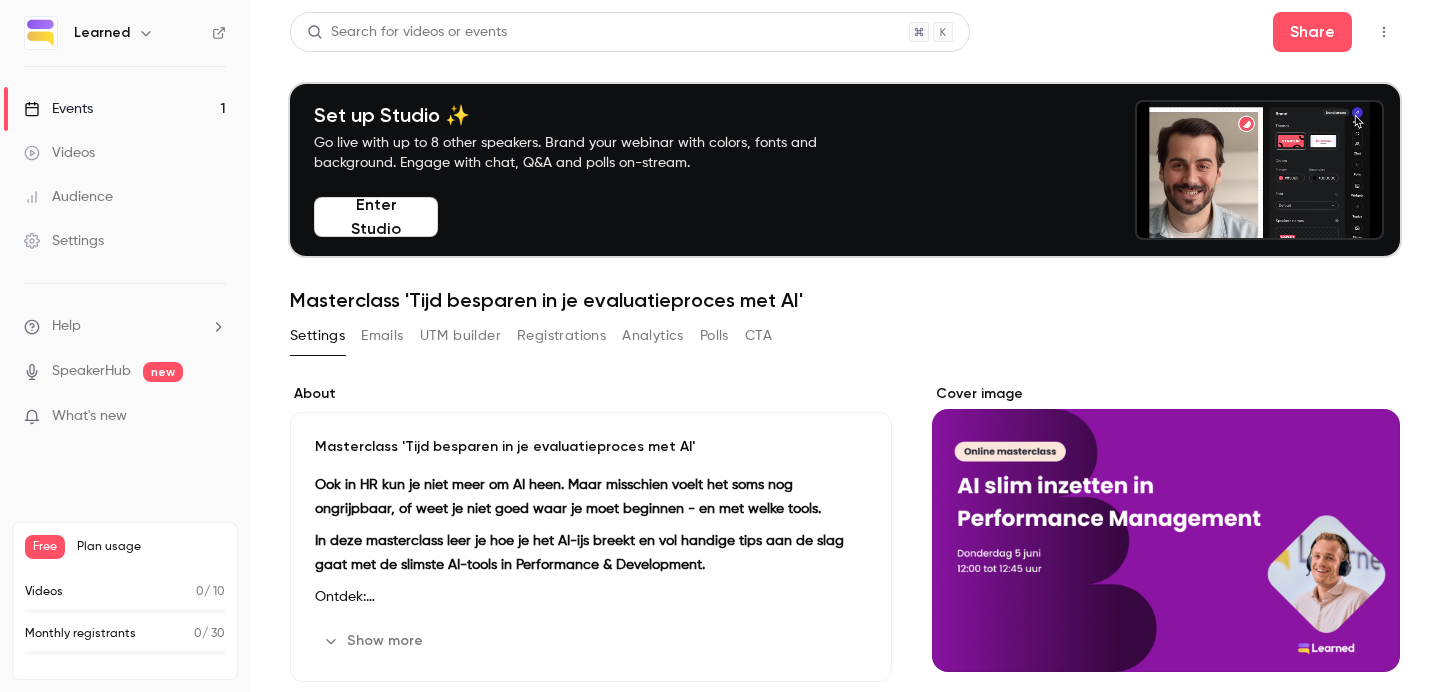 click on "Emails" at bounding box center [382, 336] 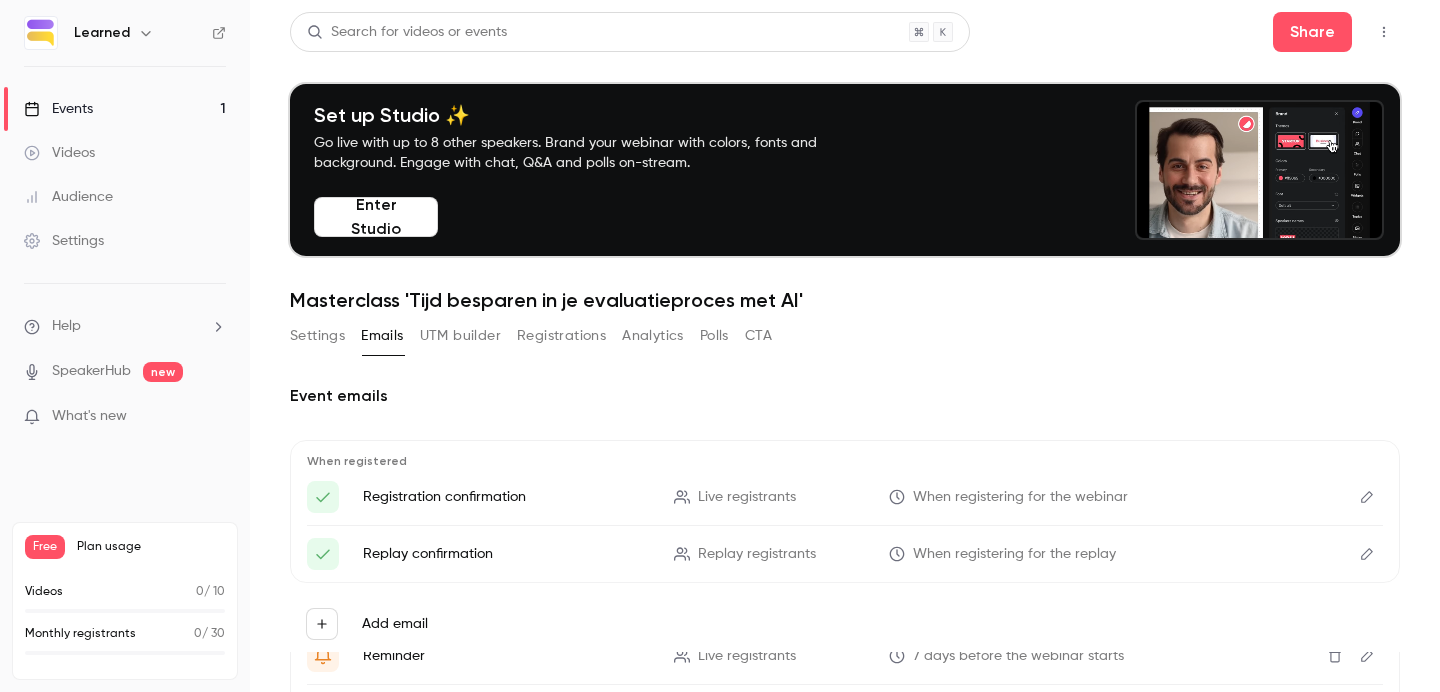 scroll, scrollTop: 95, scrollLeft: 0, axis: vertical 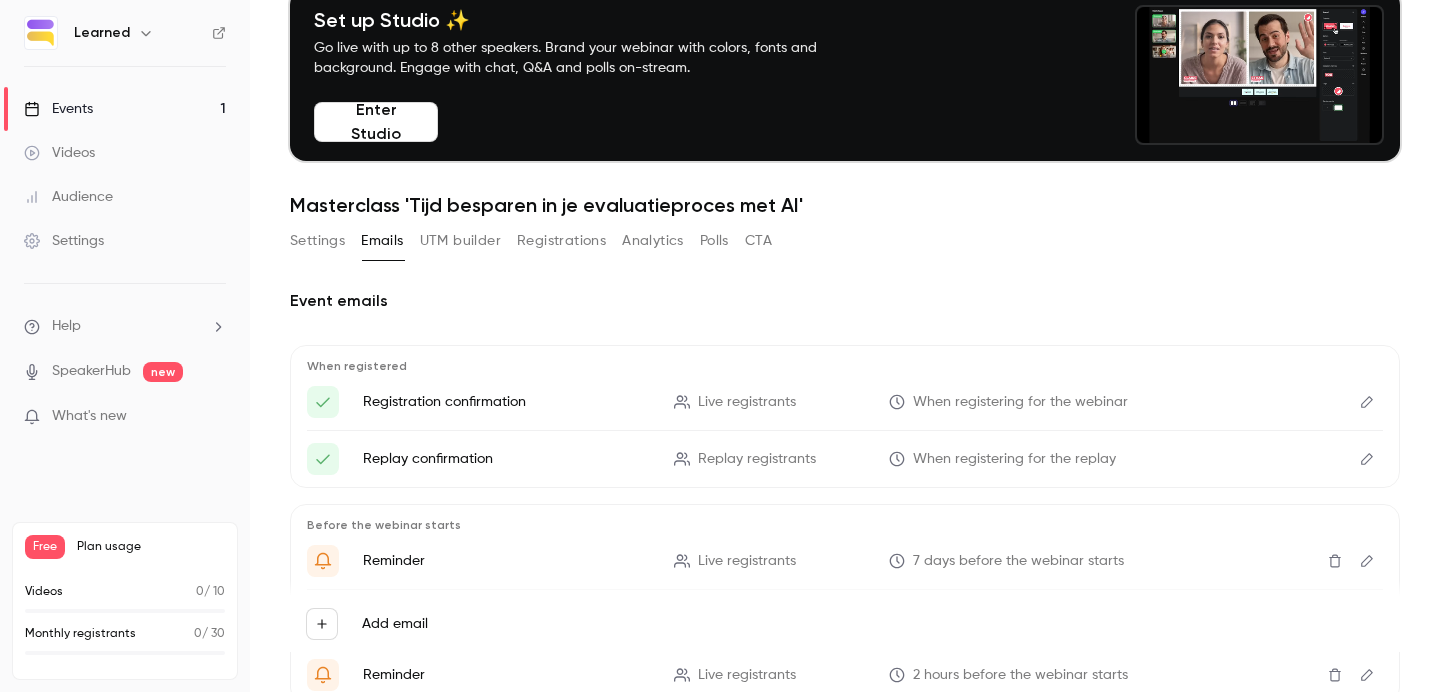 click at bounding box center [1367, 402] 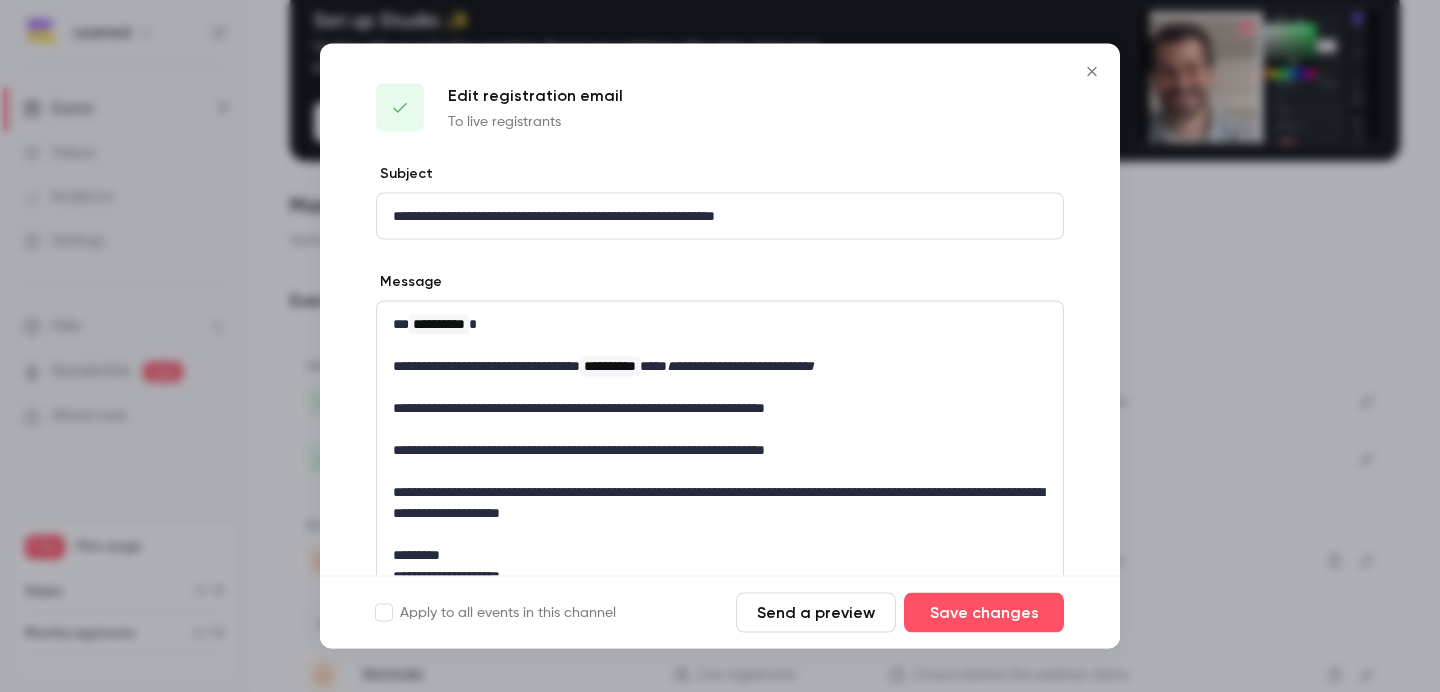 click on "**********" at bounding box center (720, 408) 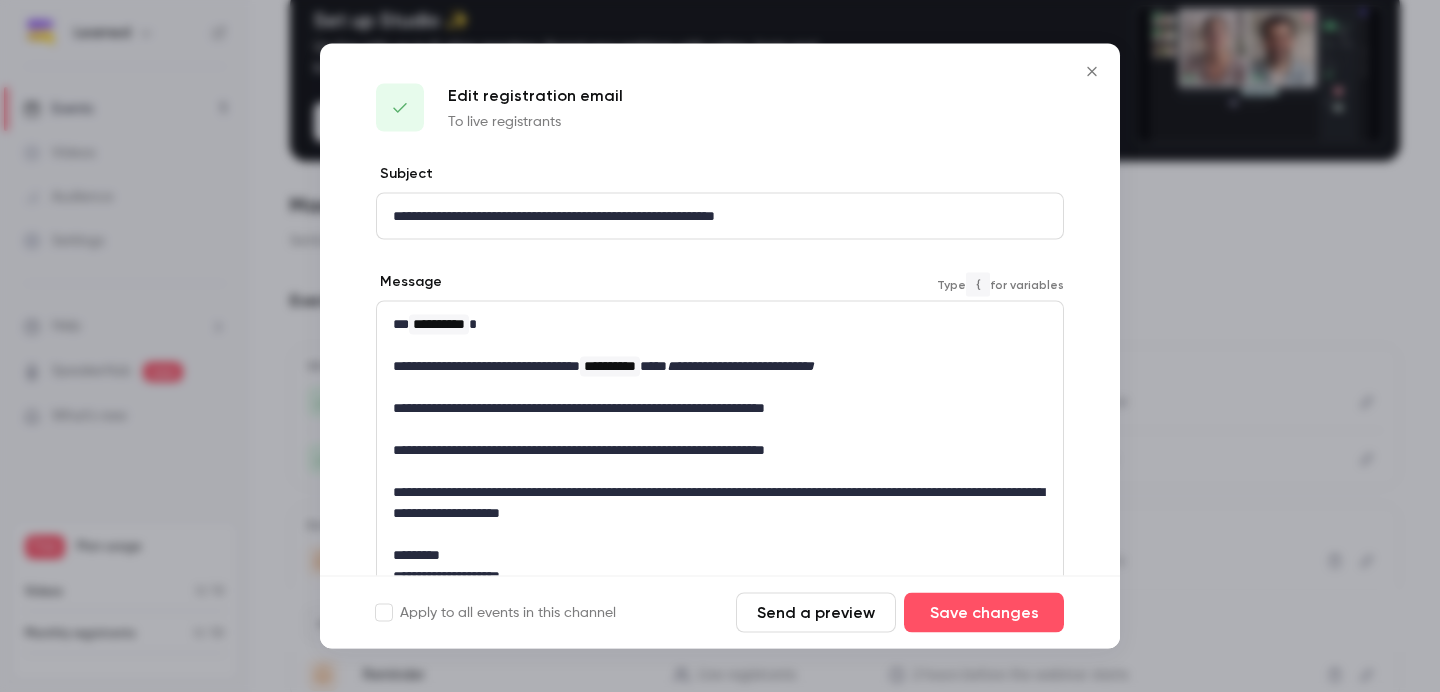 click on "**********" at bounding box center [720, 408] 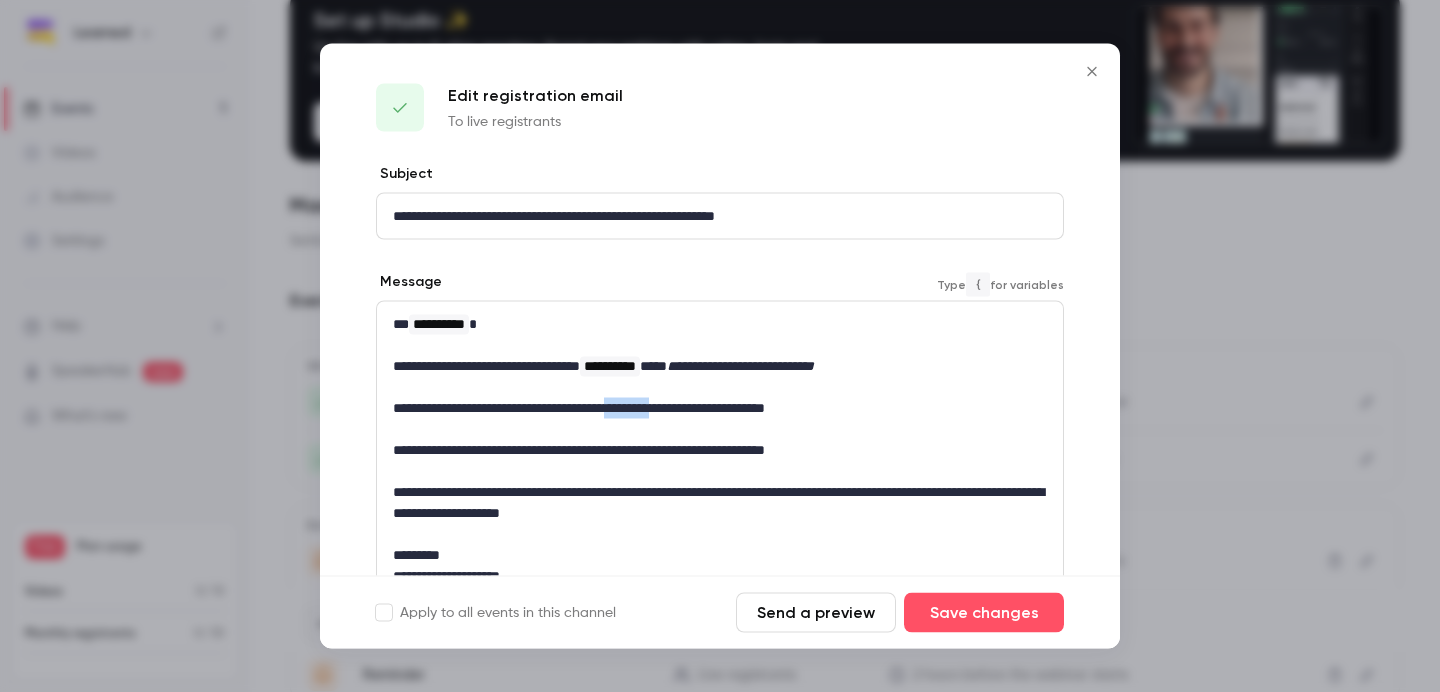 click on "**********" at bounding box center (720, 408) 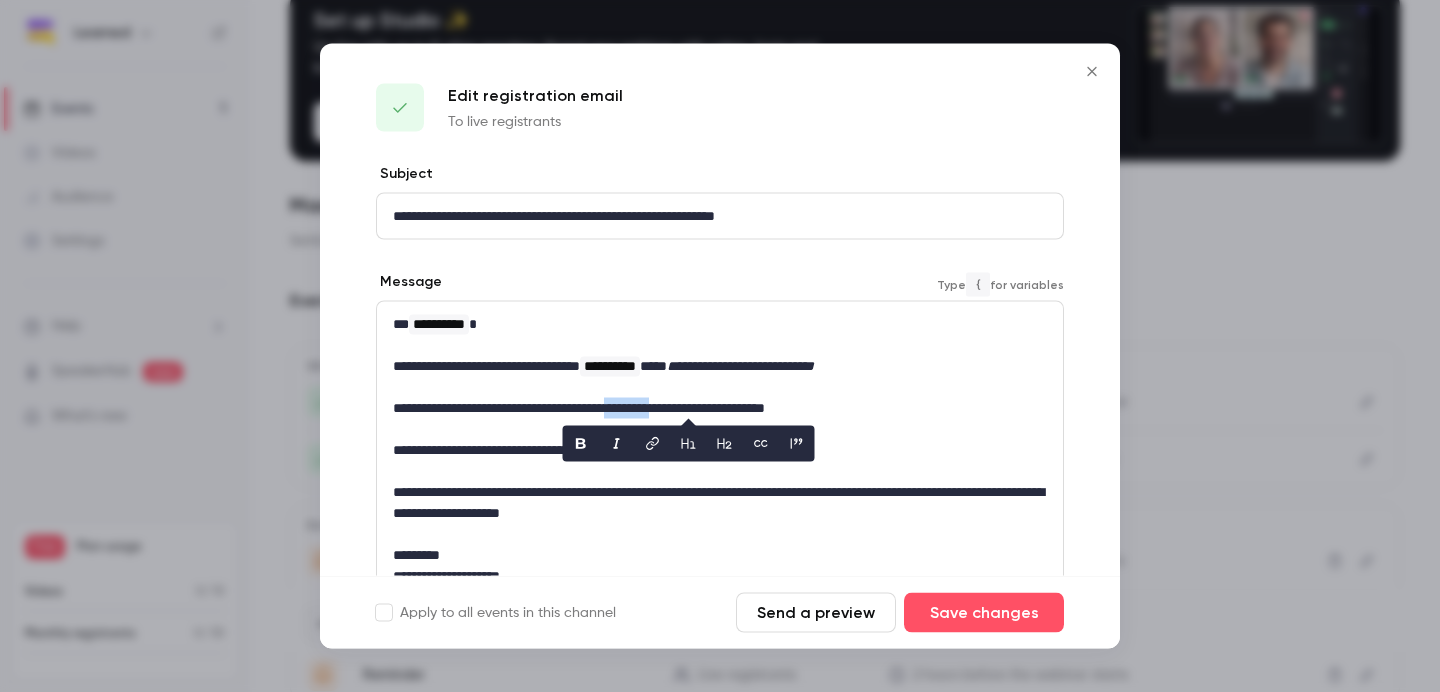 type 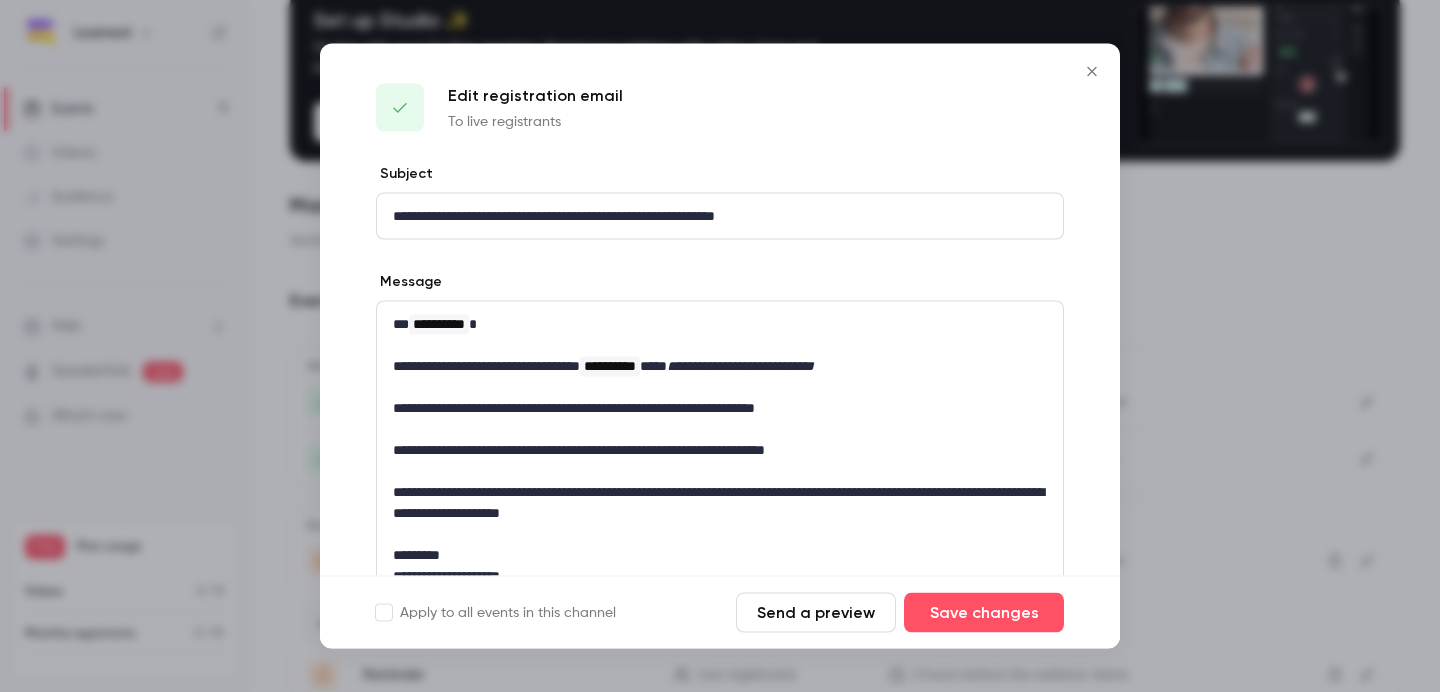 click 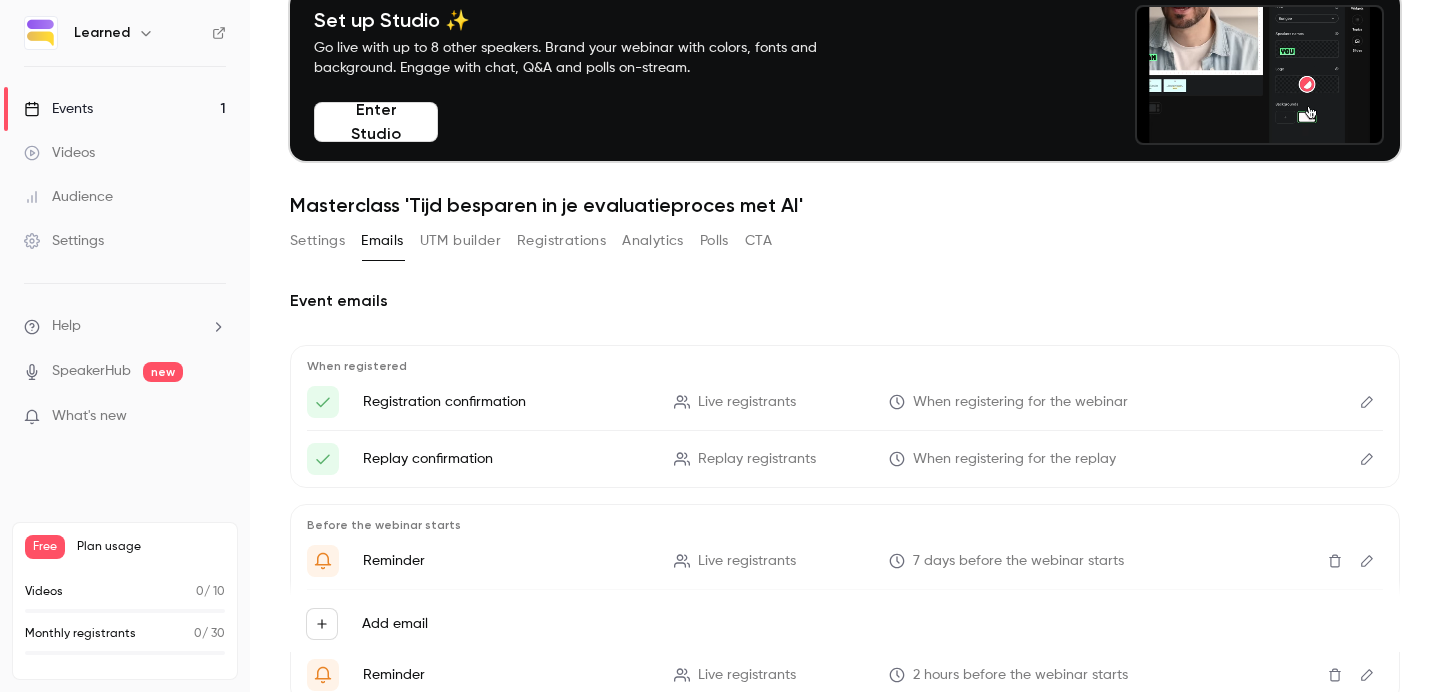 click on "Videos" at bounding box center (125, 153) 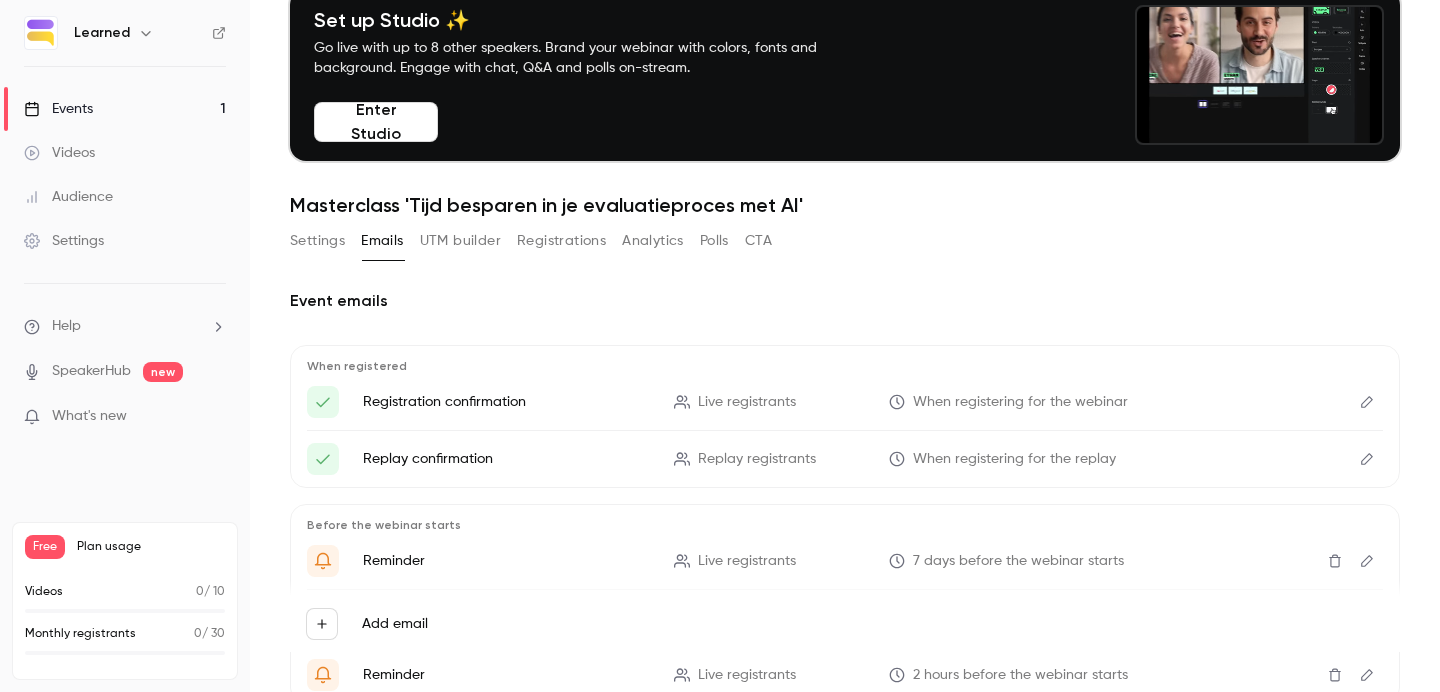 scroll, scrollTop: 0, scrollLeft: 0, axis: both 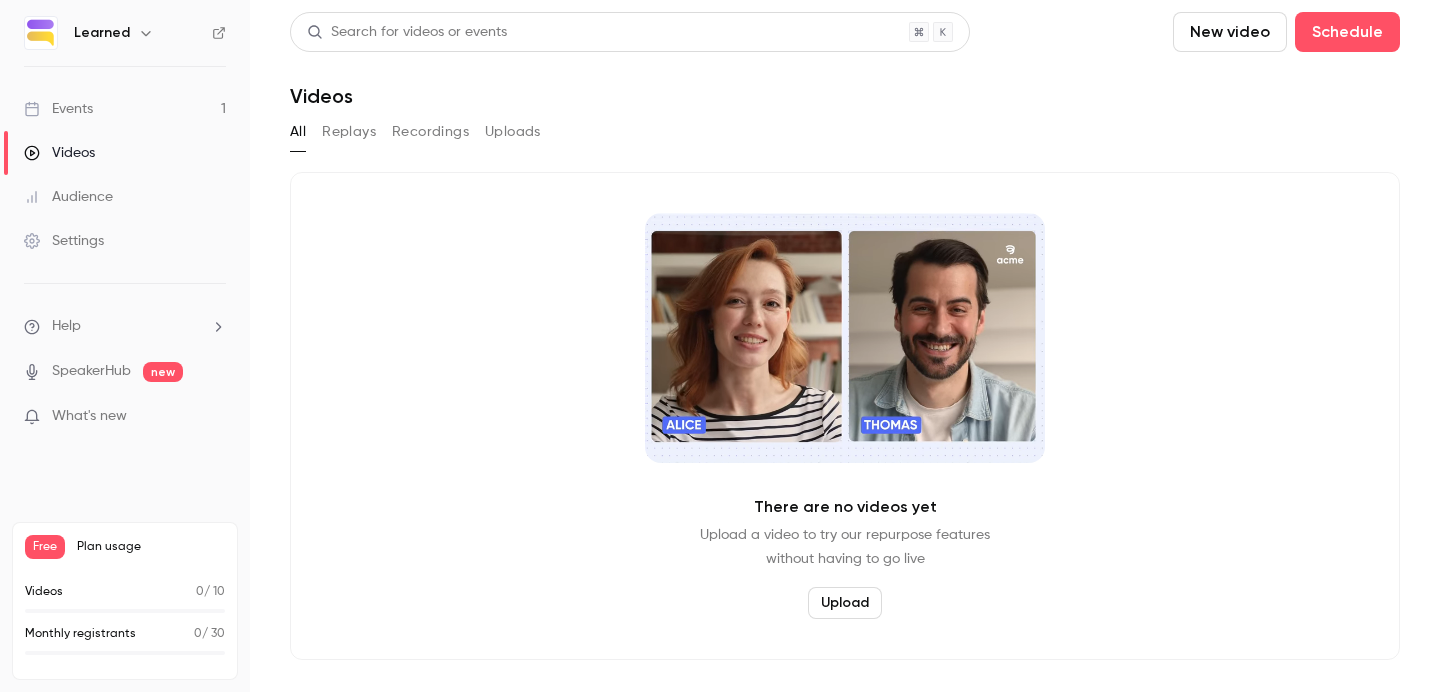 click on "Events 1" at bounding box center (125, 109) 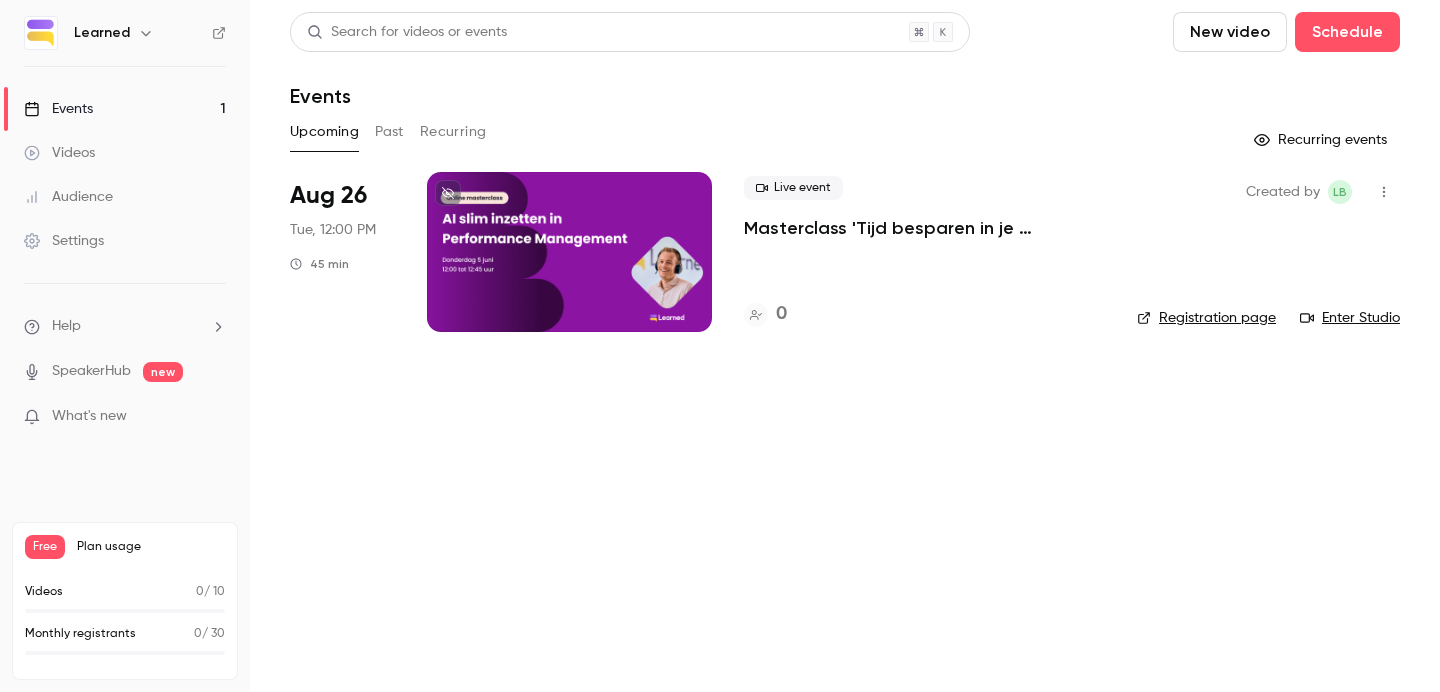 click on "Upcoming Past Recurring" at bounding box center (845, 132) 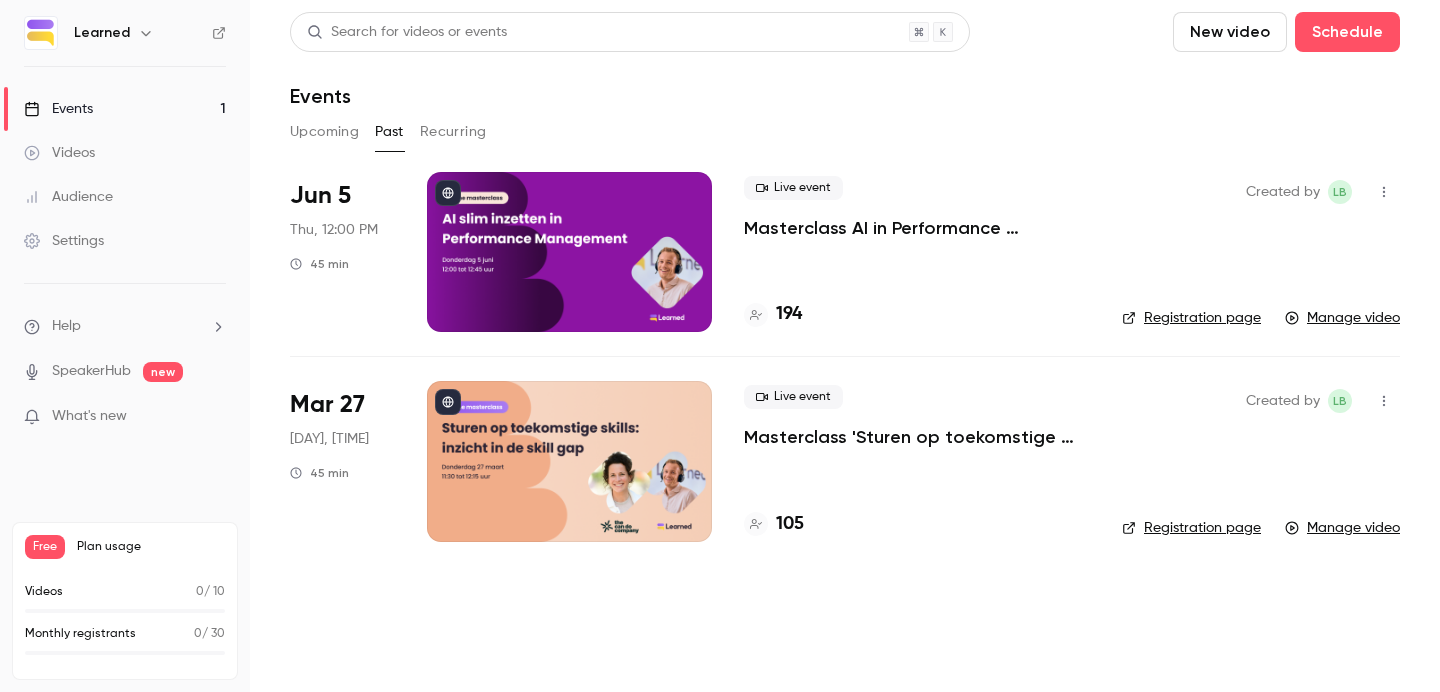 click at bounding box center (569, 252) 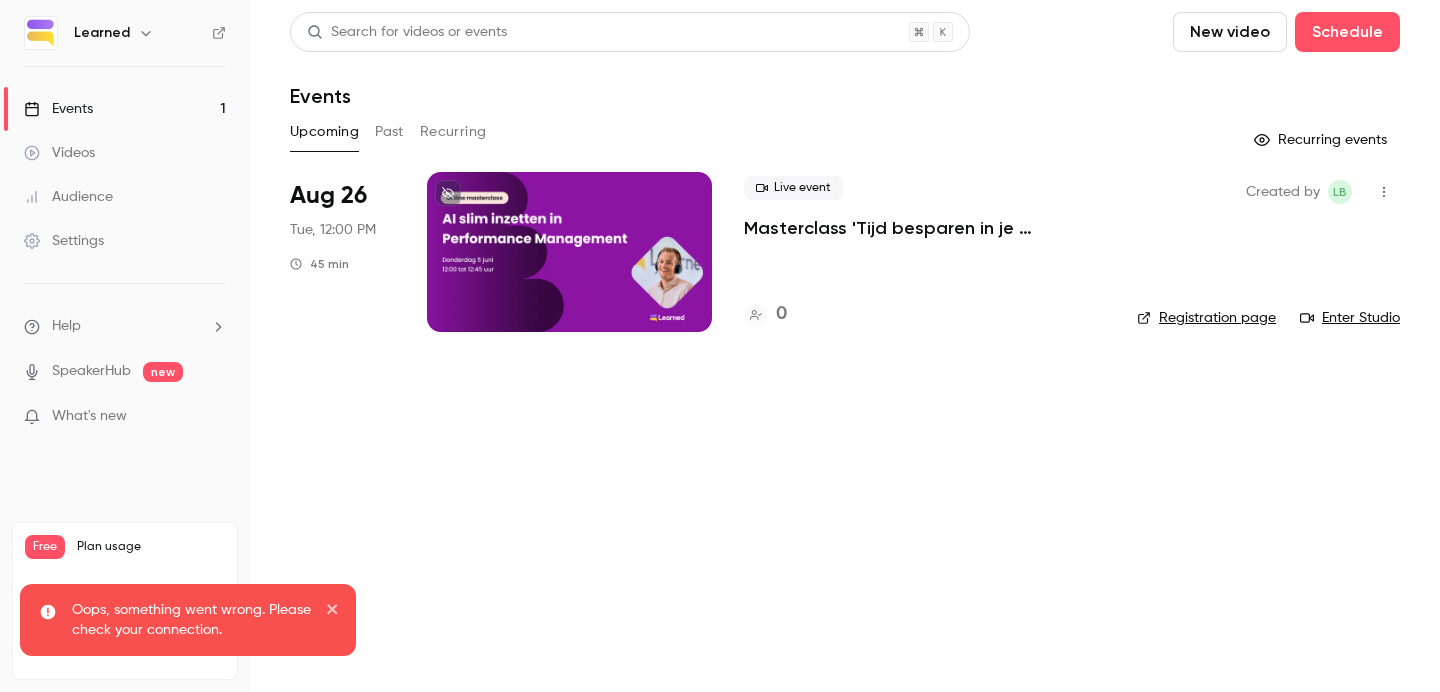 click on "Past" at bounding box center (389, 132) 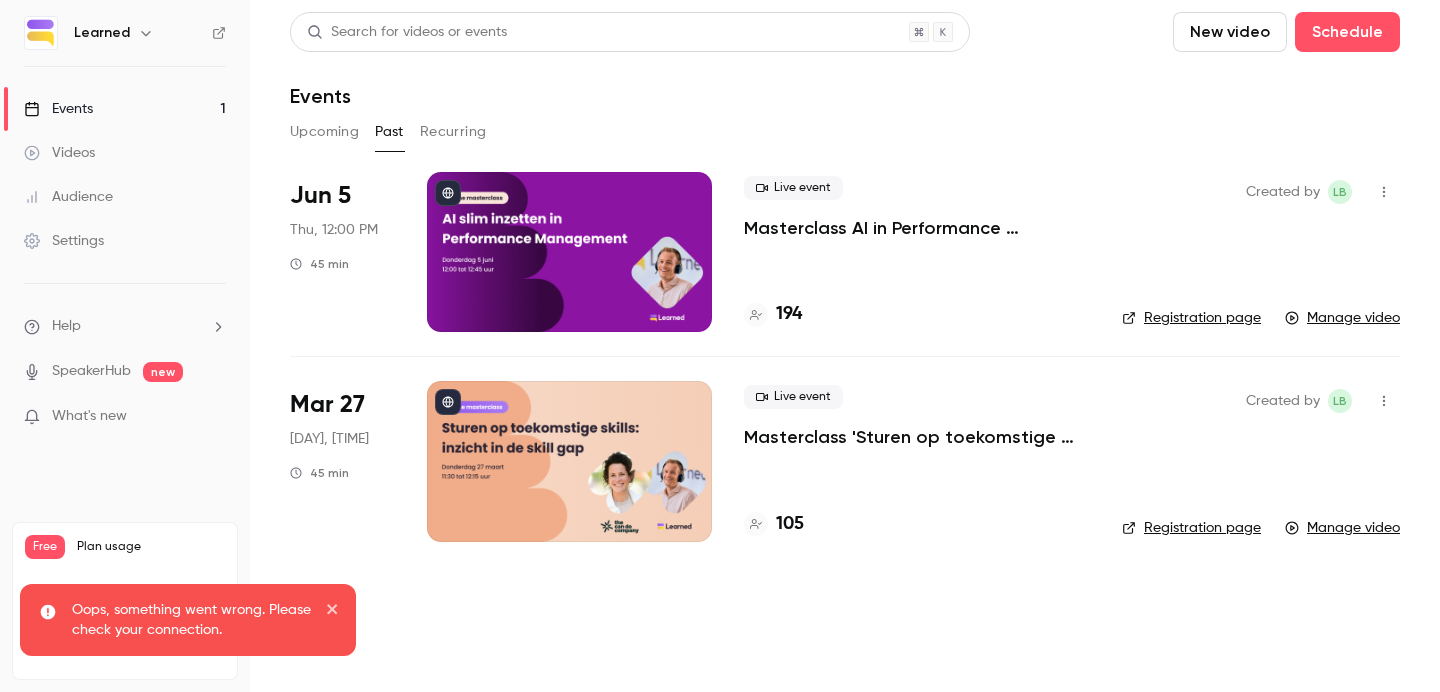 click at bounding box center (569, 252) 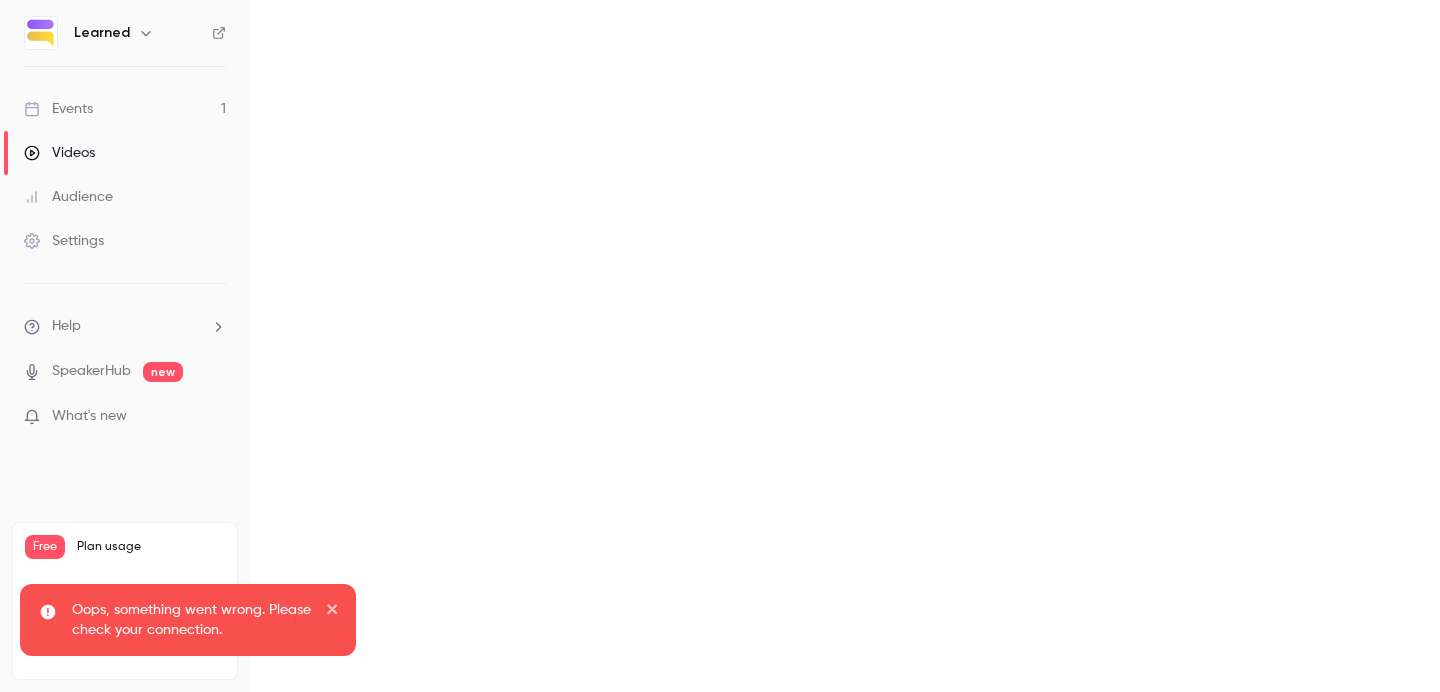click 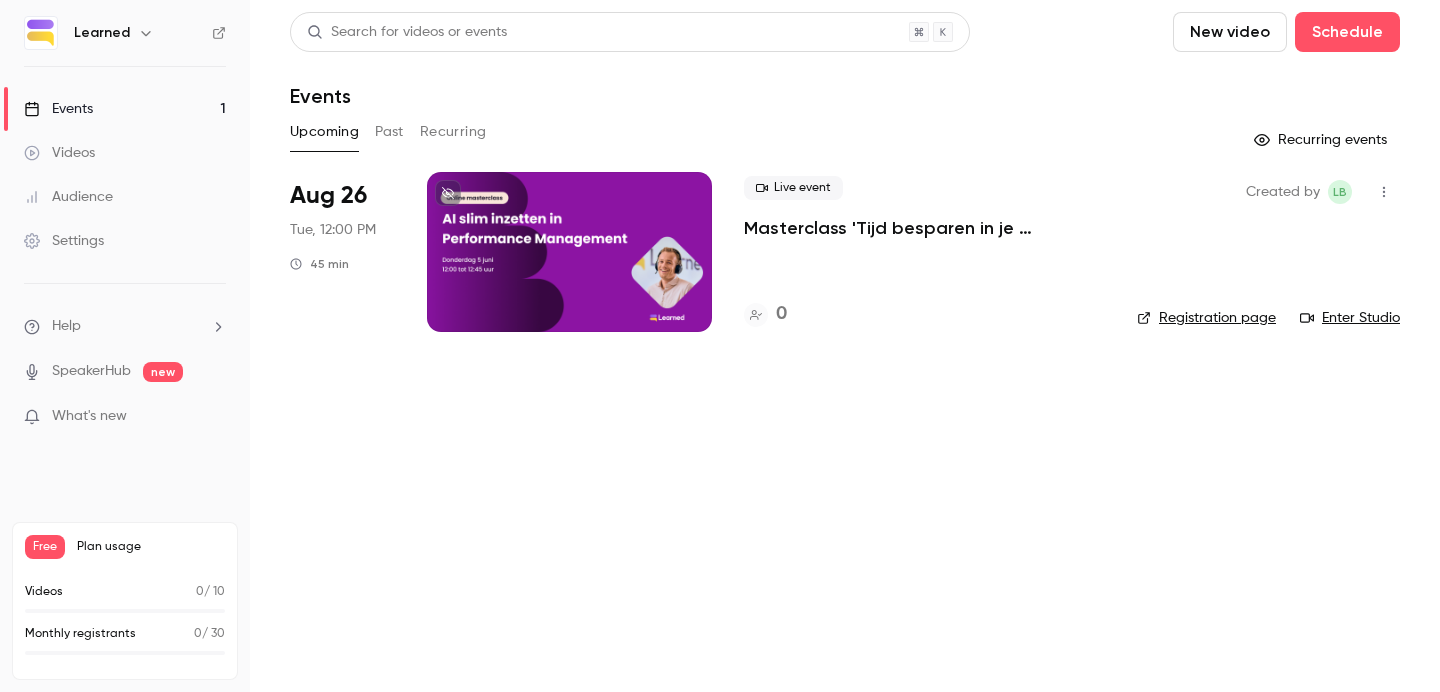click on "Past" at bounding box center (389, 132) 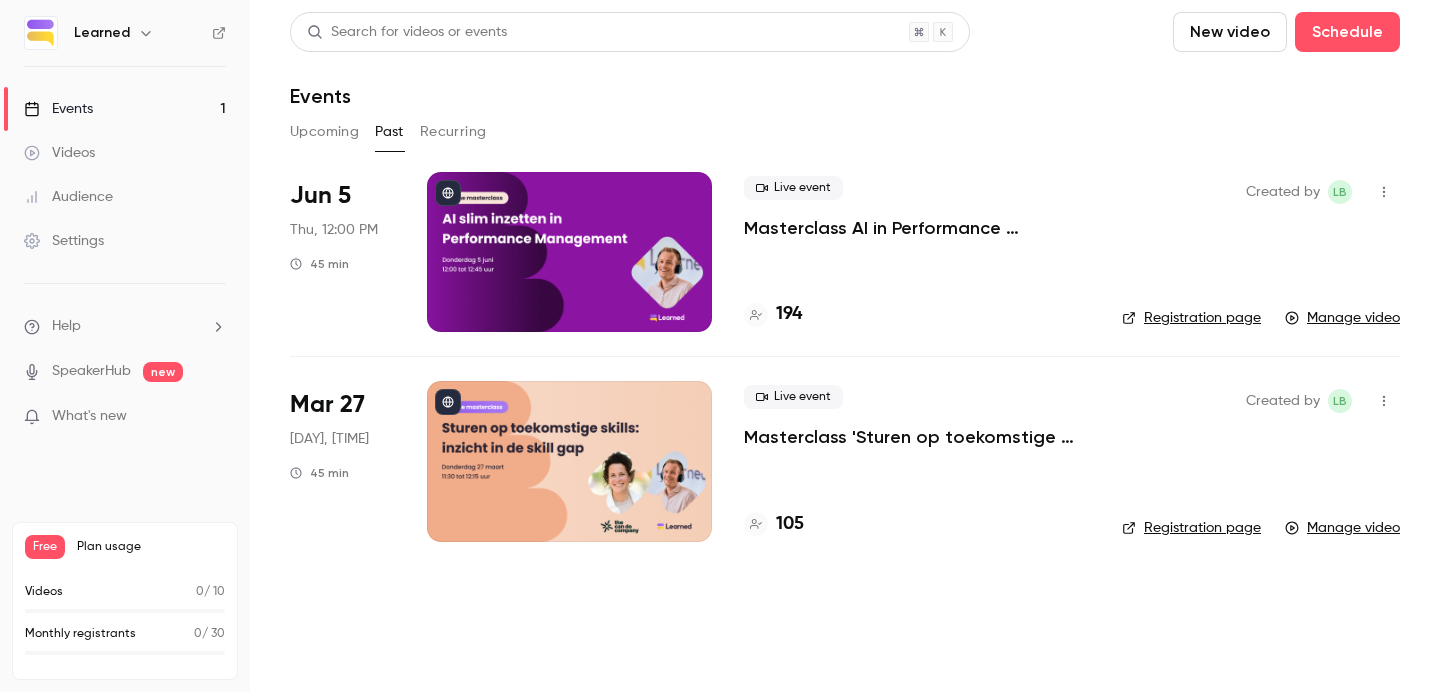 click on "Masterclass AI in Performance Management" at bounding box center [917, 228] 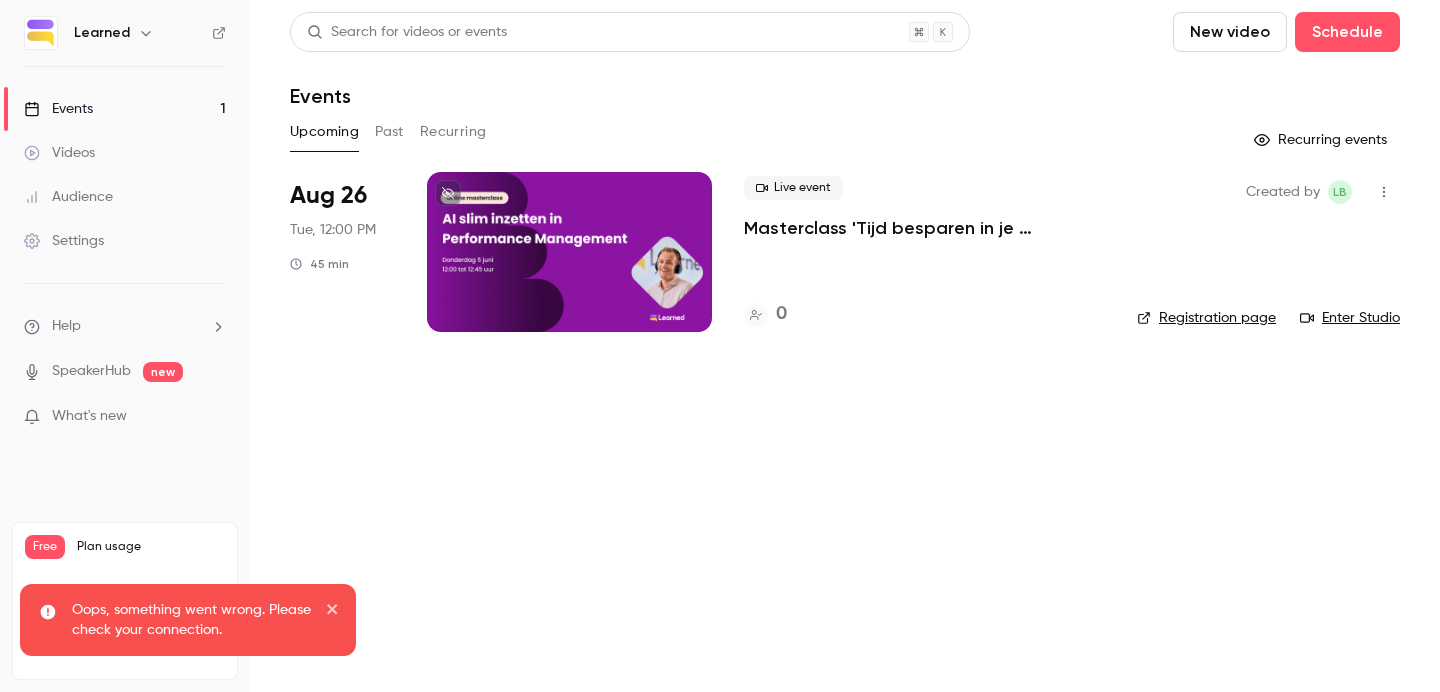 click 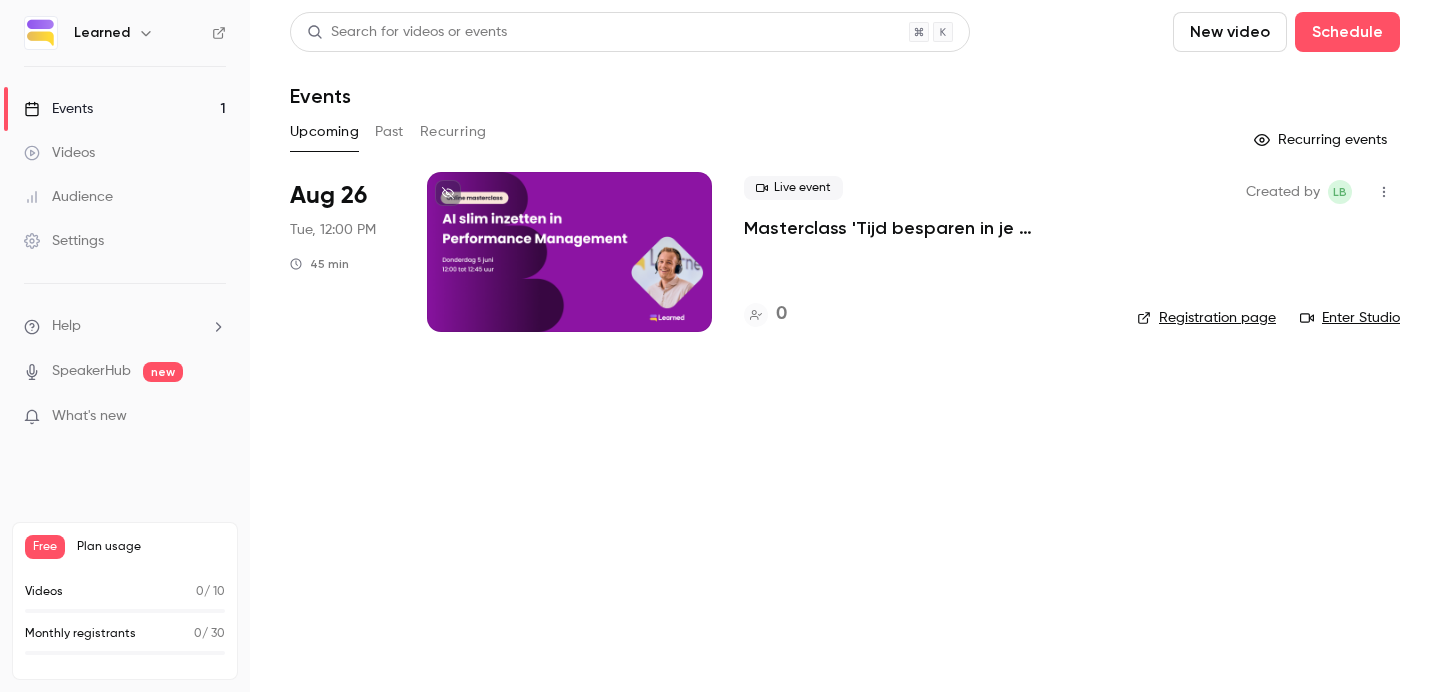 click on "Past" at bounding box center [389, 132] 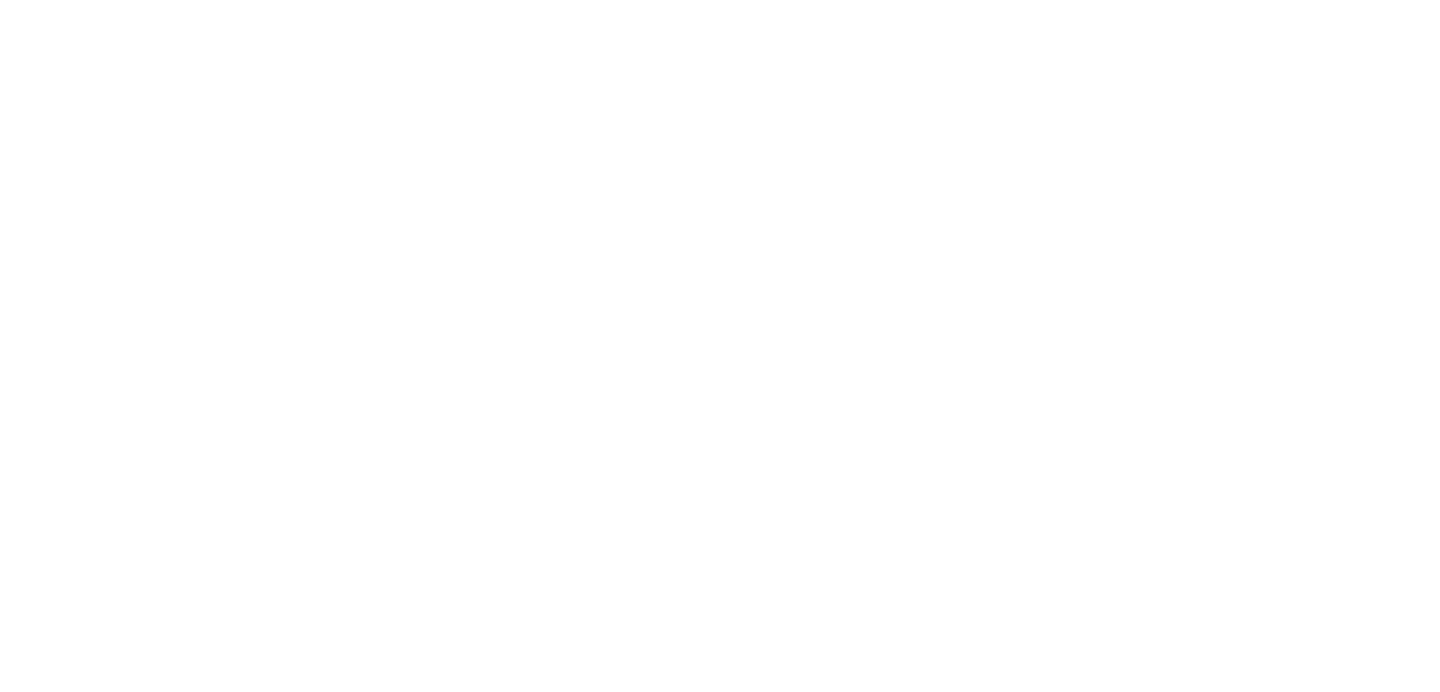 scroll, scrollTop: 0, scrollLeft: 0, axis: both 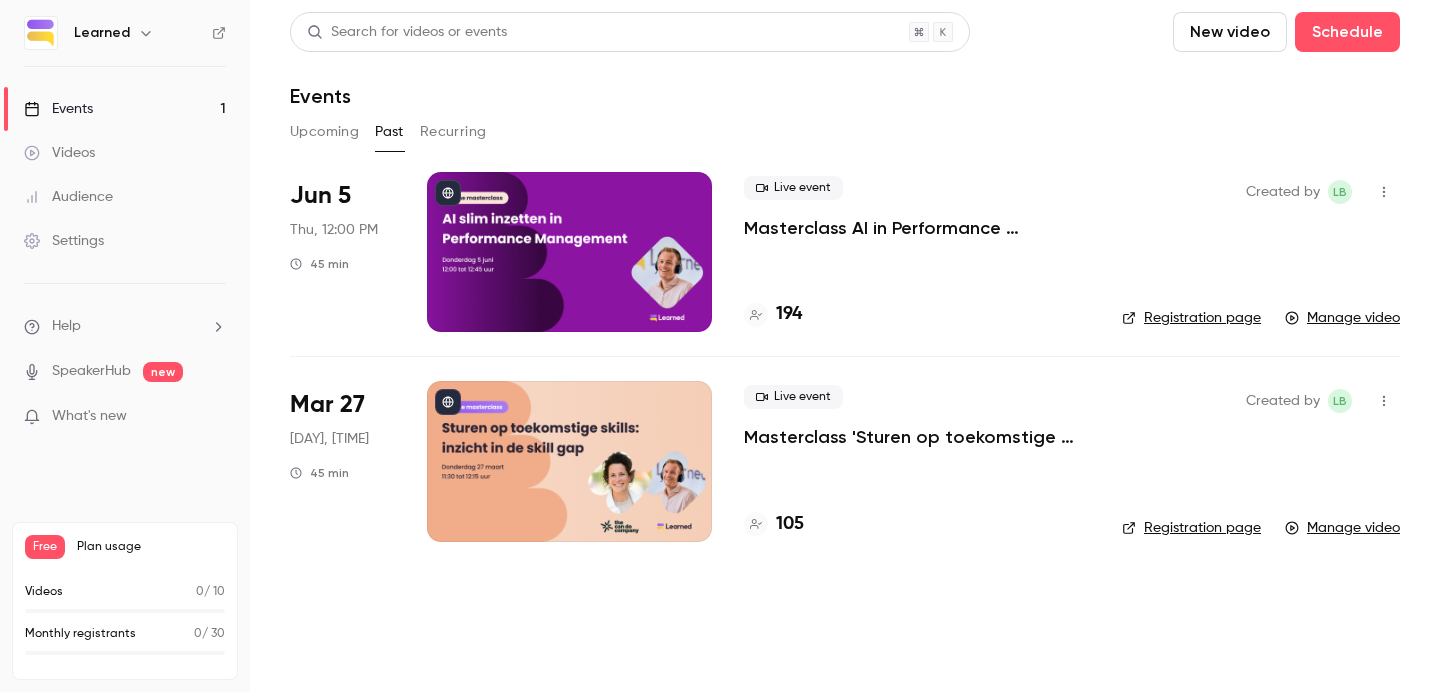 click at bounding box center (569, 252) 